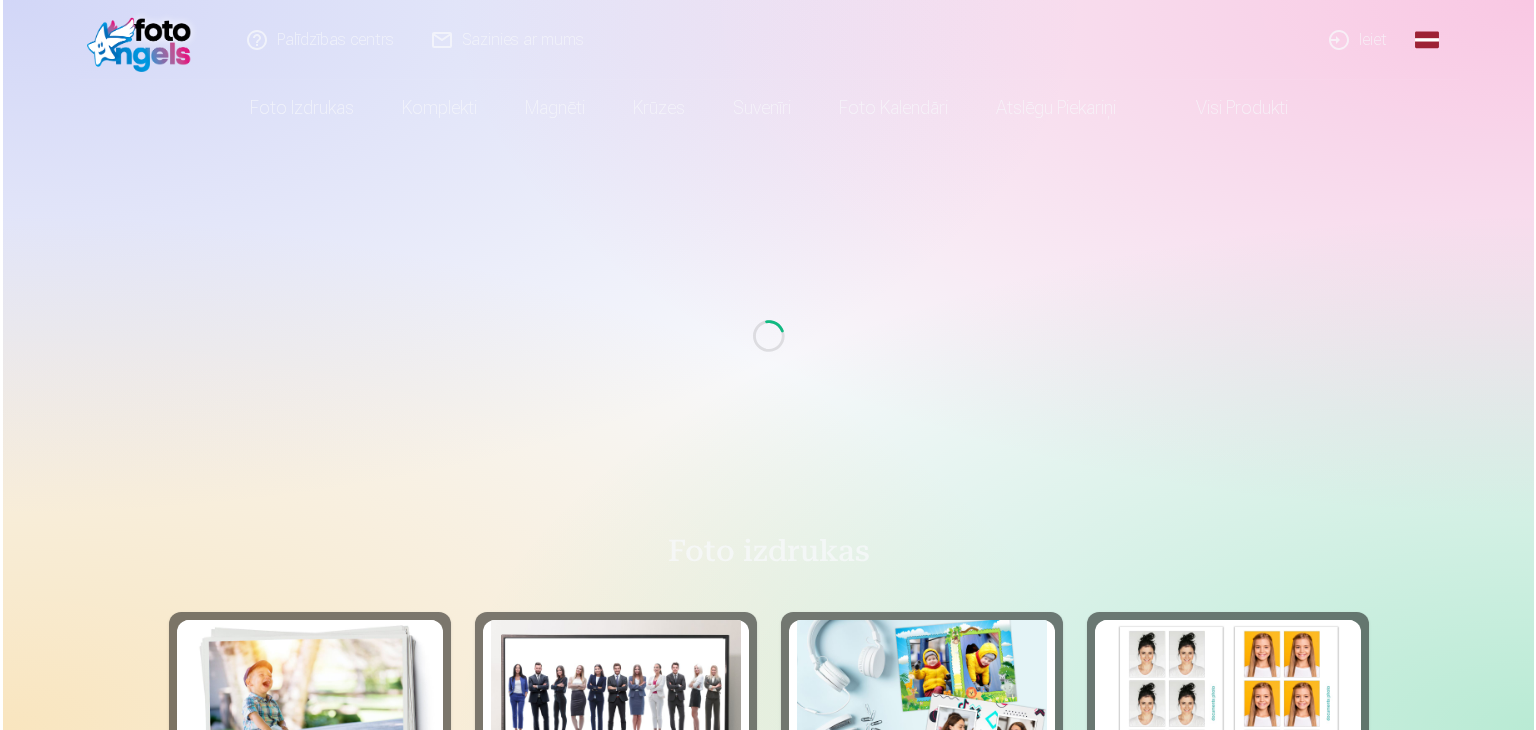 scroll, scrollTop: 0, scrollLeft: 0, axis: both 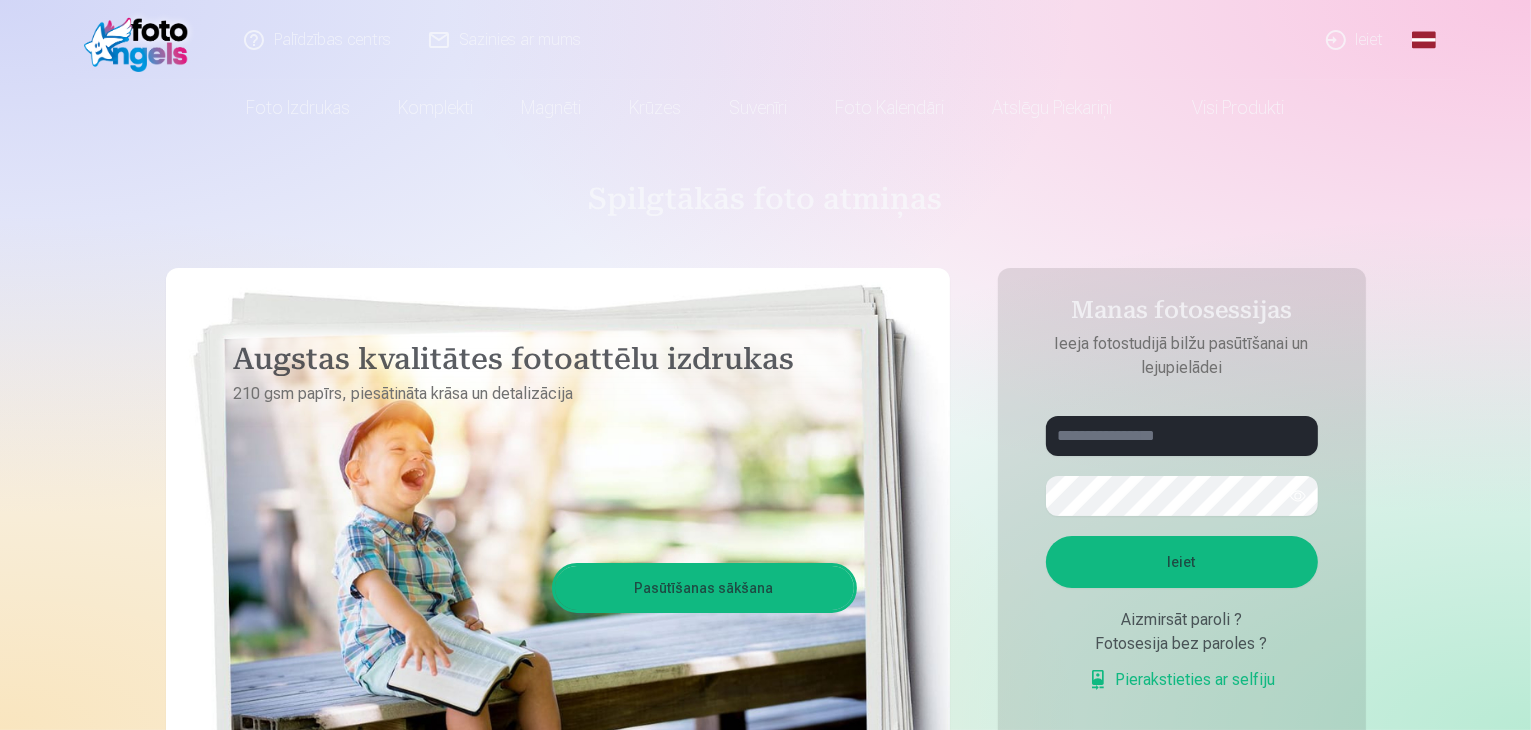 click on "Ieiet" at bounding box center (1356, 40) 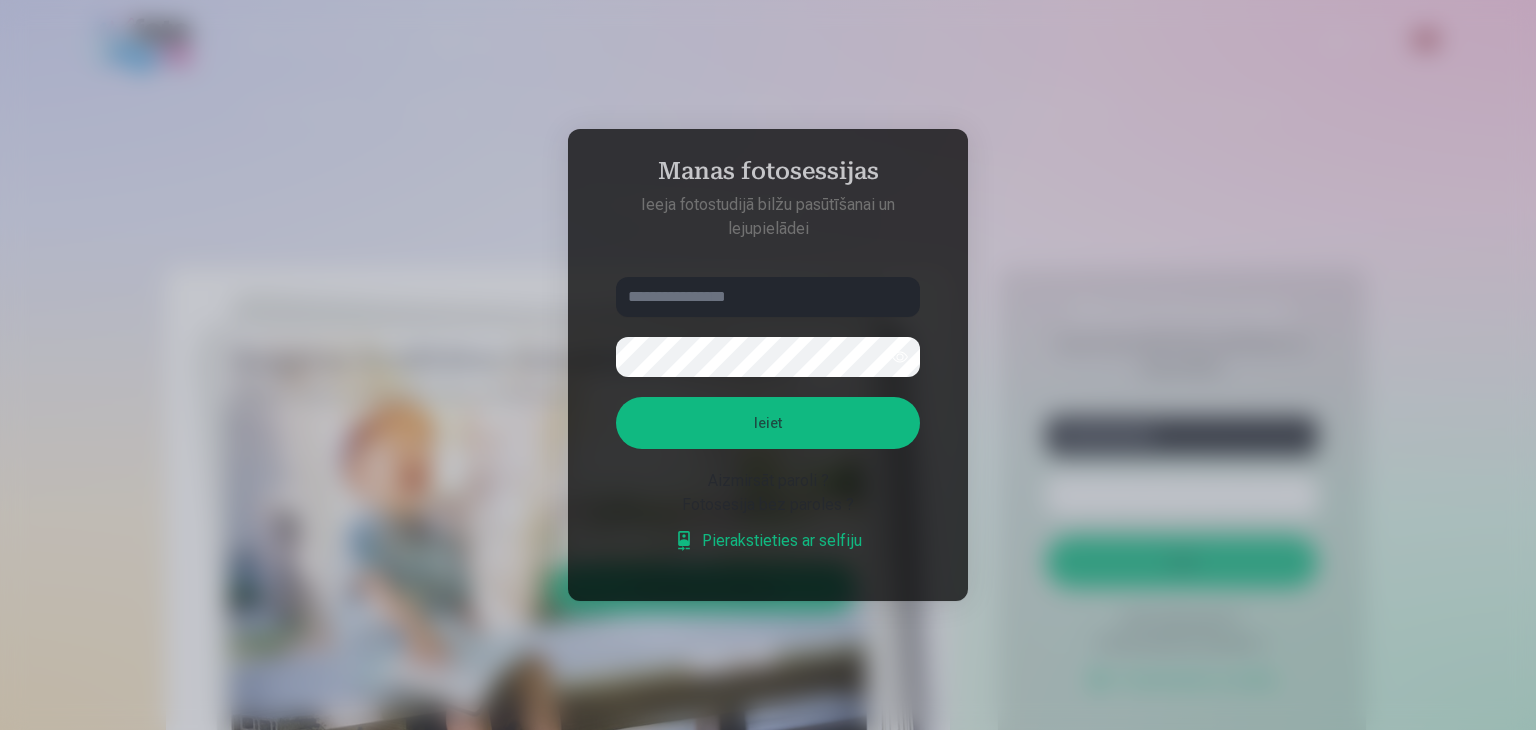 click at bounding box center [768, 297] 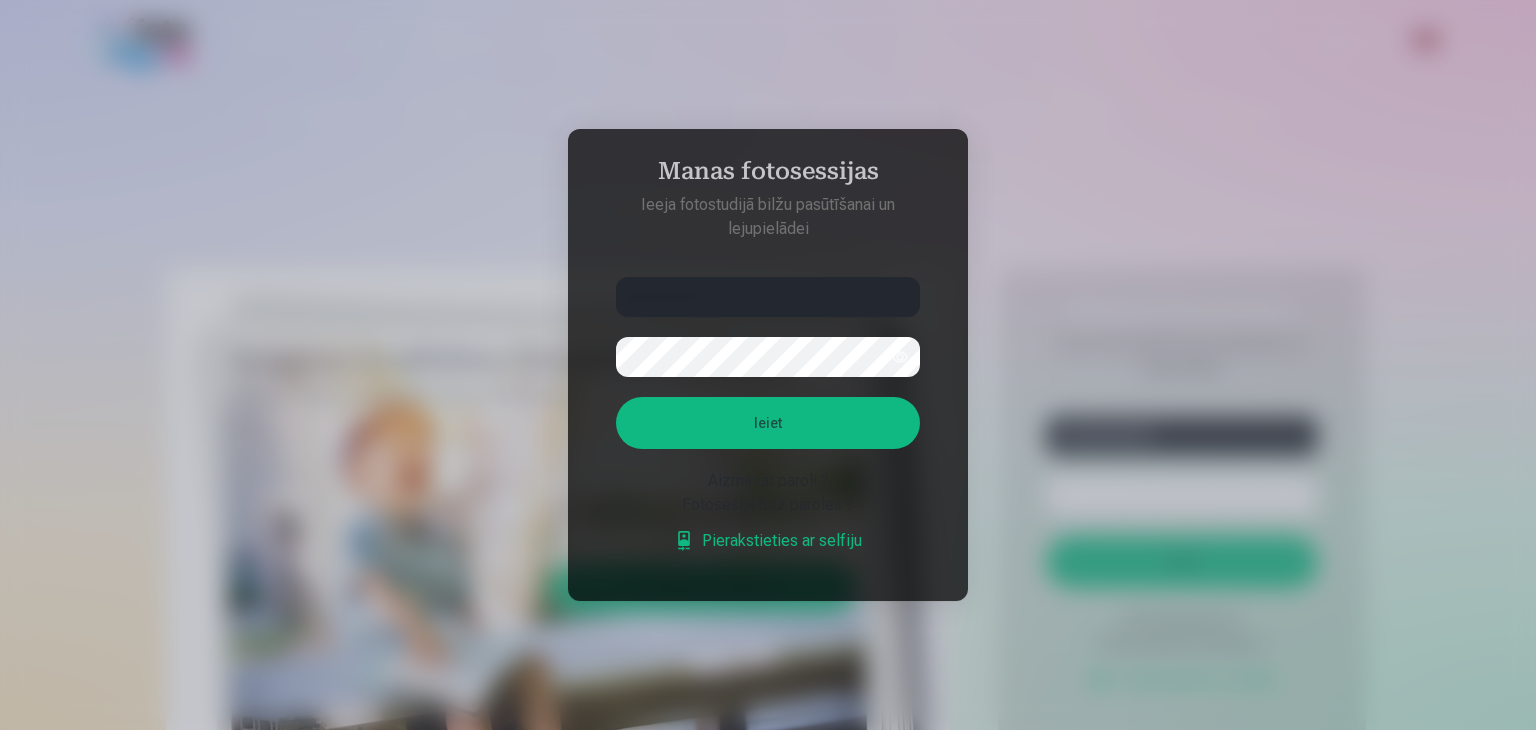 type on "**********" 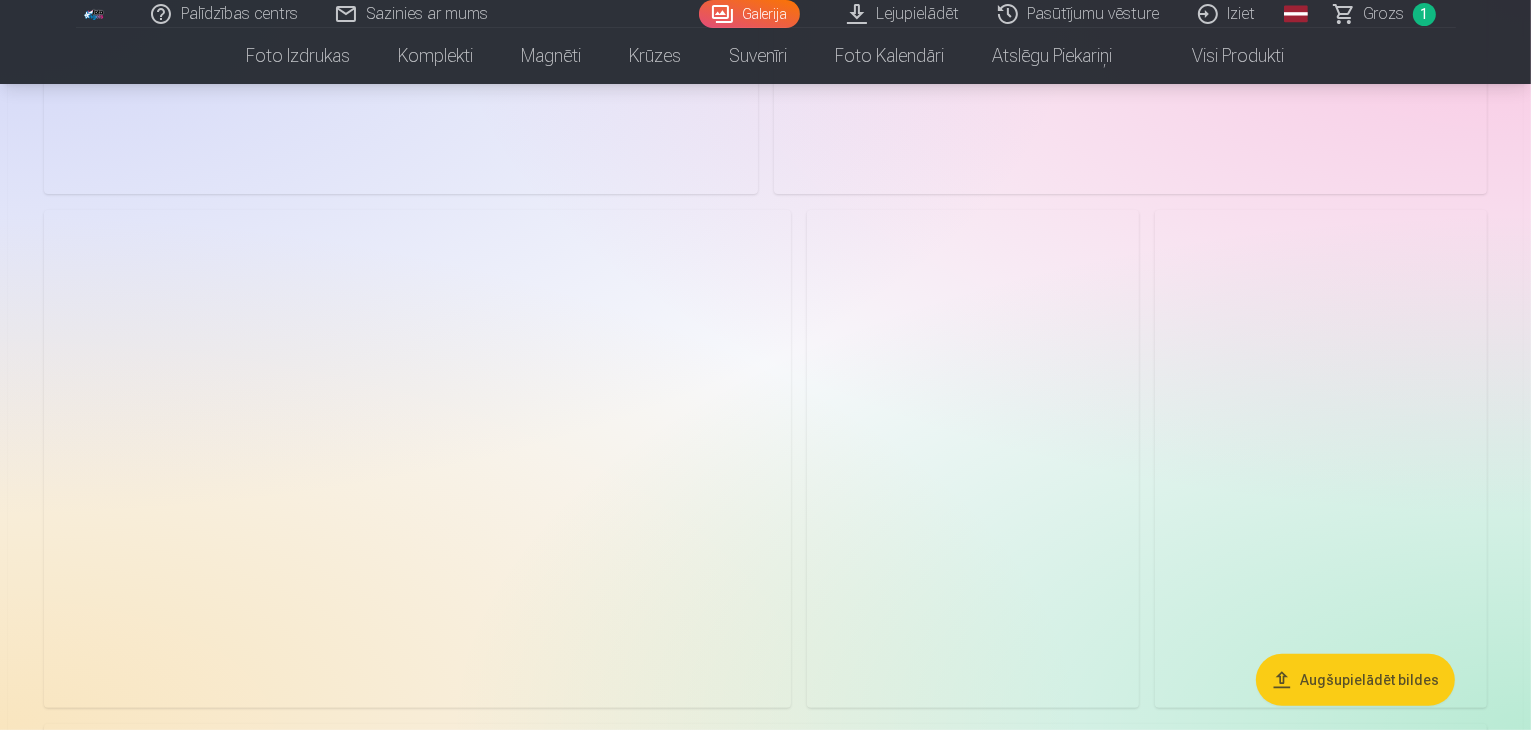 scroll, scrollTop: 500, scrollLeft: 0, axis: vertical 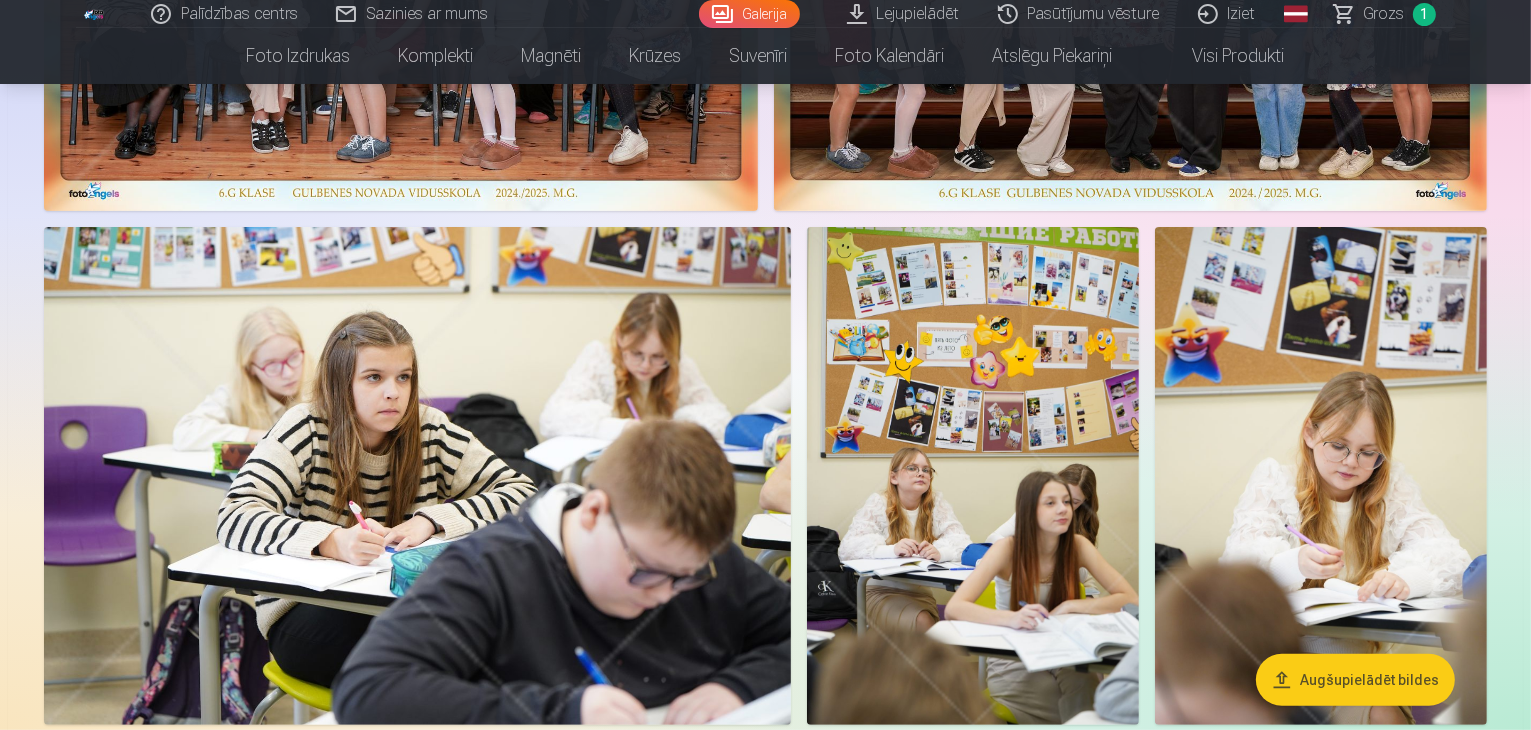 click on "Grozs 1" at bounding box center [1386, 14] 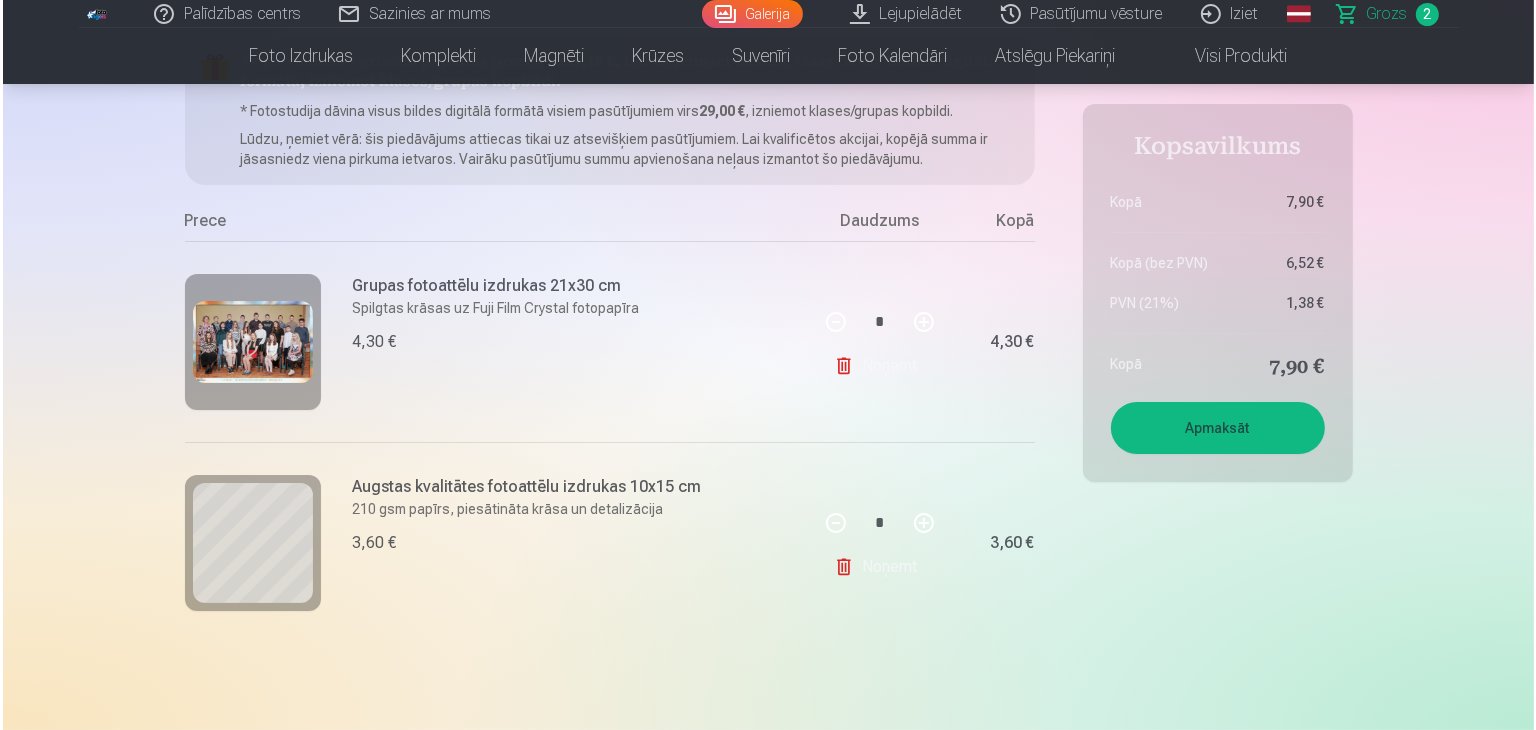 scroll, scrollTop: 300, scrollLeft: 0, axis: vertical 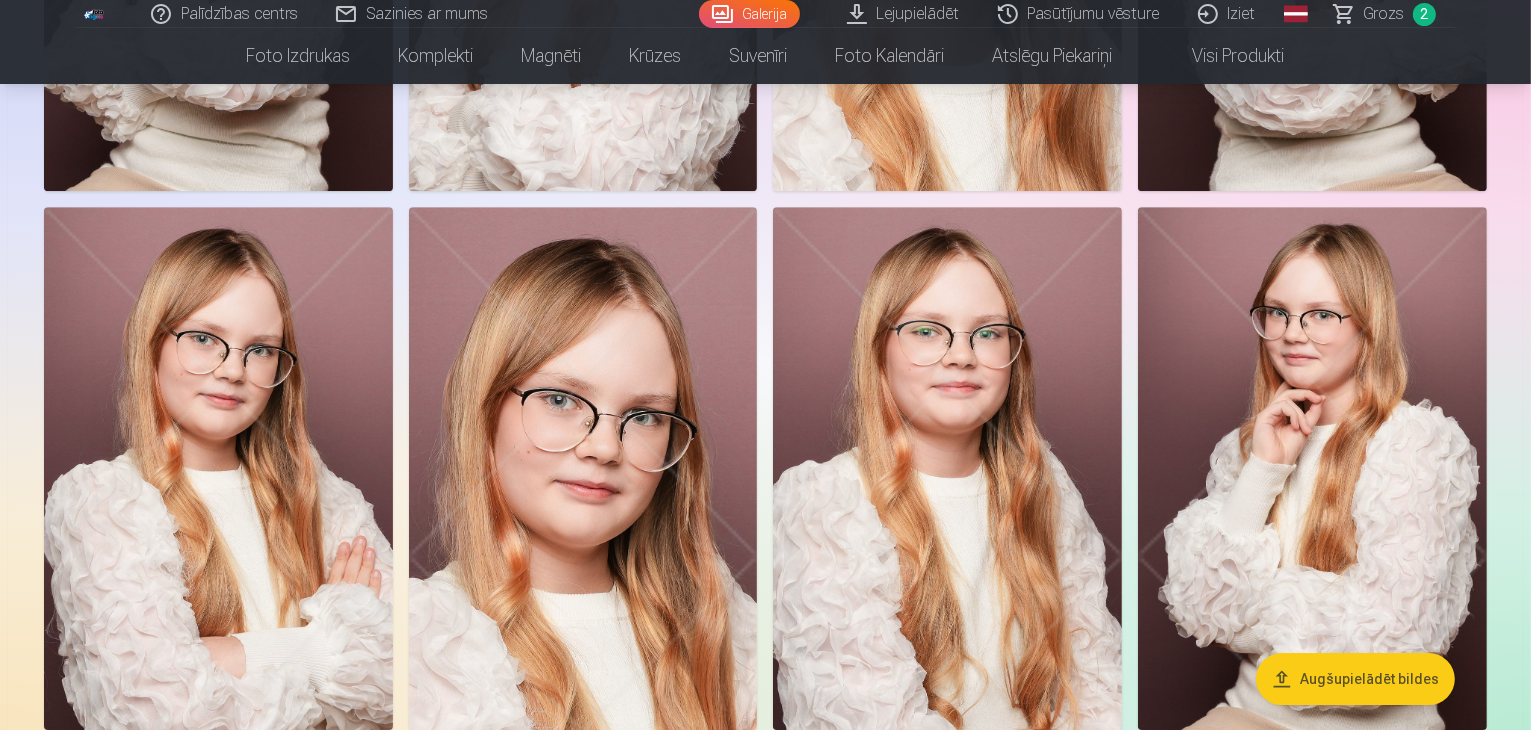click at bounding box center (1321, -1677) 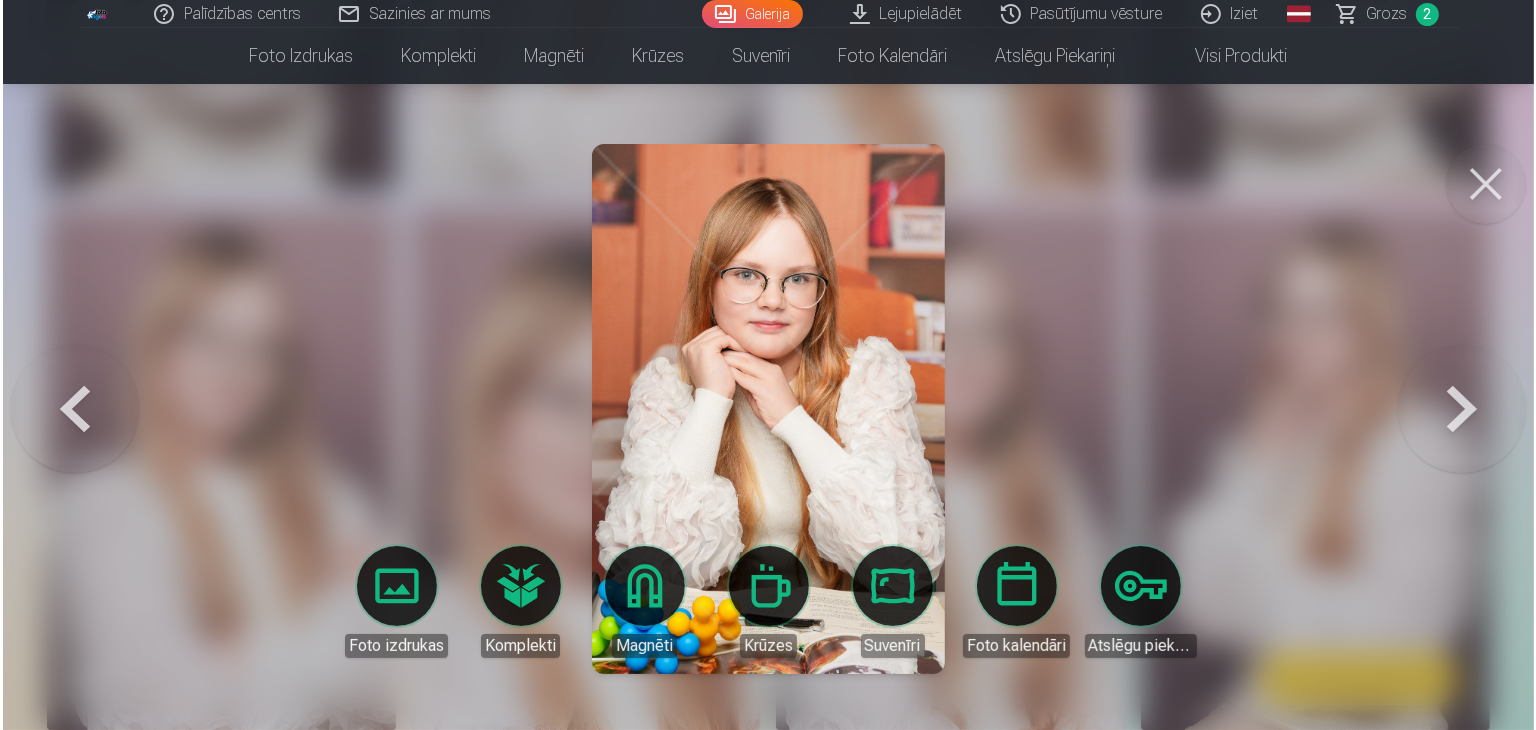 scroll, scrollTop: 6117, scrollLeft: 0, axis: vertical 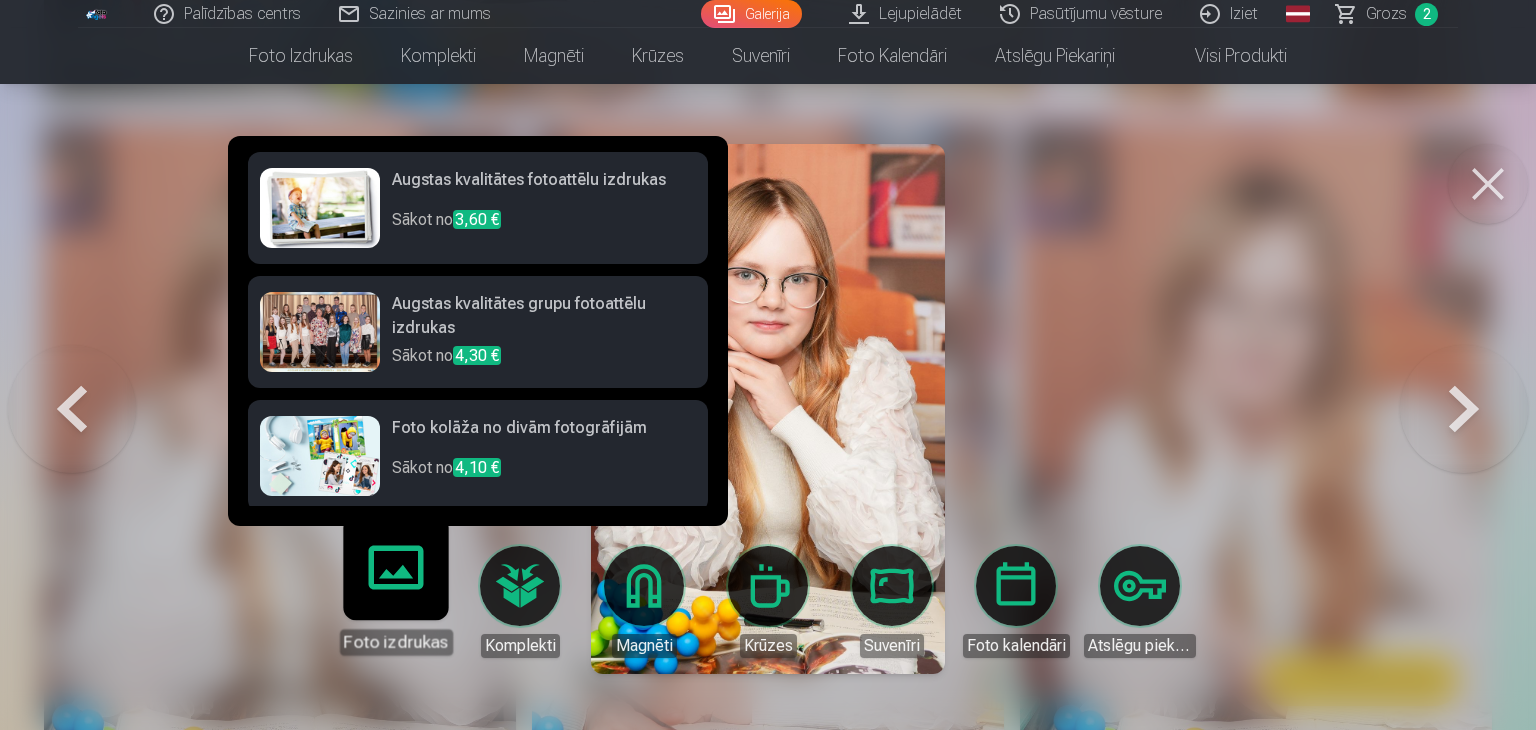 click on "Foto izdrukas" at bounding box center [395, 593] 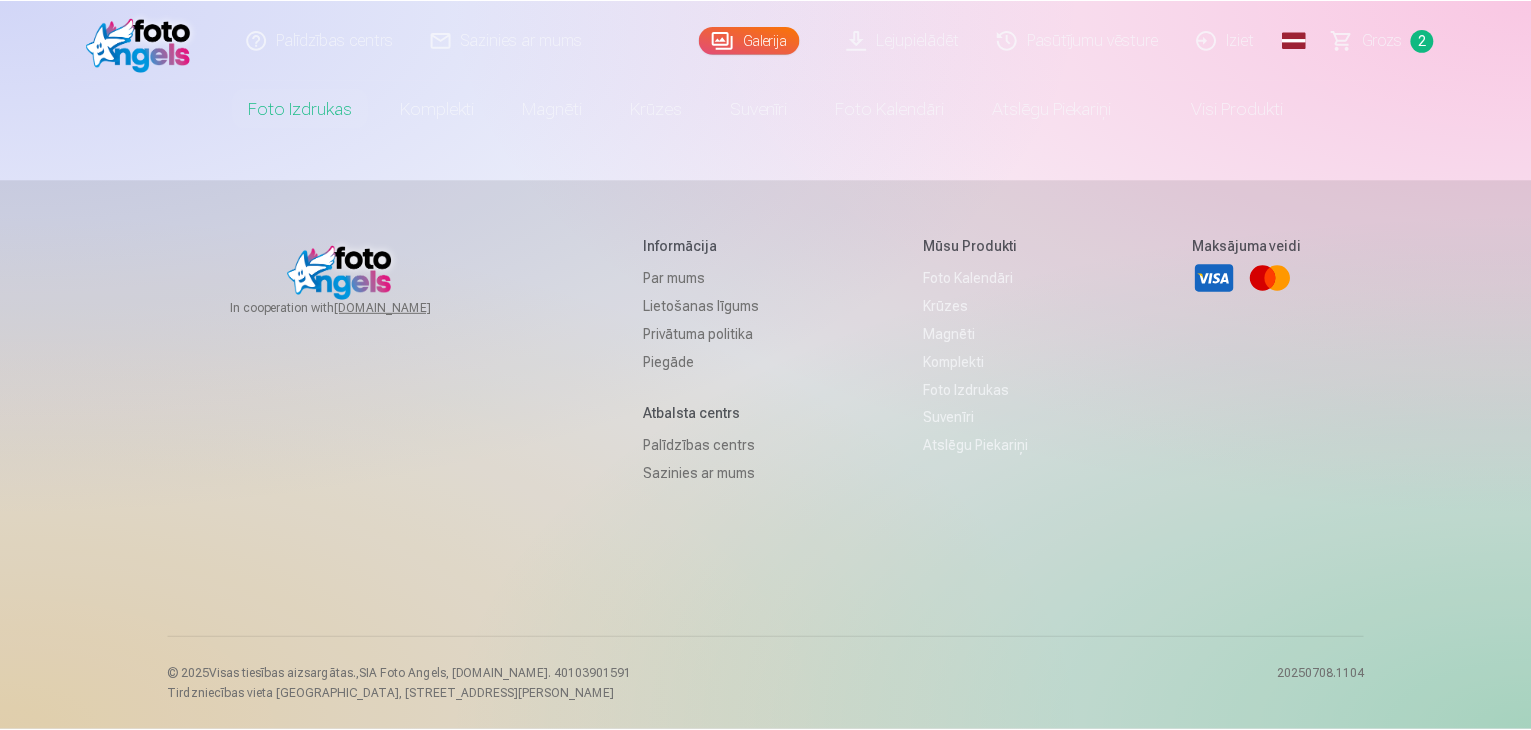 scroll, scrollTop: 0, scrollLeft: 0, axis: both 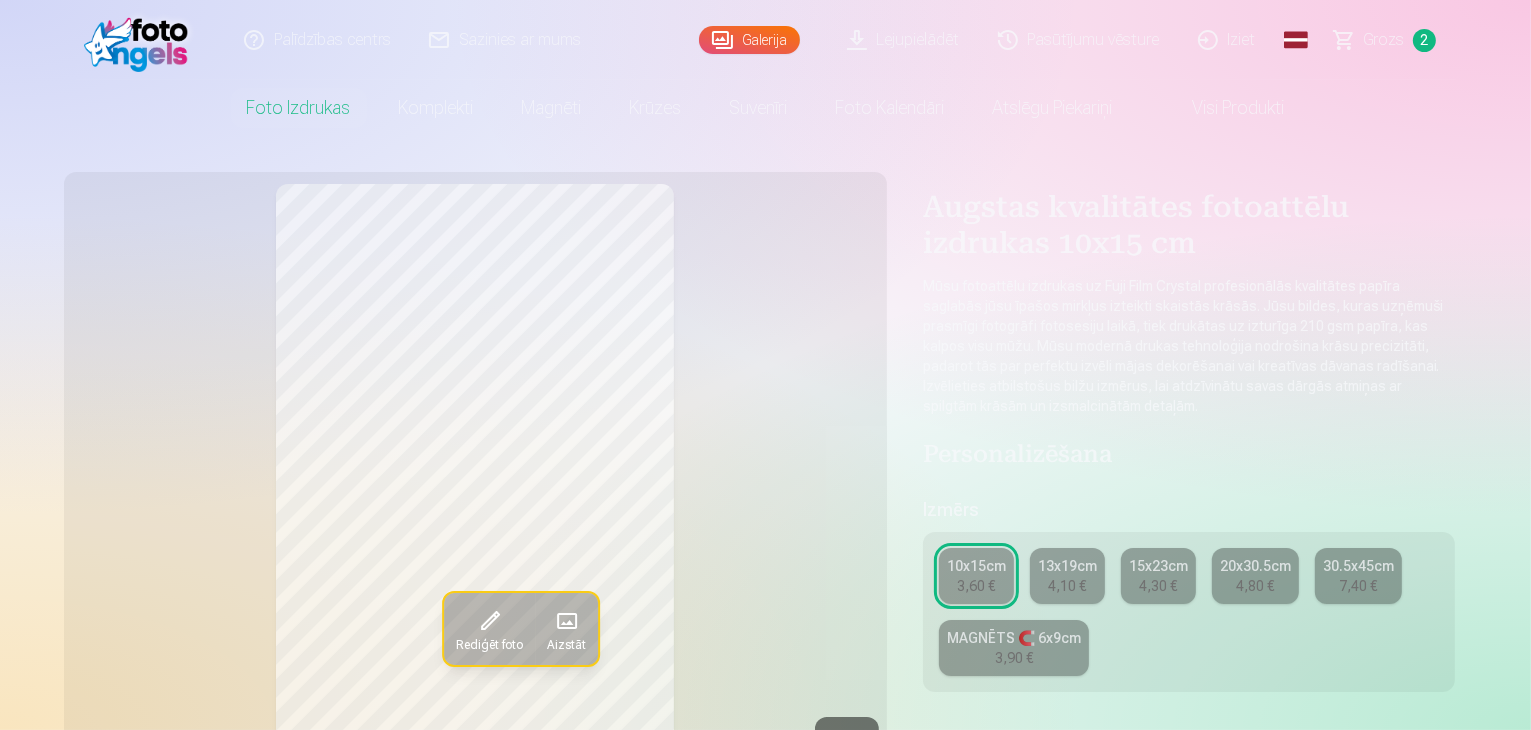 click on "MAGNĒTS 🧲 6x9cm 3,90 €" at bounding box center [1014, 648] 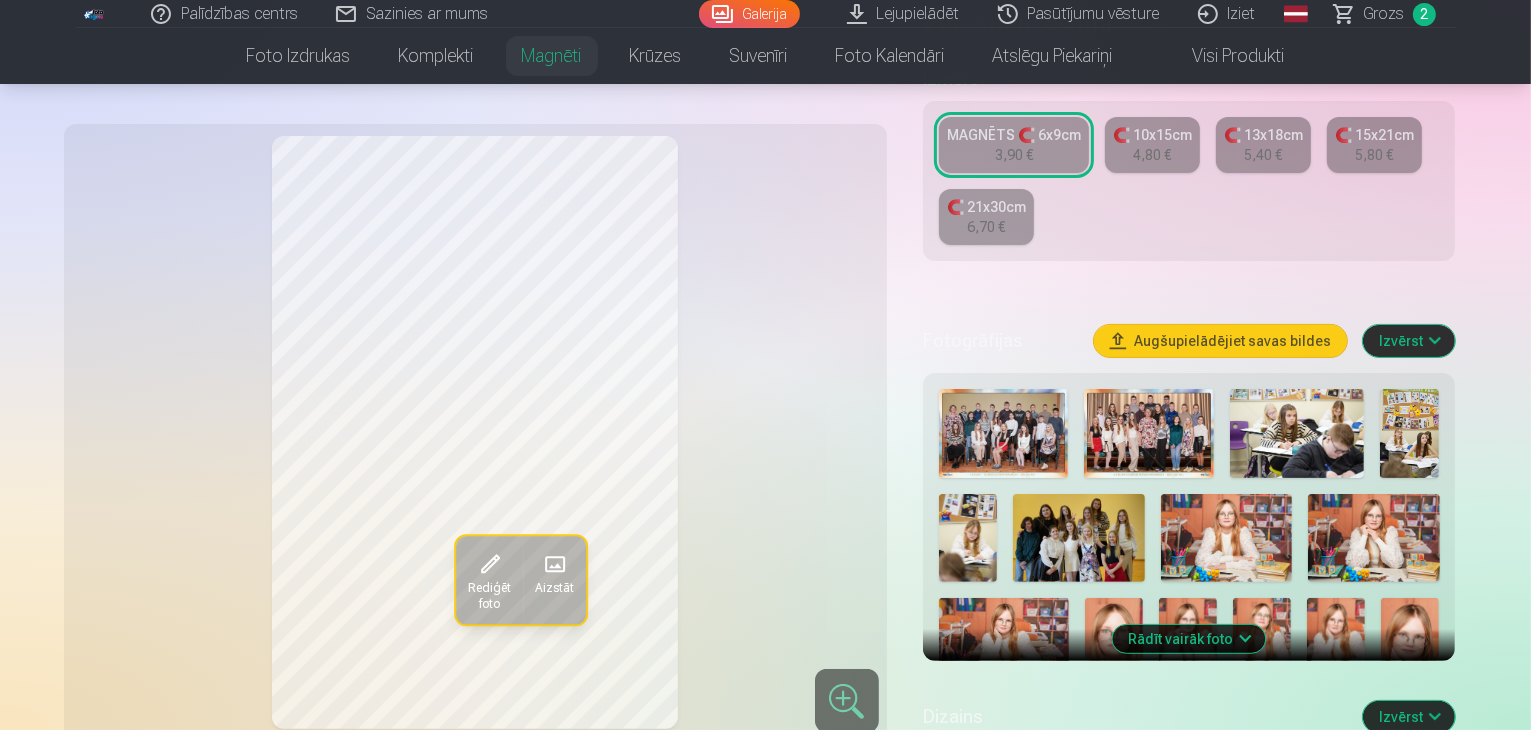 scroll, scrollTop: 500, scrollLeft: 0, axis: vertical 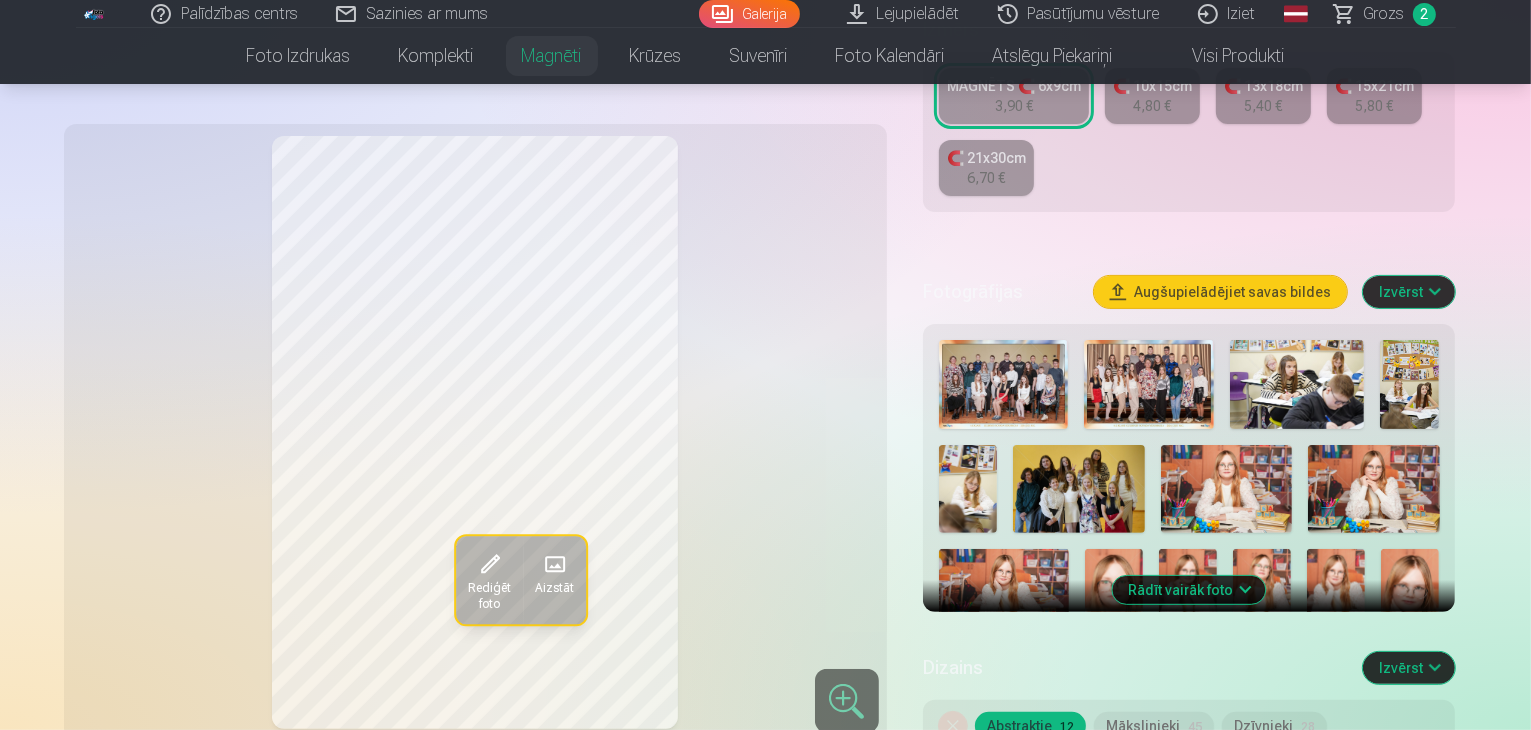click on "Rādīt vairāk foto" at bounding box center (1189, 590) 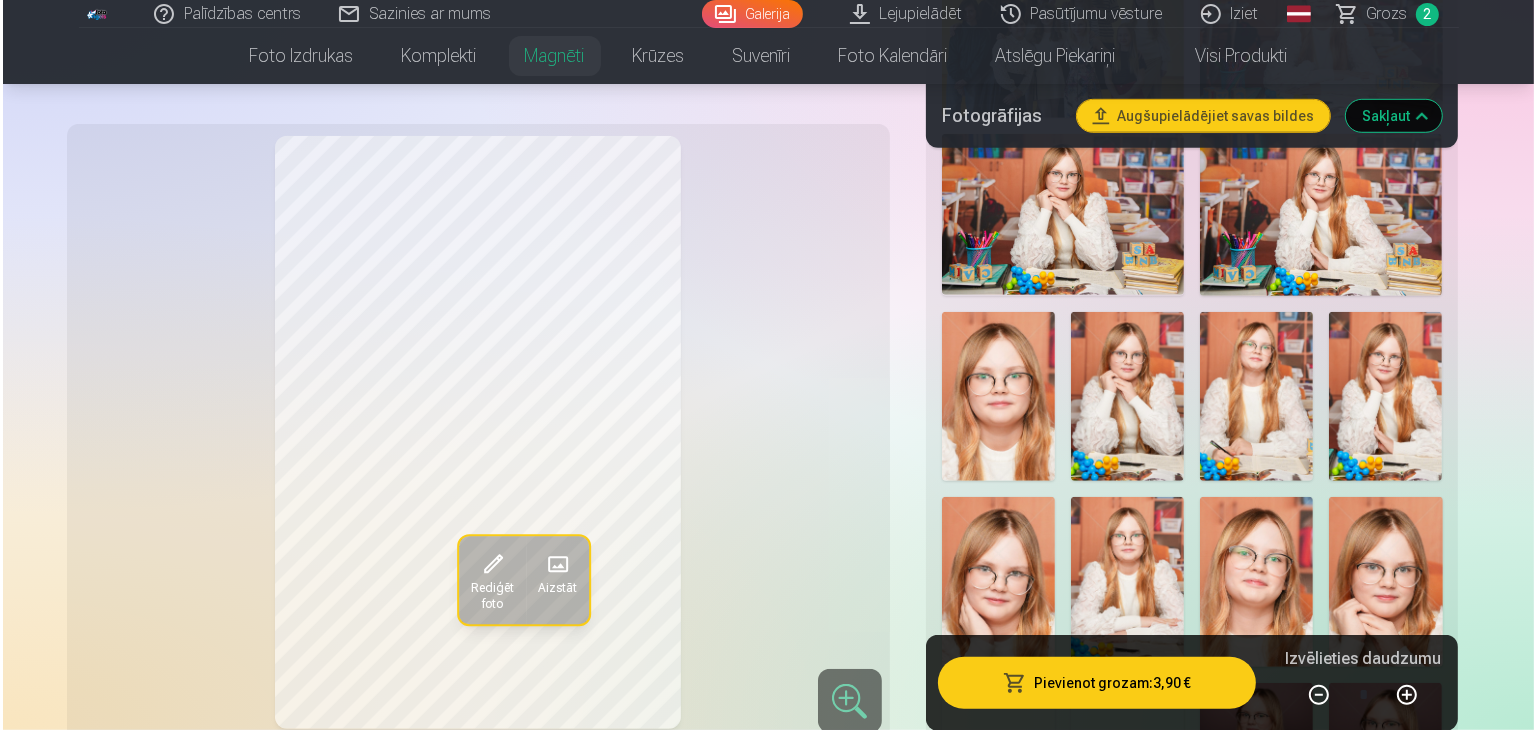 scroll, scrollTop: 1200, scrollLeft: 0, axis: vertical 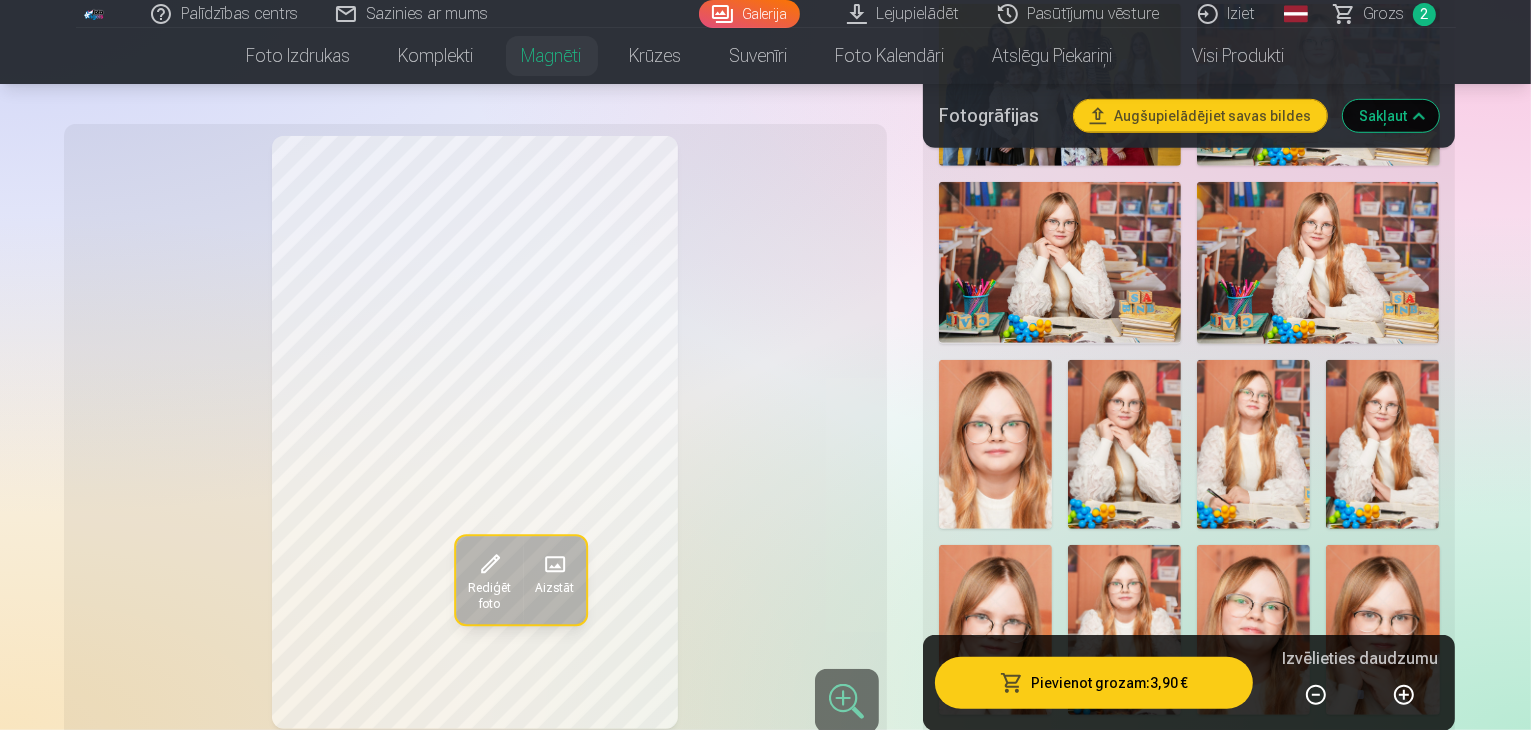 click at bounding box center [1124, 445] 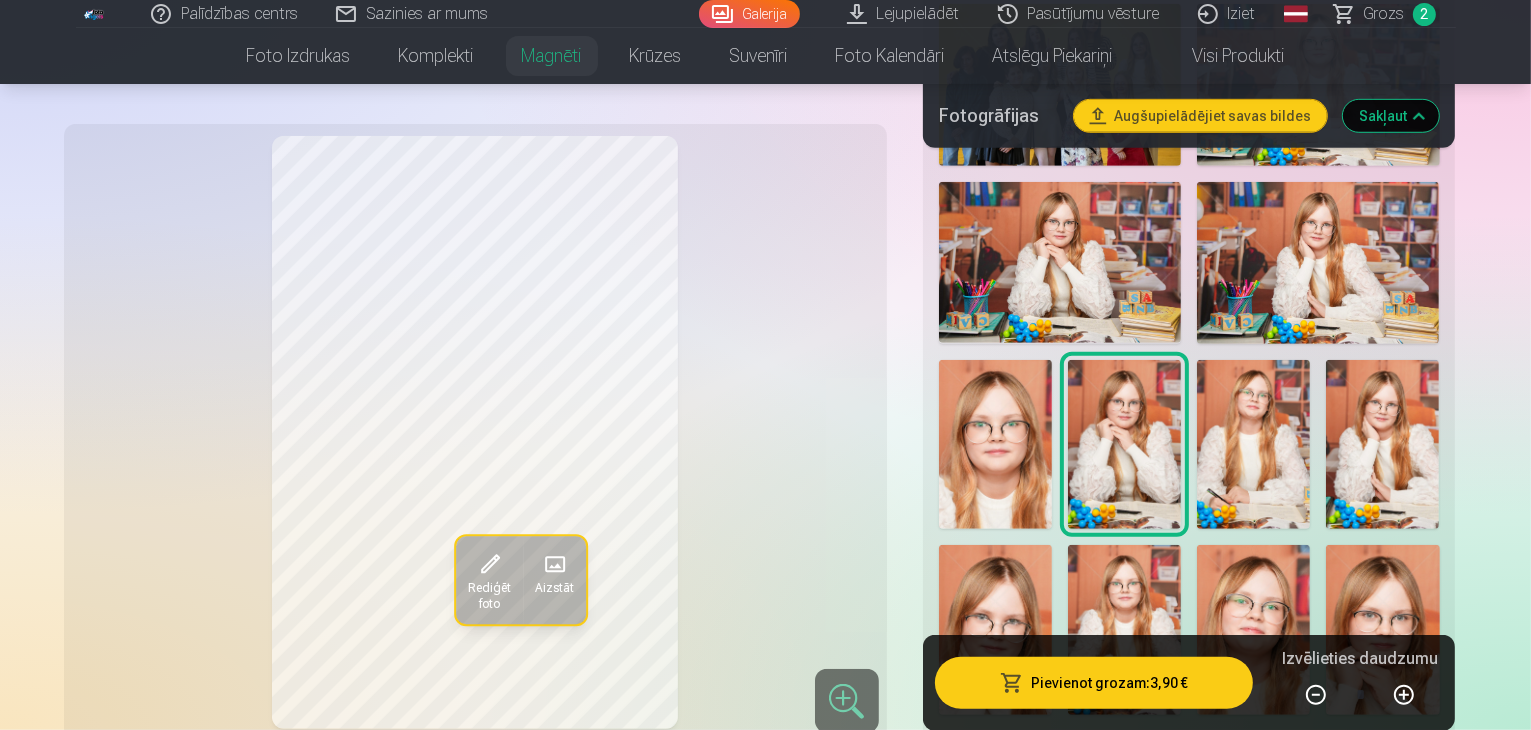 click on "Pievienot grozam :  3,90 €" at bounding box center (1094, 682) 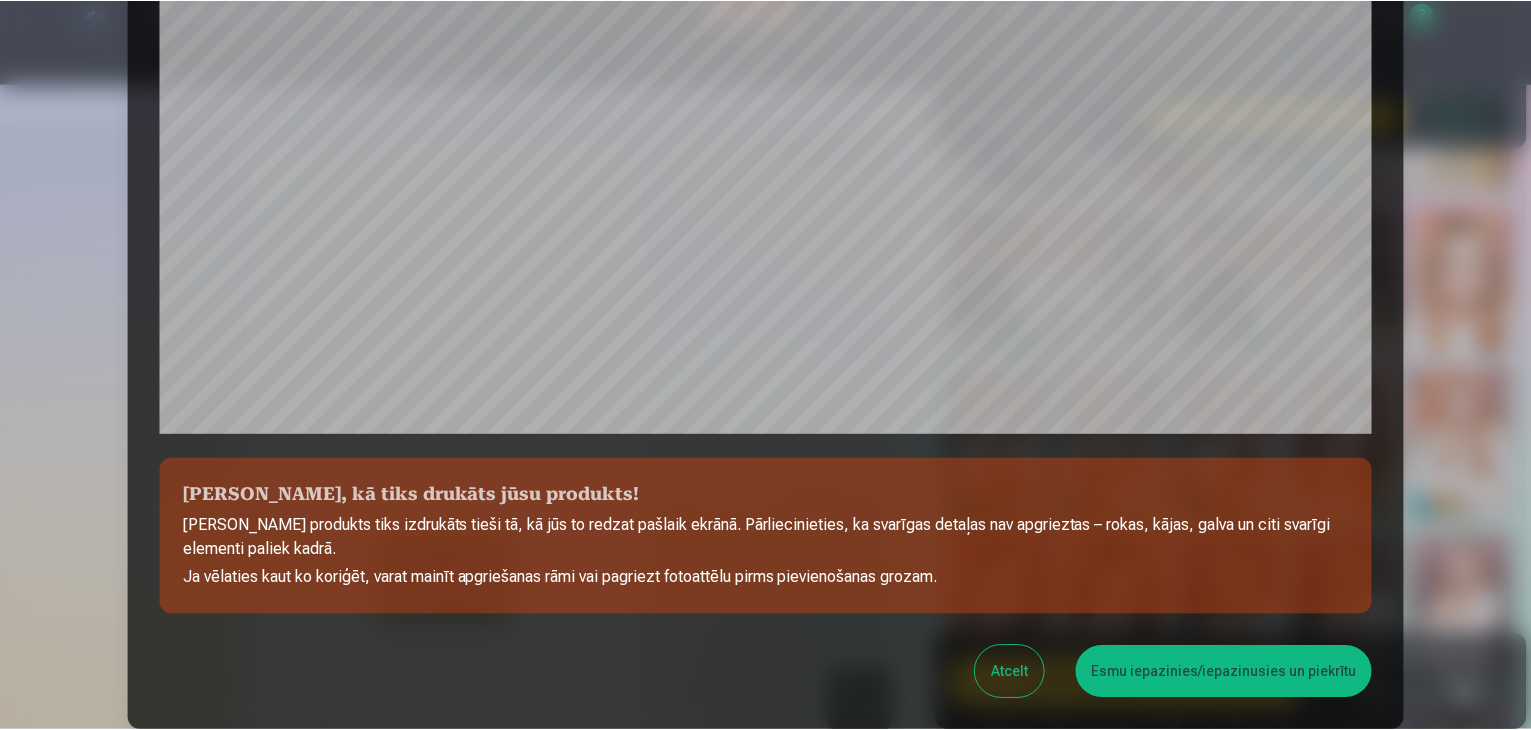 scroll, scrollTop: 710, scrollLeft: 0, axis: vertical 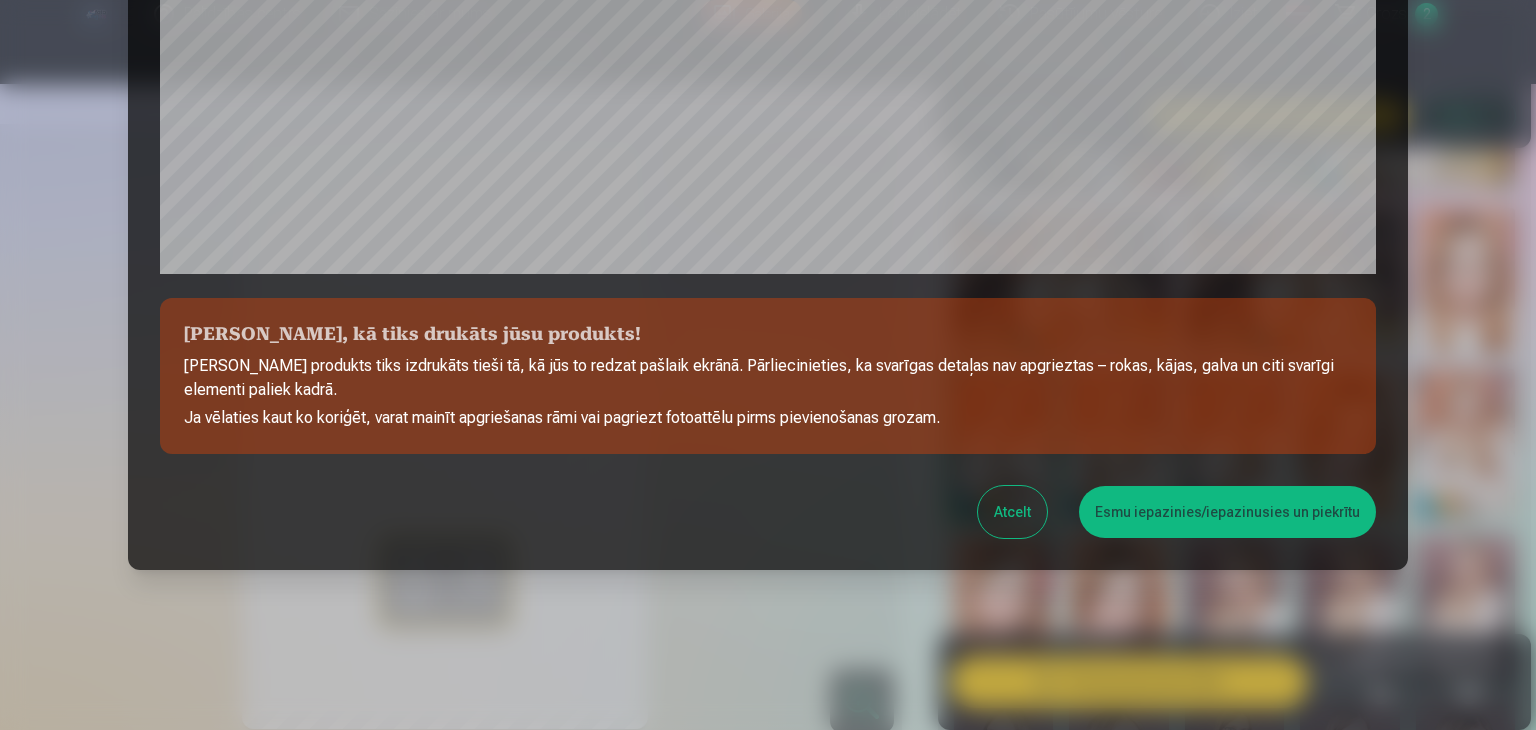 click on "Esmu iepazinies/iepazinusies un piekrītu" at bounding box center [1227, 512] 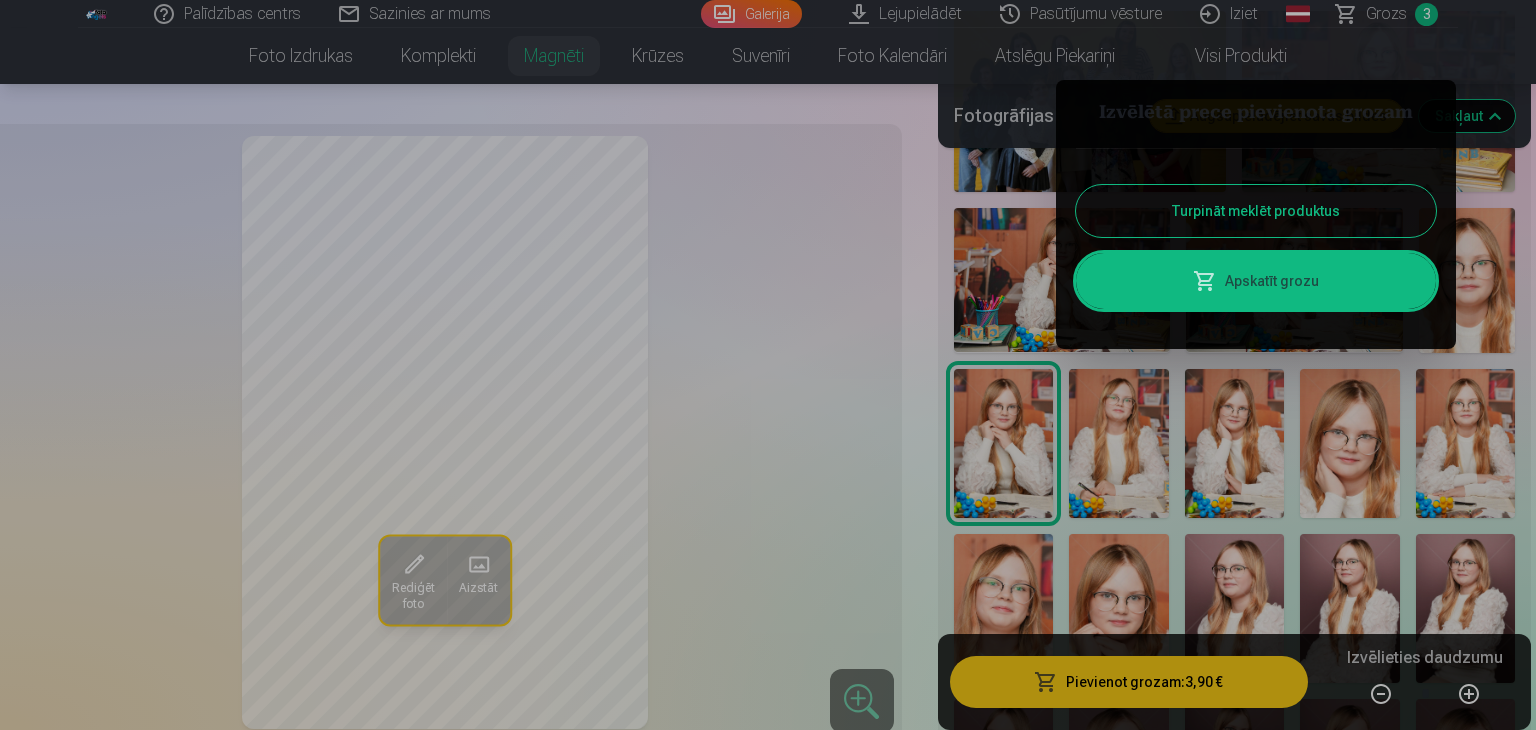 drag, startPoint x: 1321, startPoint y: 197, endPoint x: 1304, endPoint y: 221, distance: 29.410883 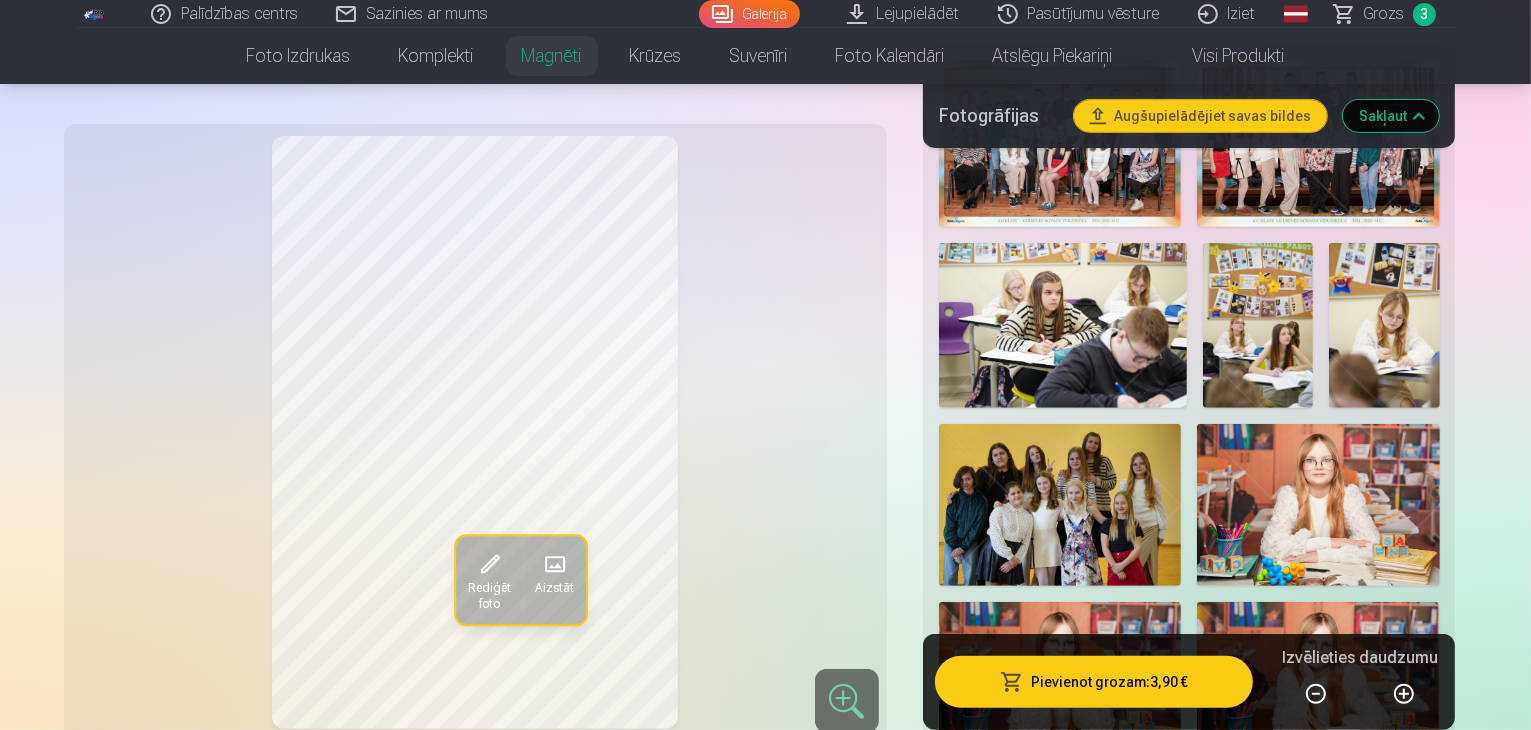 scroll, scrollTop: 900, scrollLeft: 0, axis: vertical 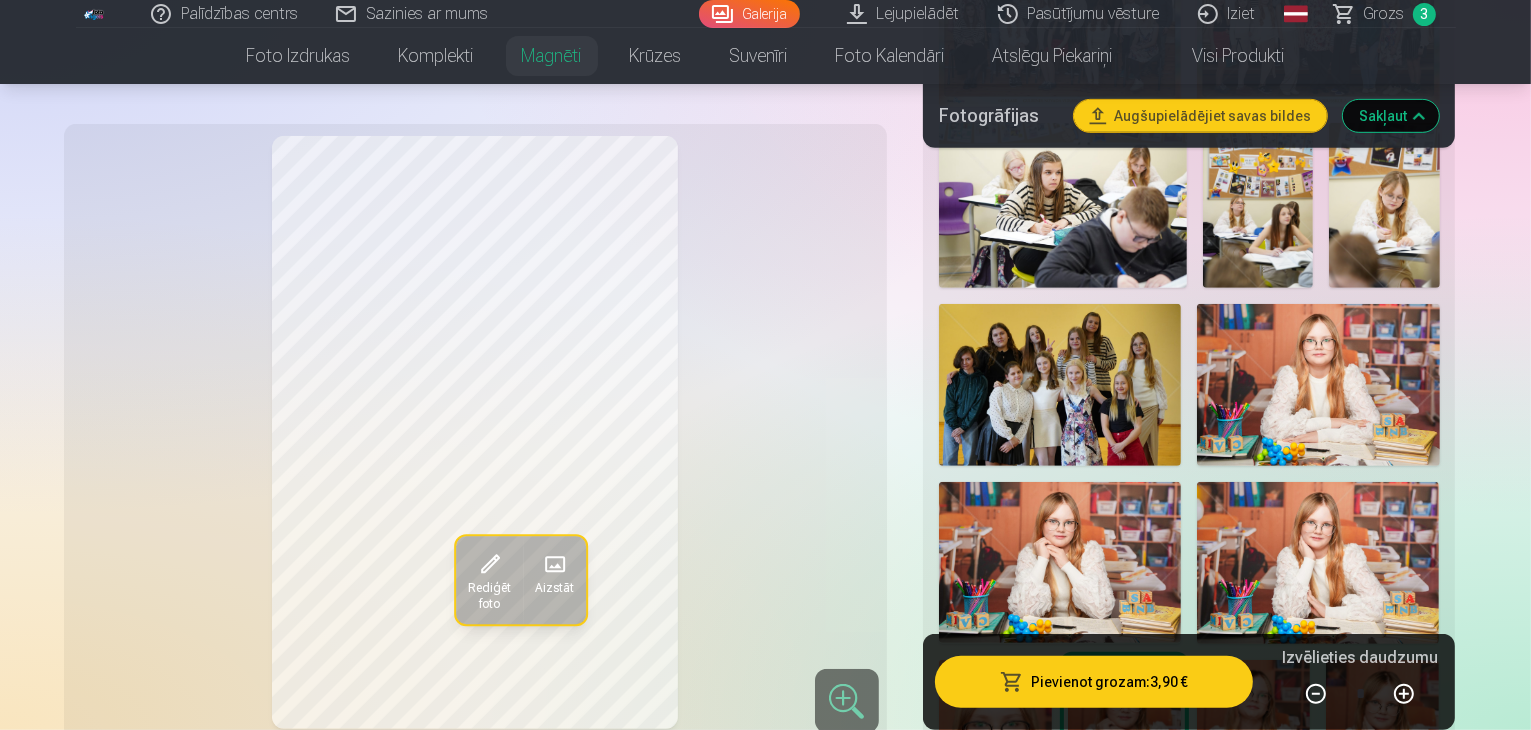 click on "Grozs 3" at bounding box center (1386, 14) 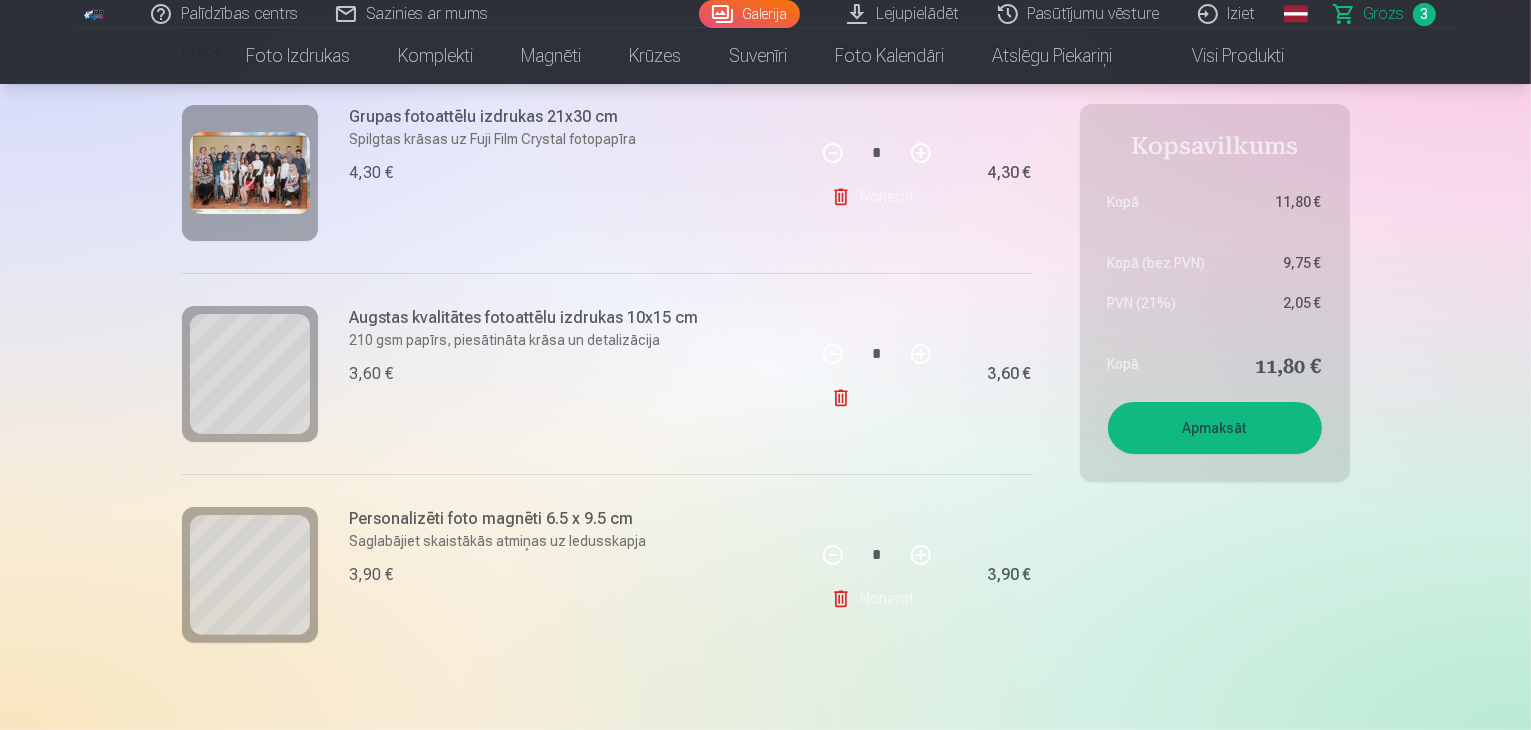 scroll, scrollTop: 500, scrollLeft: 0, axis: vertical 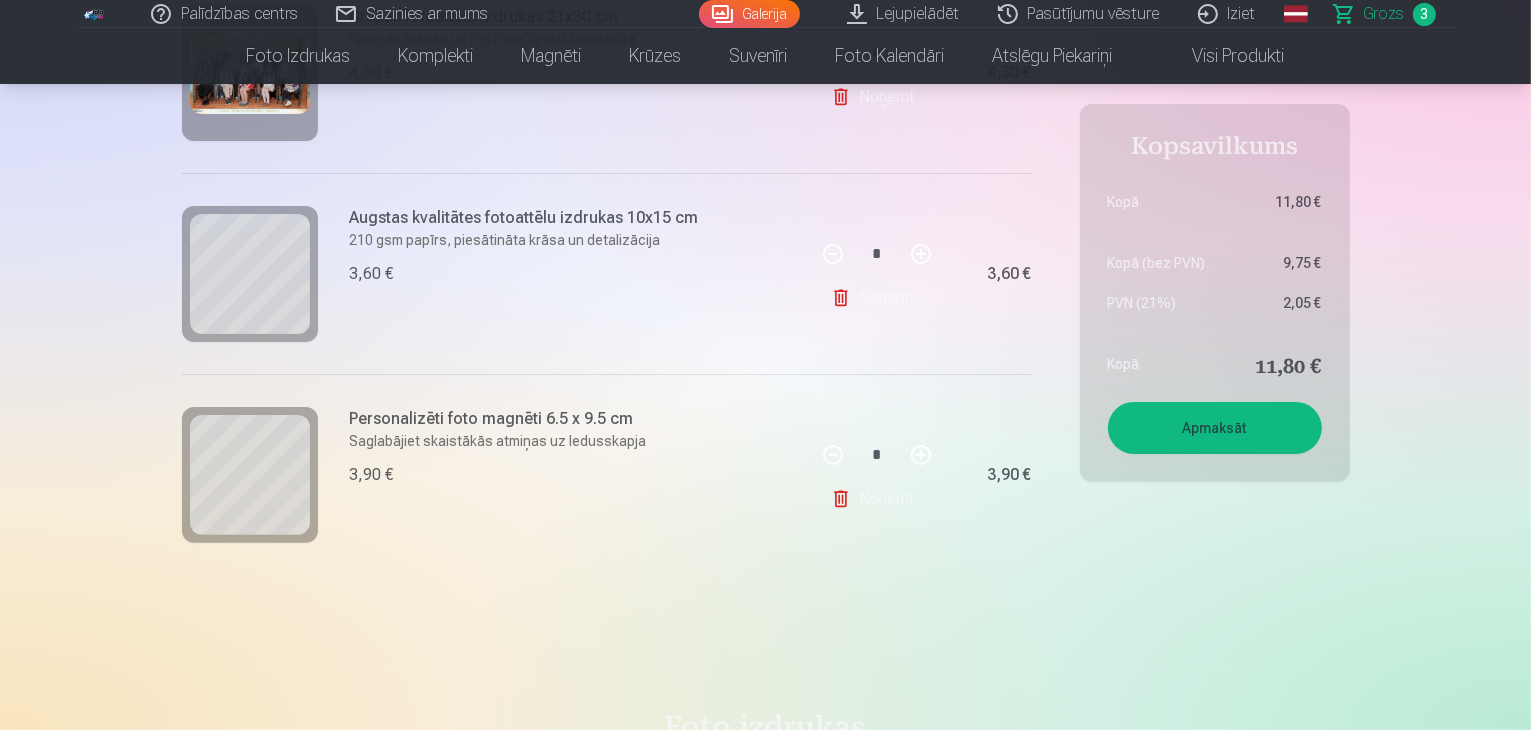 click on "Noņemt" at bounding box center [876, 298] 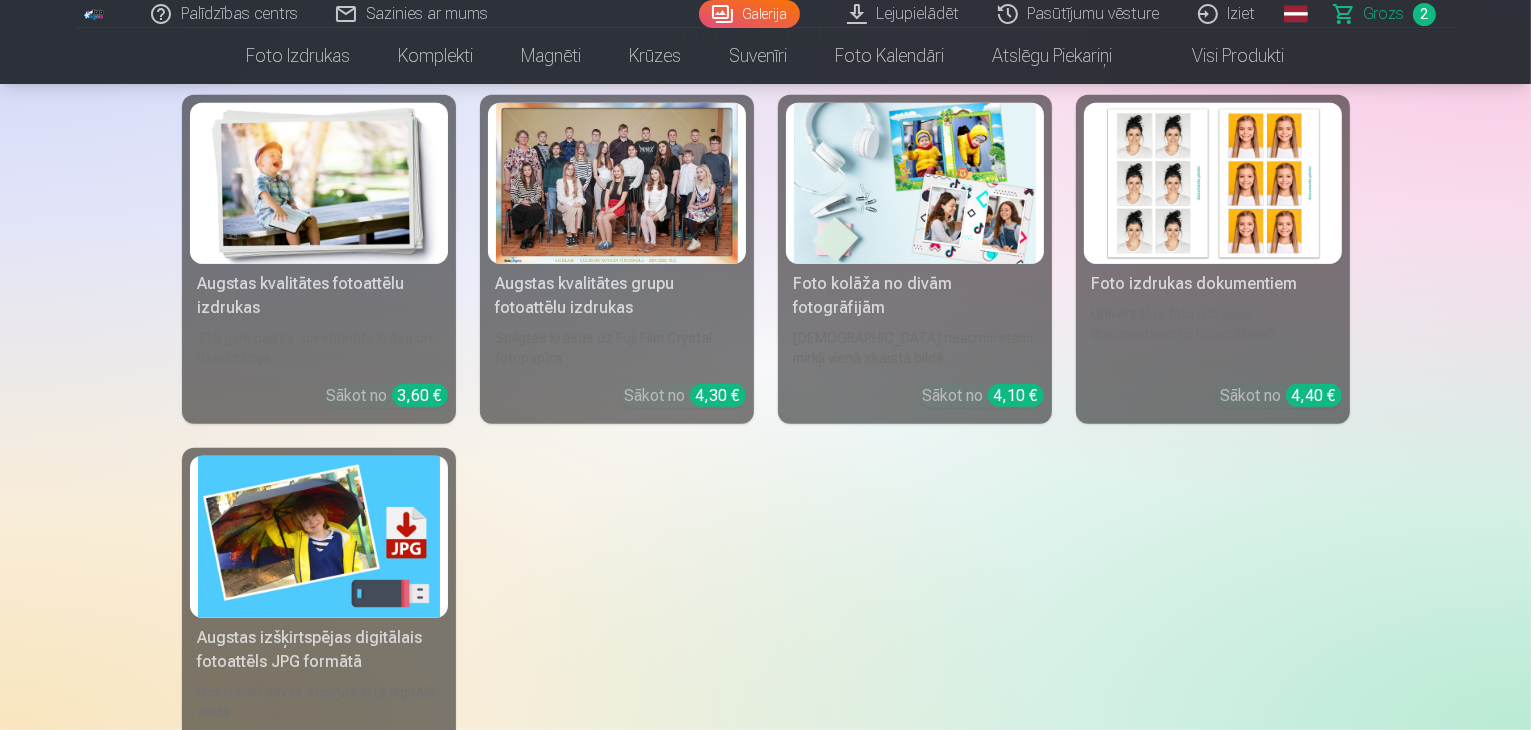 scroll, scrollTop: 1000, scrollLeft: 0, axis: vertical 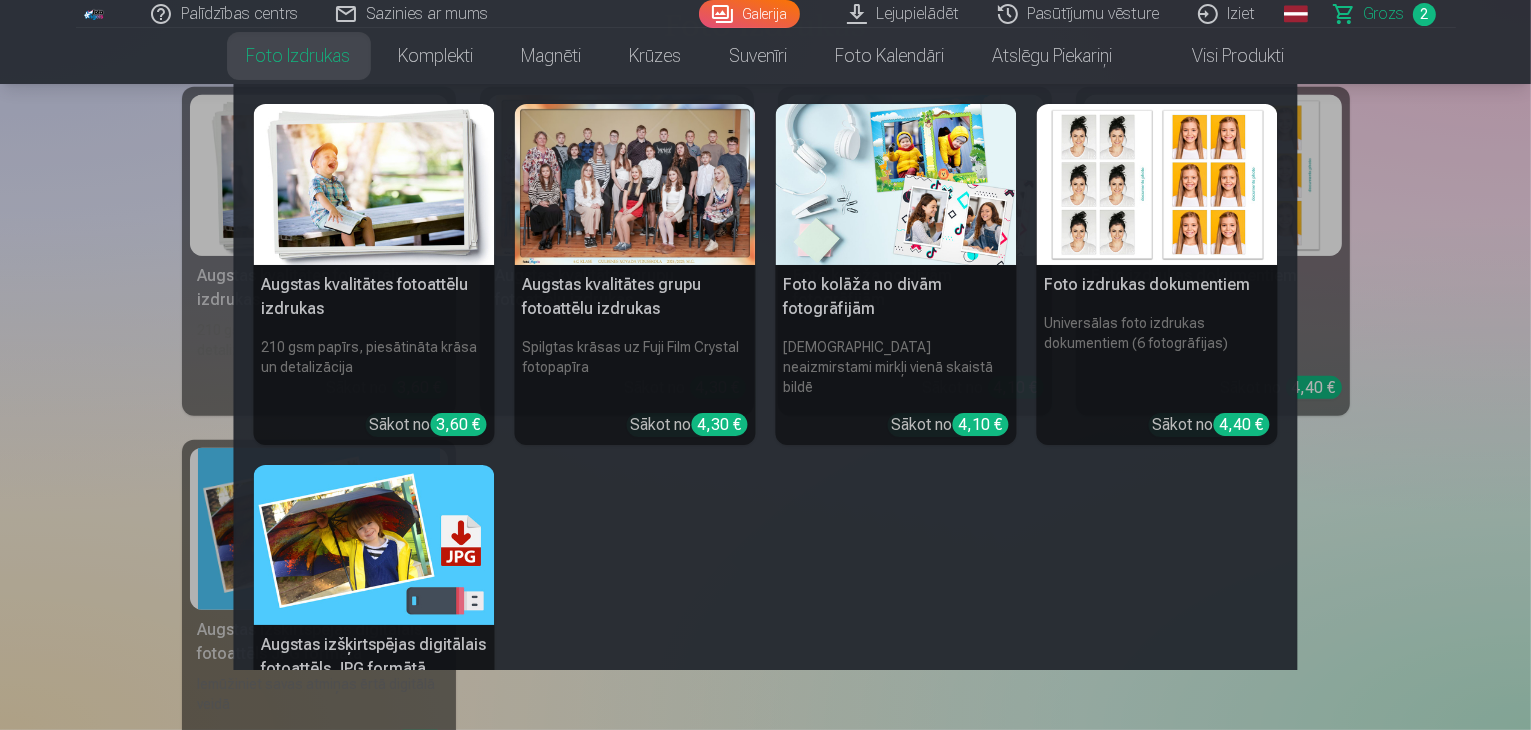 click on "Foto izdrukas" at bounding box center (299, 56) 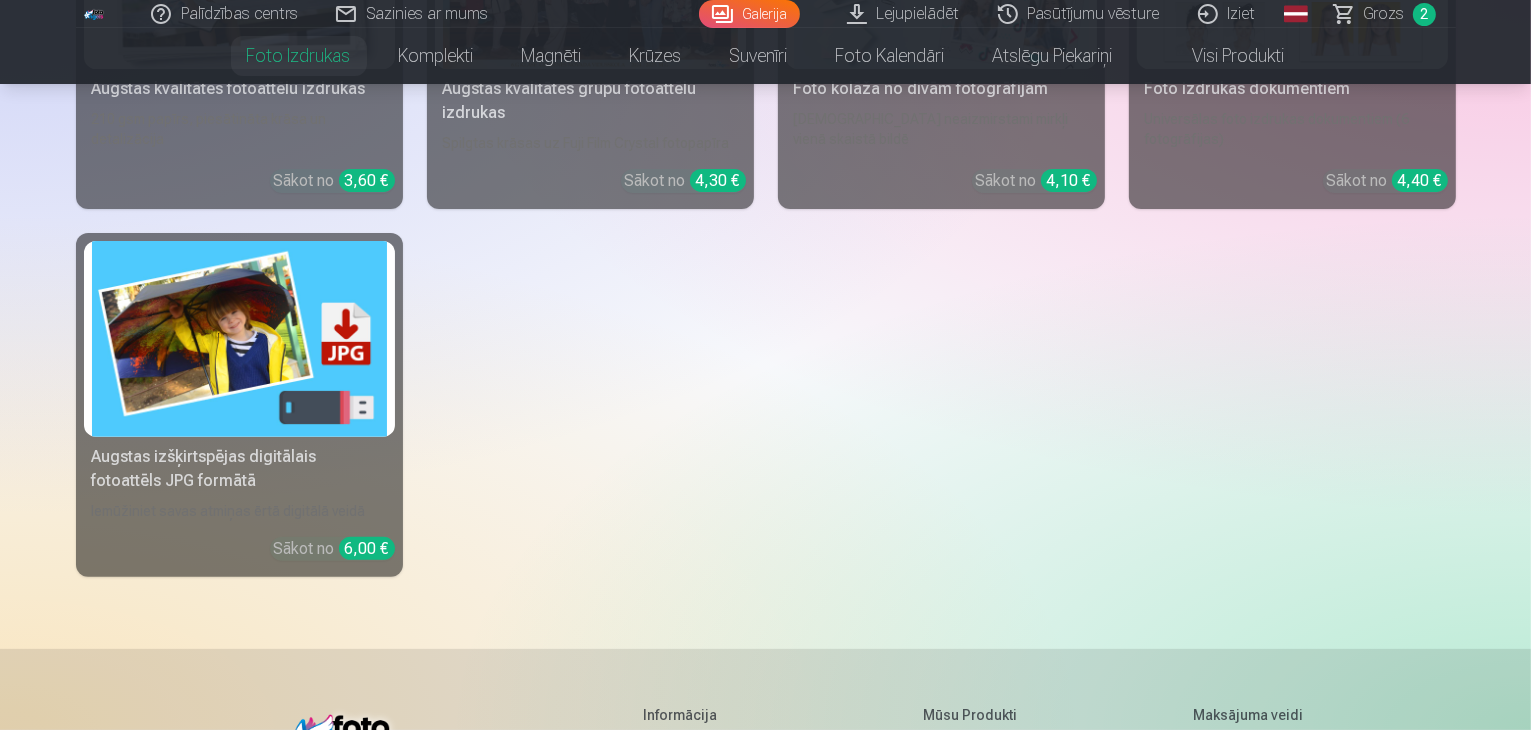scroll, scrollTop: 600, scrollLeft: 0, axis: vertical 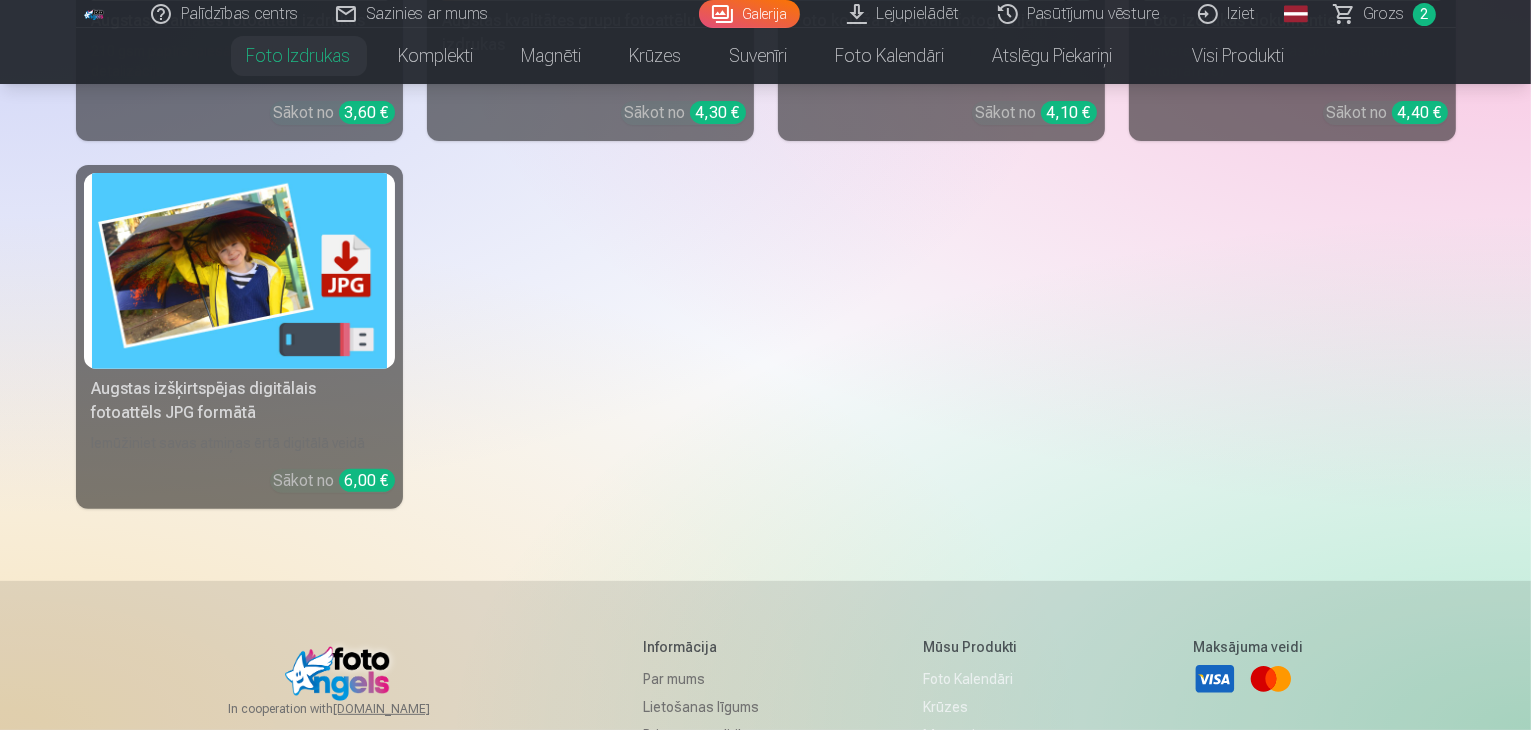 click on "Augstas izšķirtspējas digitālais fotoattēls JPG formātā Iemūžiniet savas atmiņas ērtā digitālā veidā Sākot no    6,00 €" at bounding box center [239, 337] 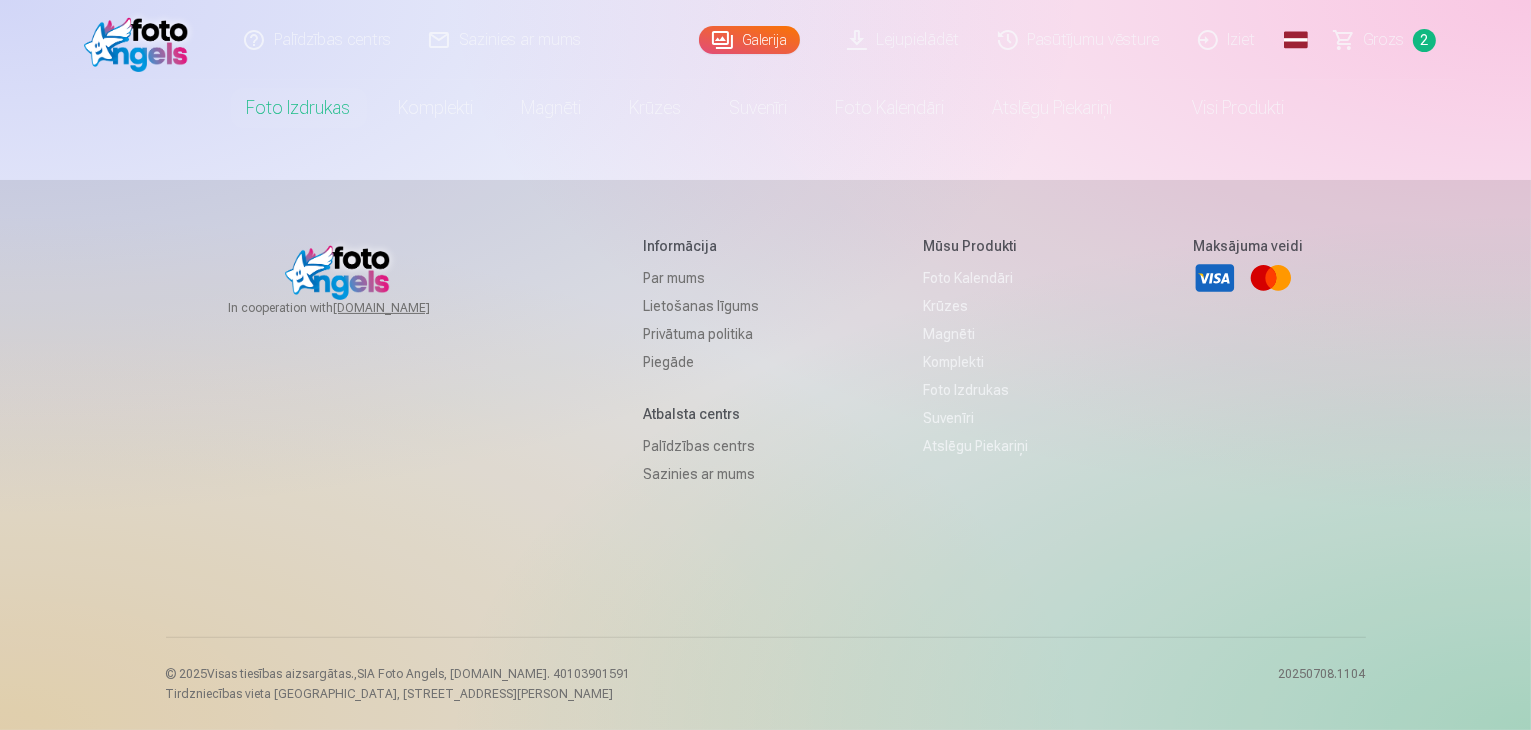 scroll, scrollTop: 0, scrollLeft: 0, axis: both 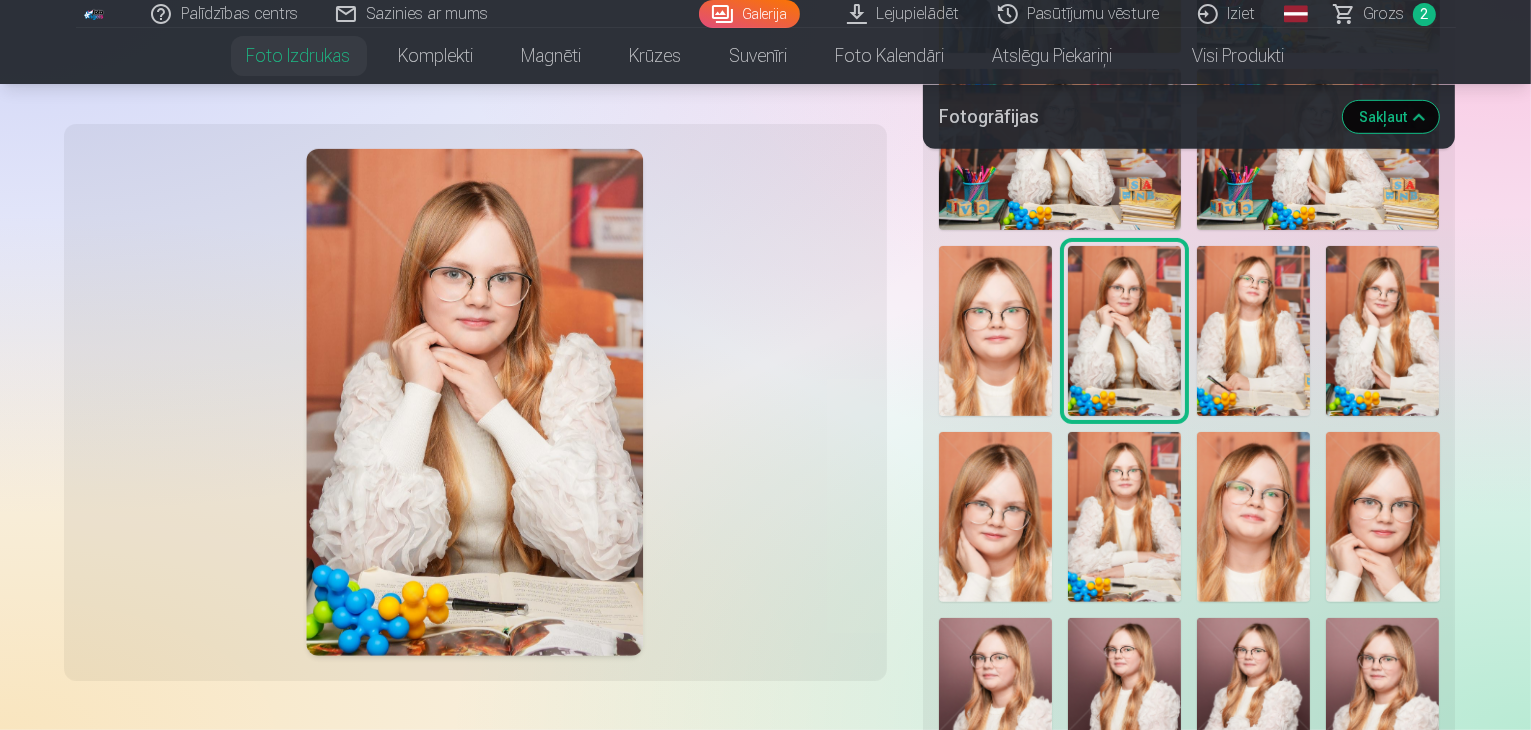 click at bounding box center (1124, 331) 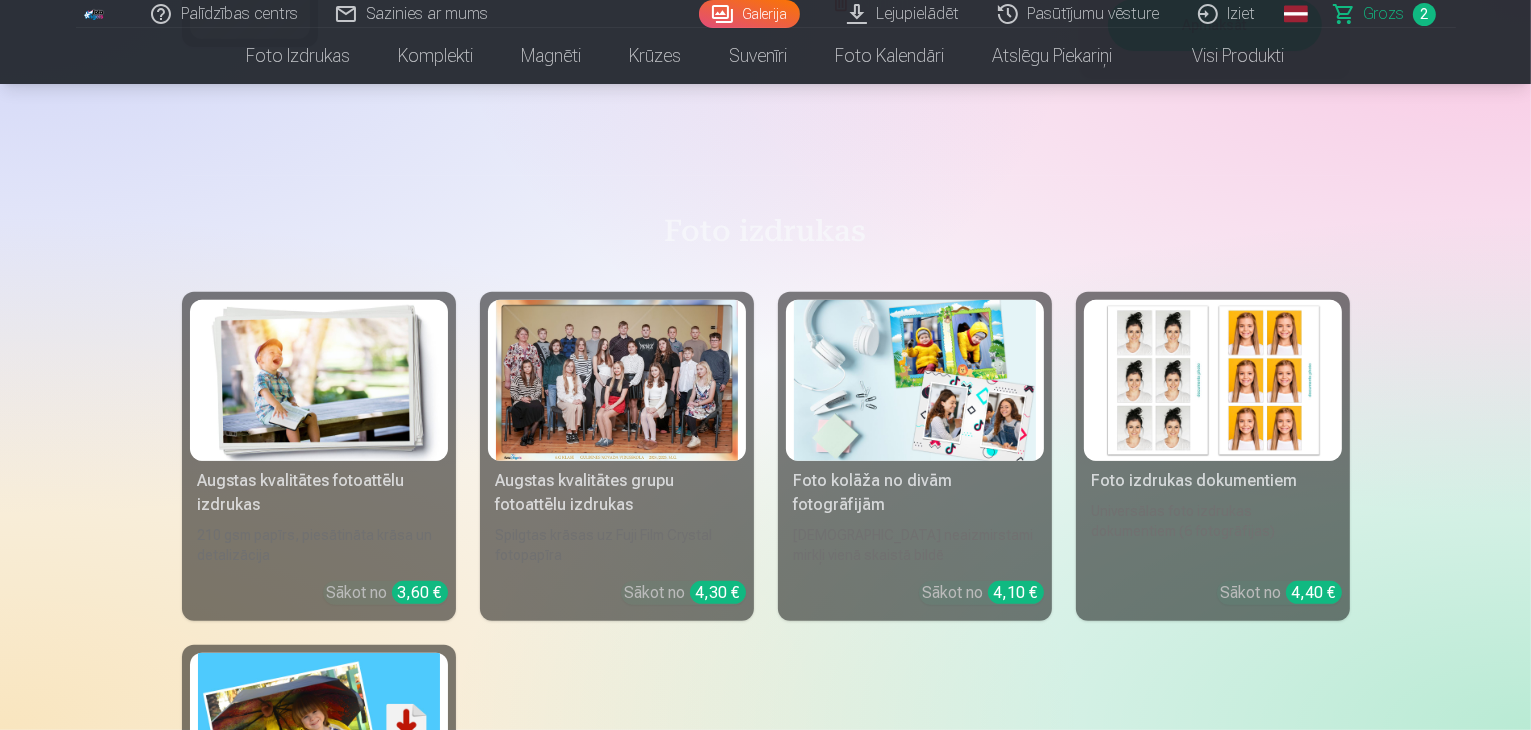 scroll, scrollTop: 800, scrollLeft: 0, axis: vertical 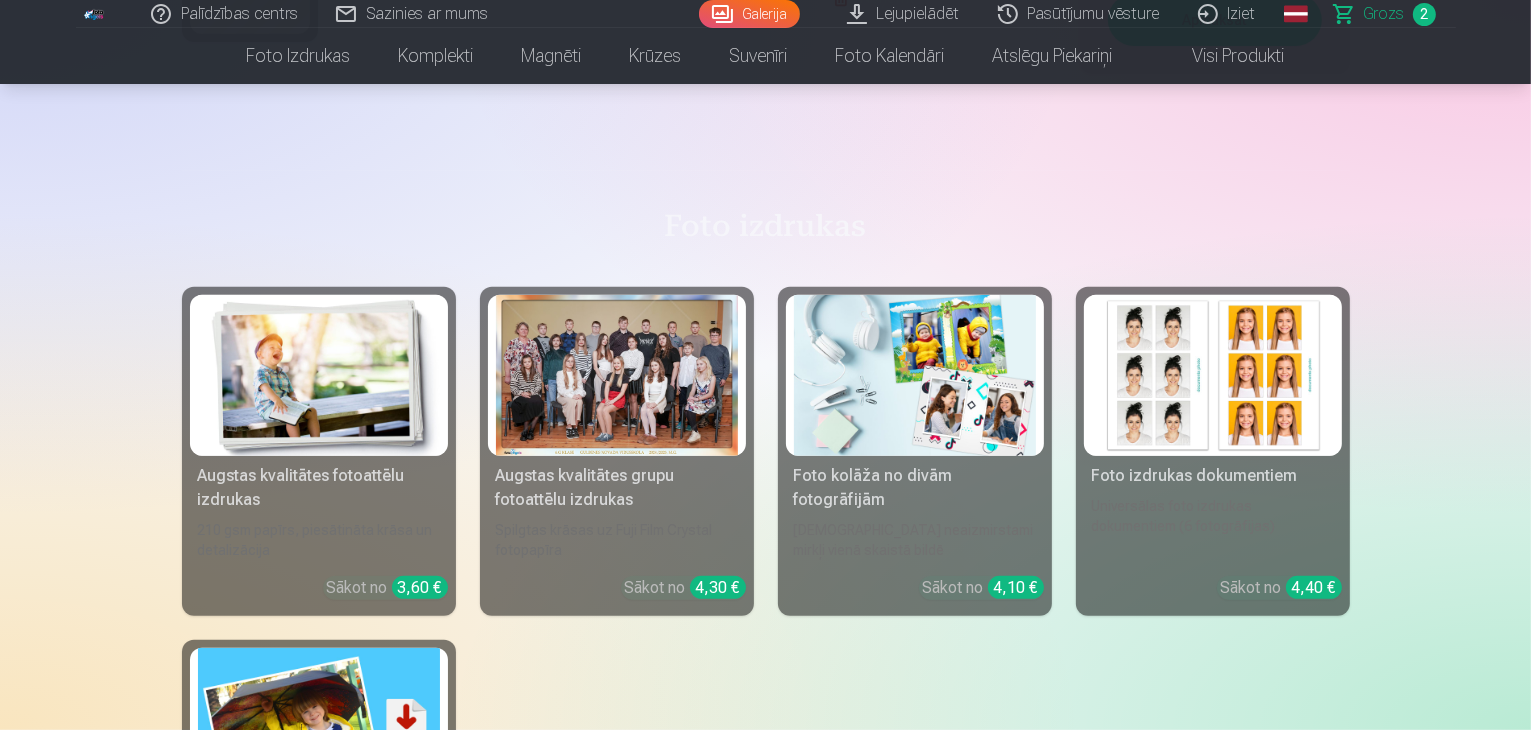 click on "Foto kolāža no divām fotogrāfijām" at bounding box center [915, 488] 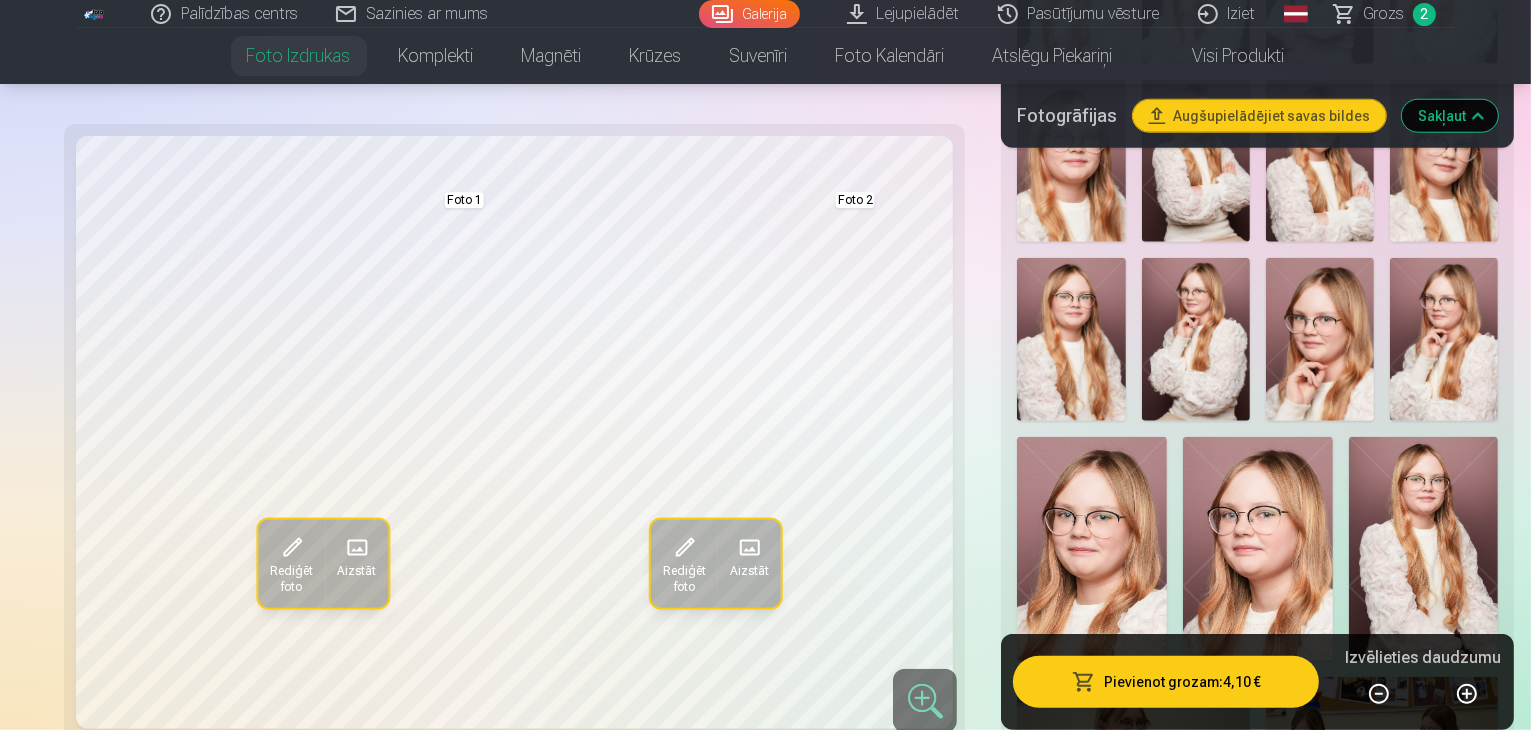 scroll, scrollTop: 1900, scrollLeft: 0, axis: vertical 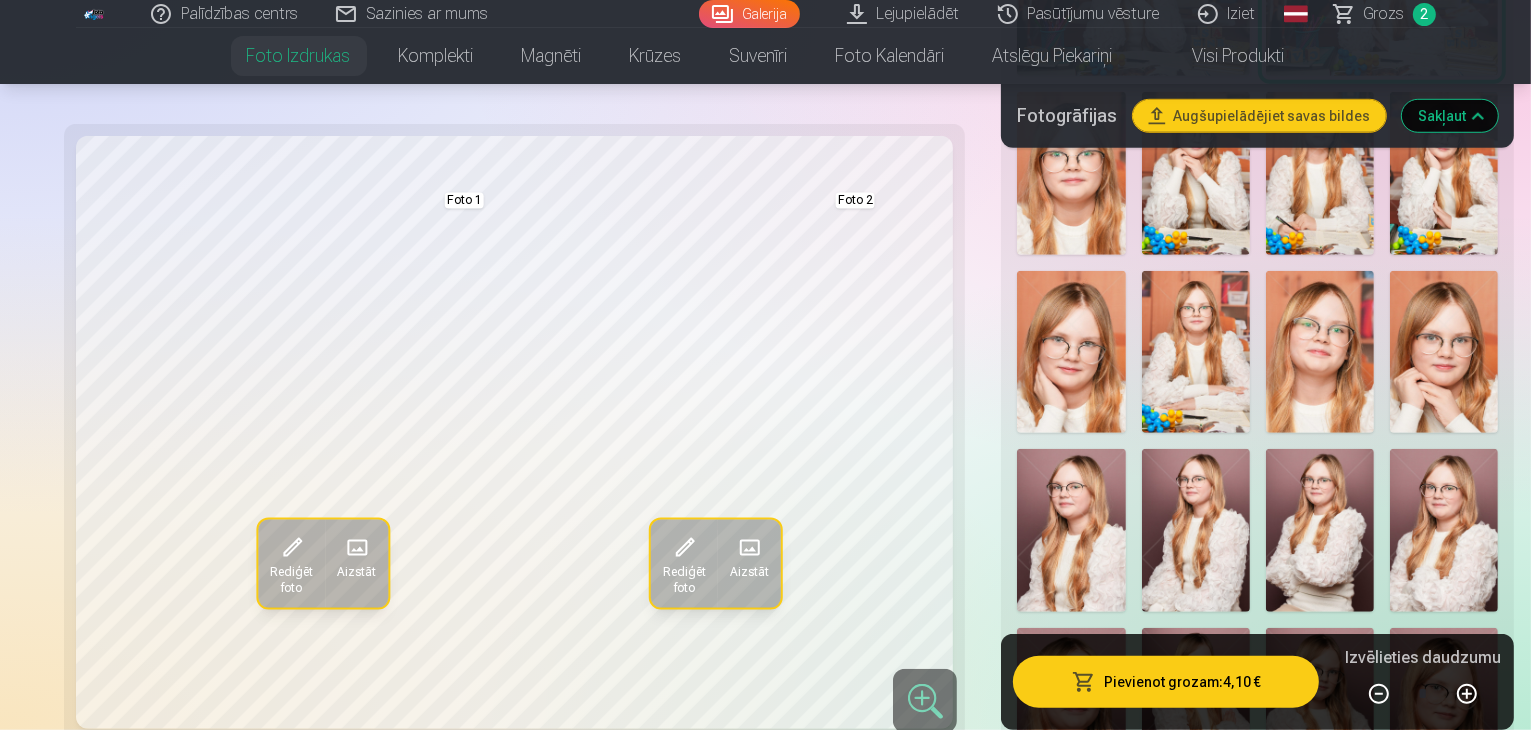 click at bounding box center (1196, 530) 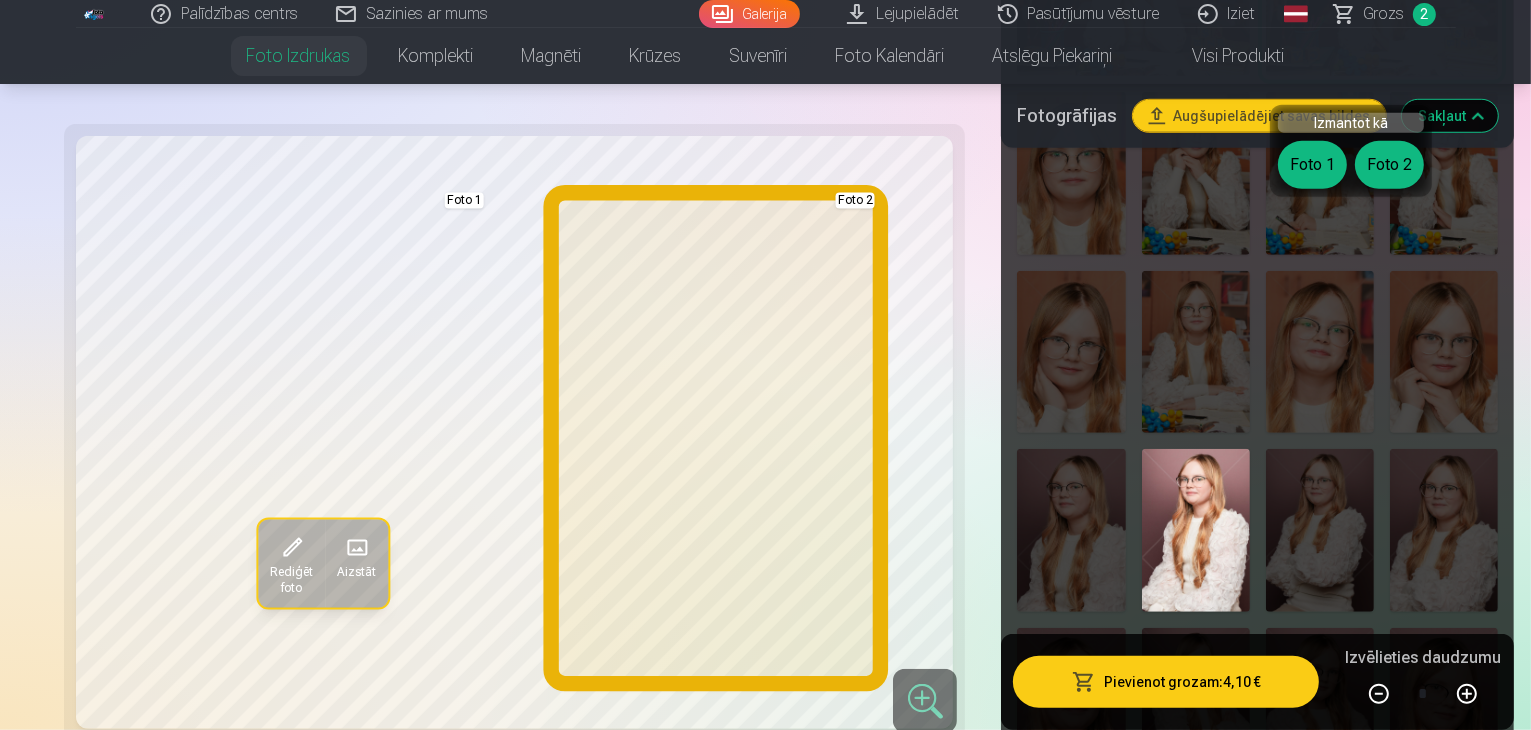 click on "Foto   2" at bounding box center [1389, 165] 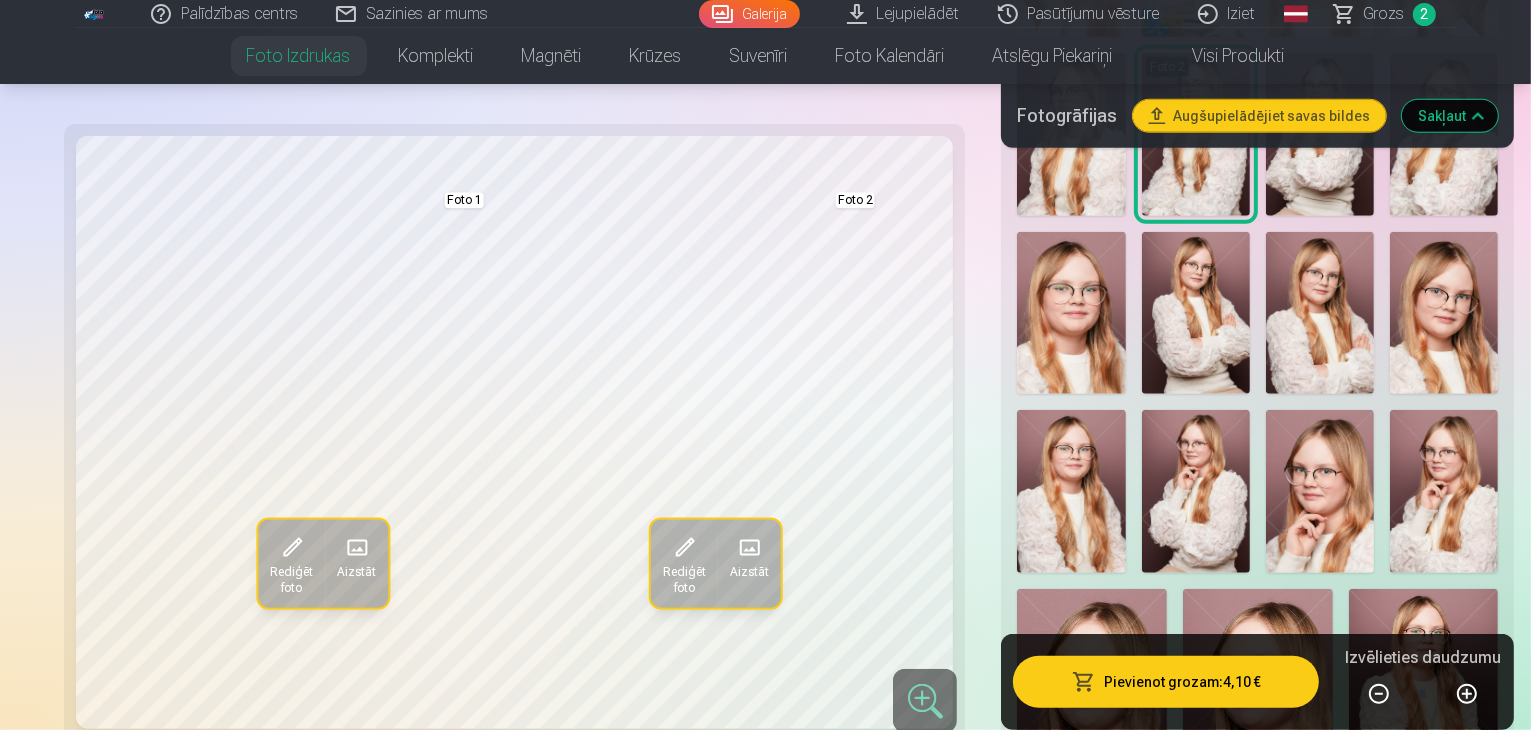 scroll, scrollTop: 1800, scrollLeft: 0, axis: vertical 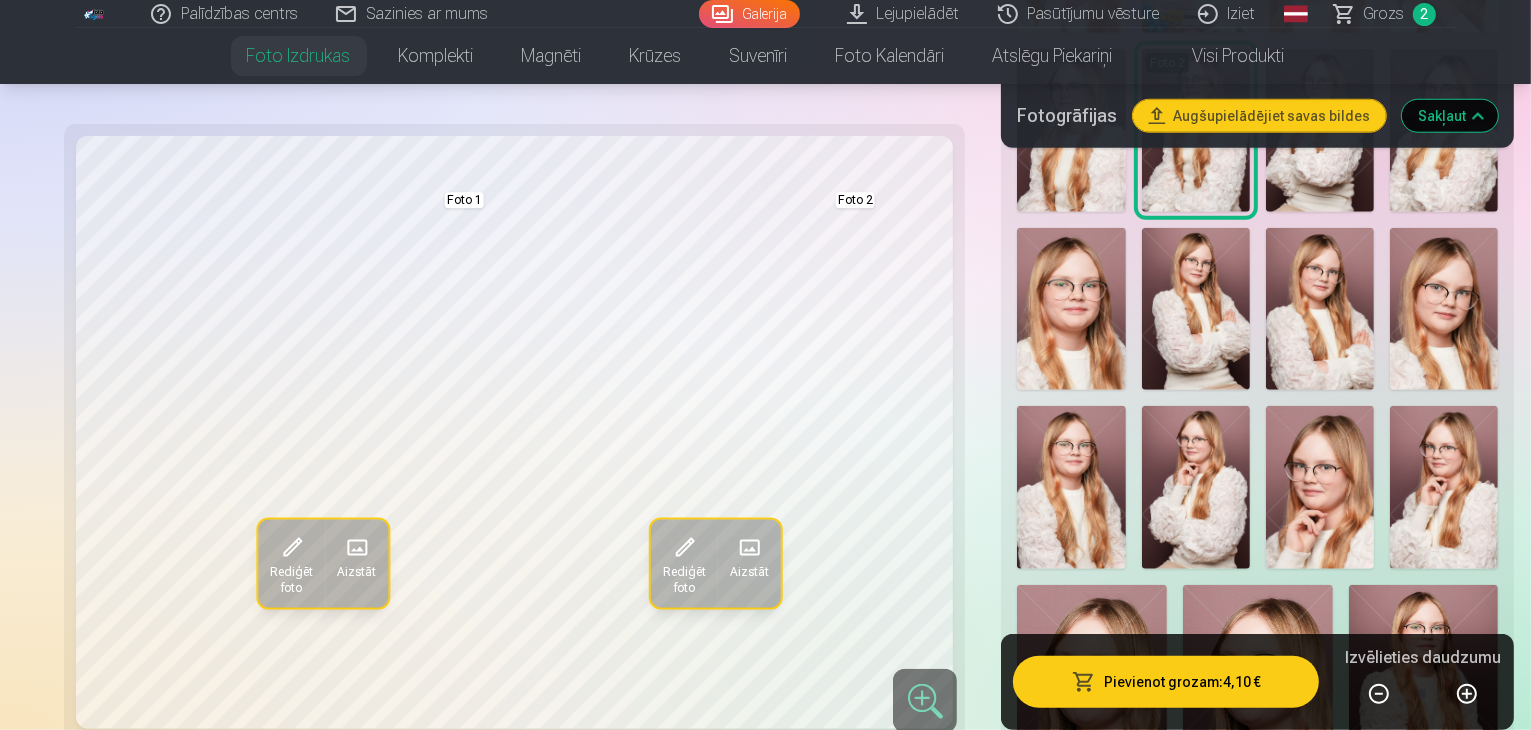 click on "Rediģēt foto" at bounding box center (683, 579) 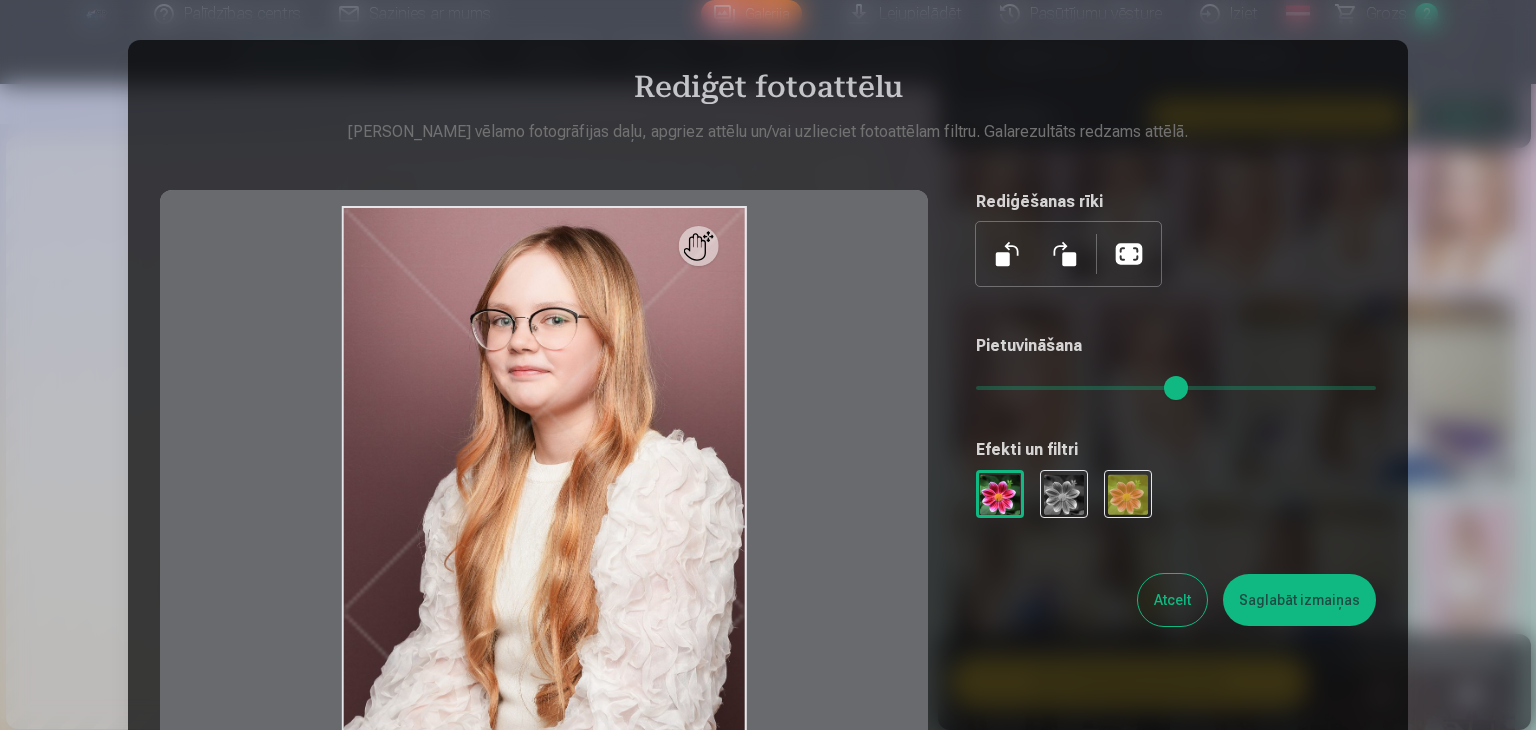 click at bounding box center [1000, 494] 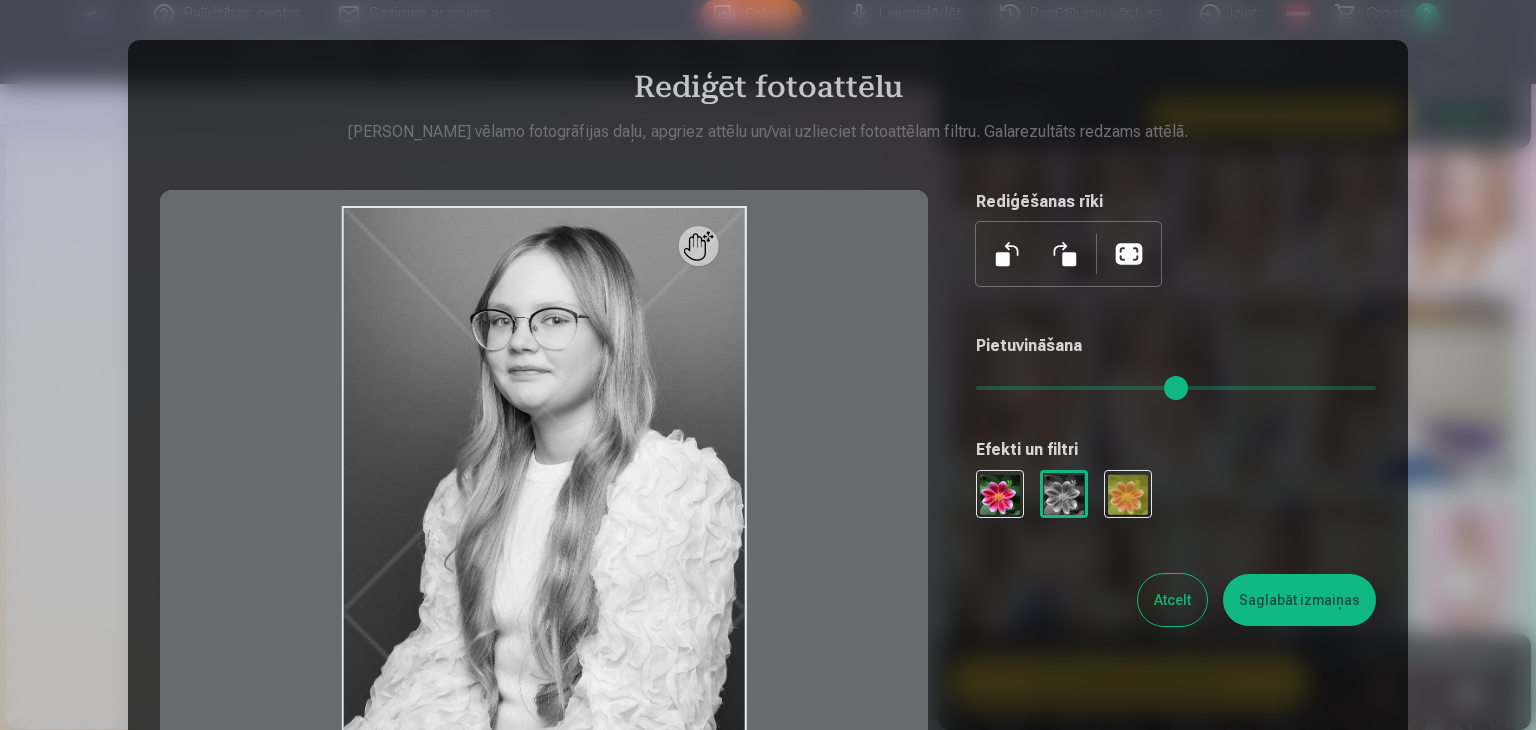 click at bounding box center (1129, 254) 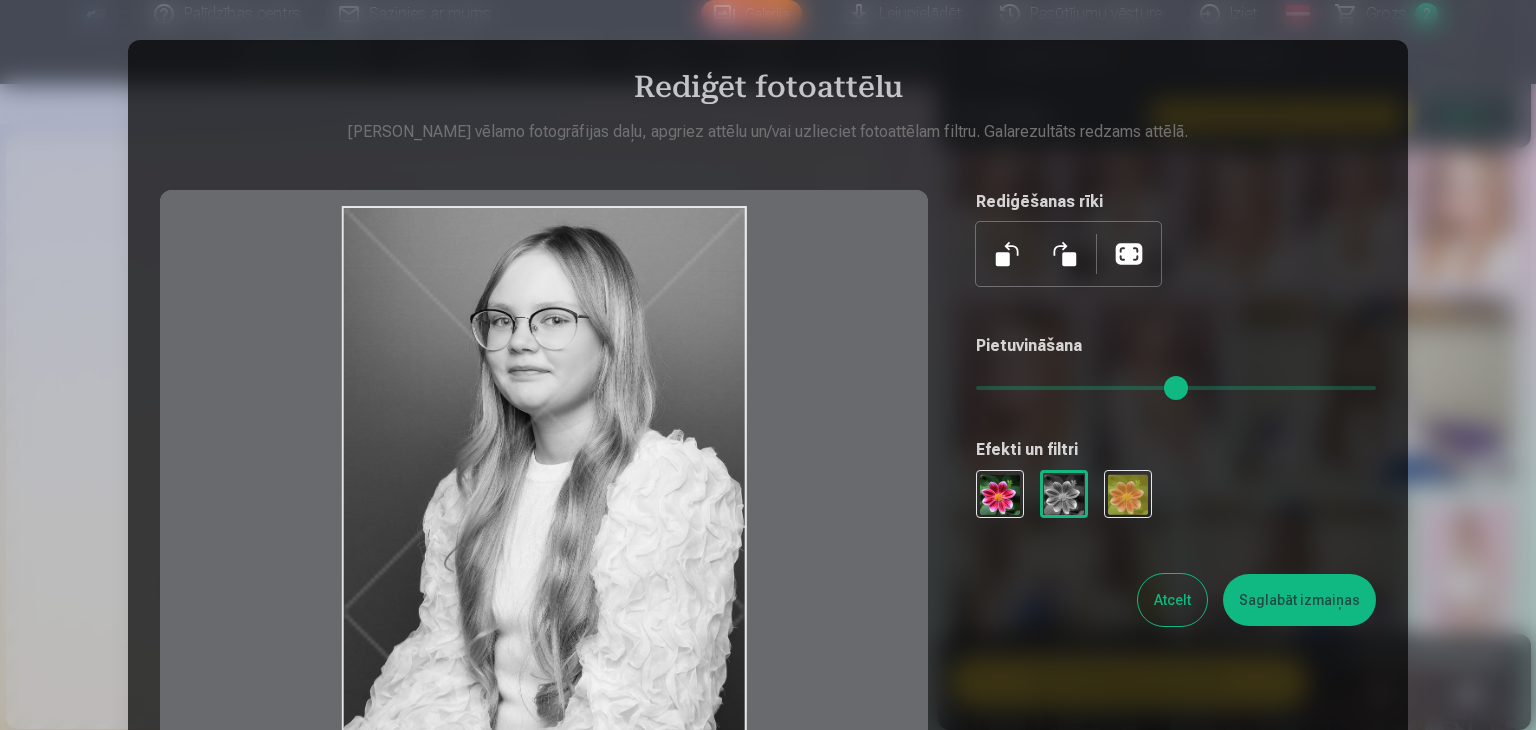 drag, startPoint x: 708, startPoint y: 258, endPoint x: 662, endPoint y: 293, distance: 57.801384 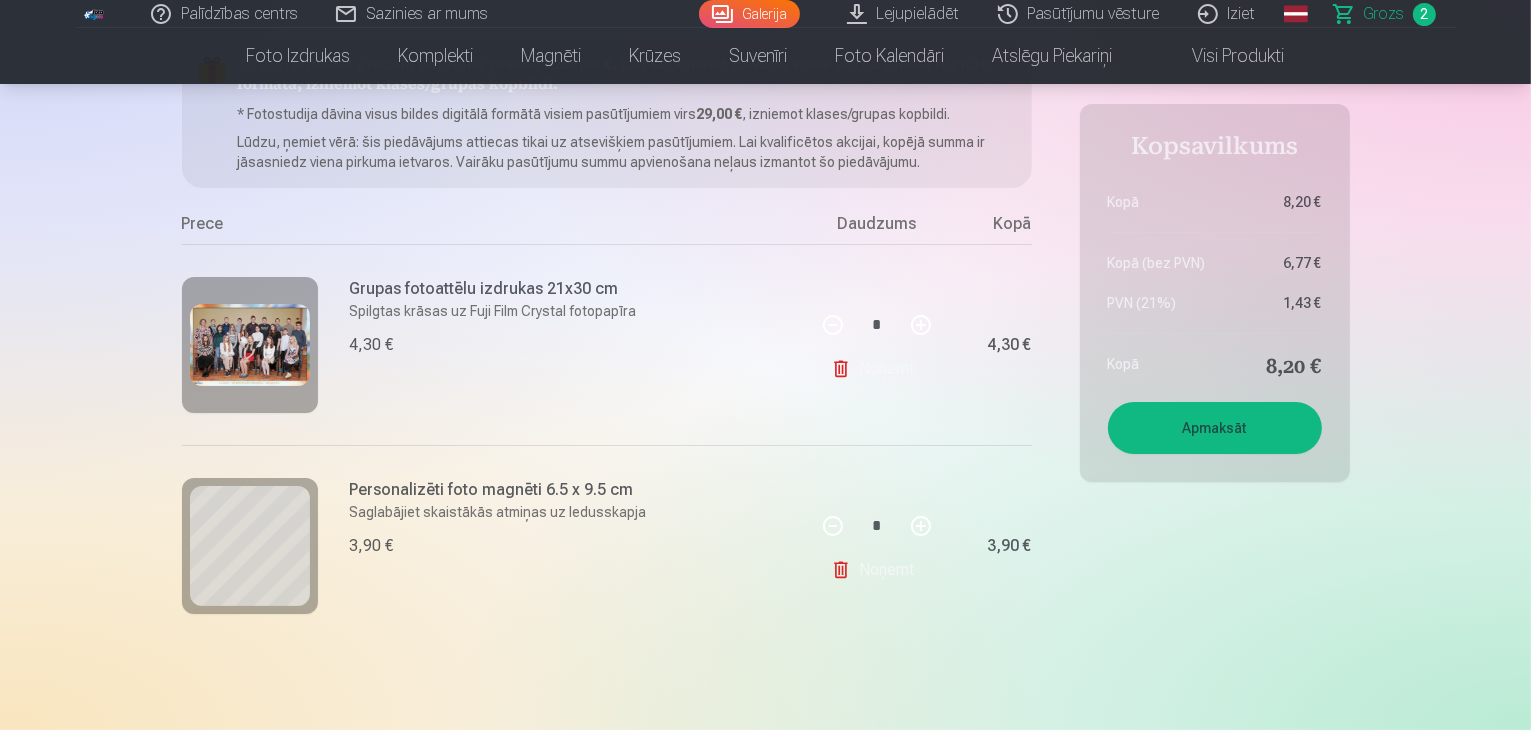 scroll, scrollTop: 300, scrollLeft: 0, axis: vertical 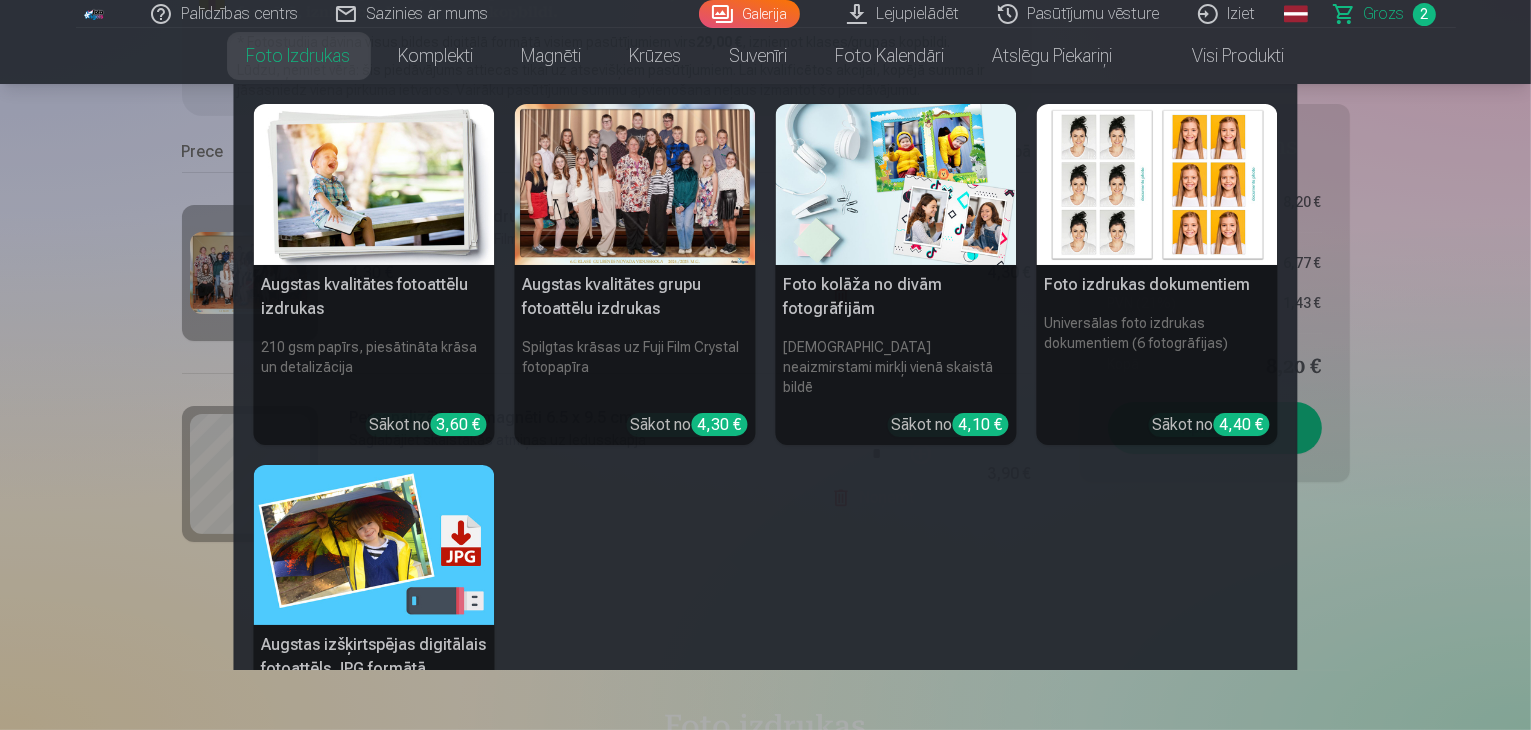 click on "Foto kolāža no divām fotogrāfijām" at bounding box center [896, 297] 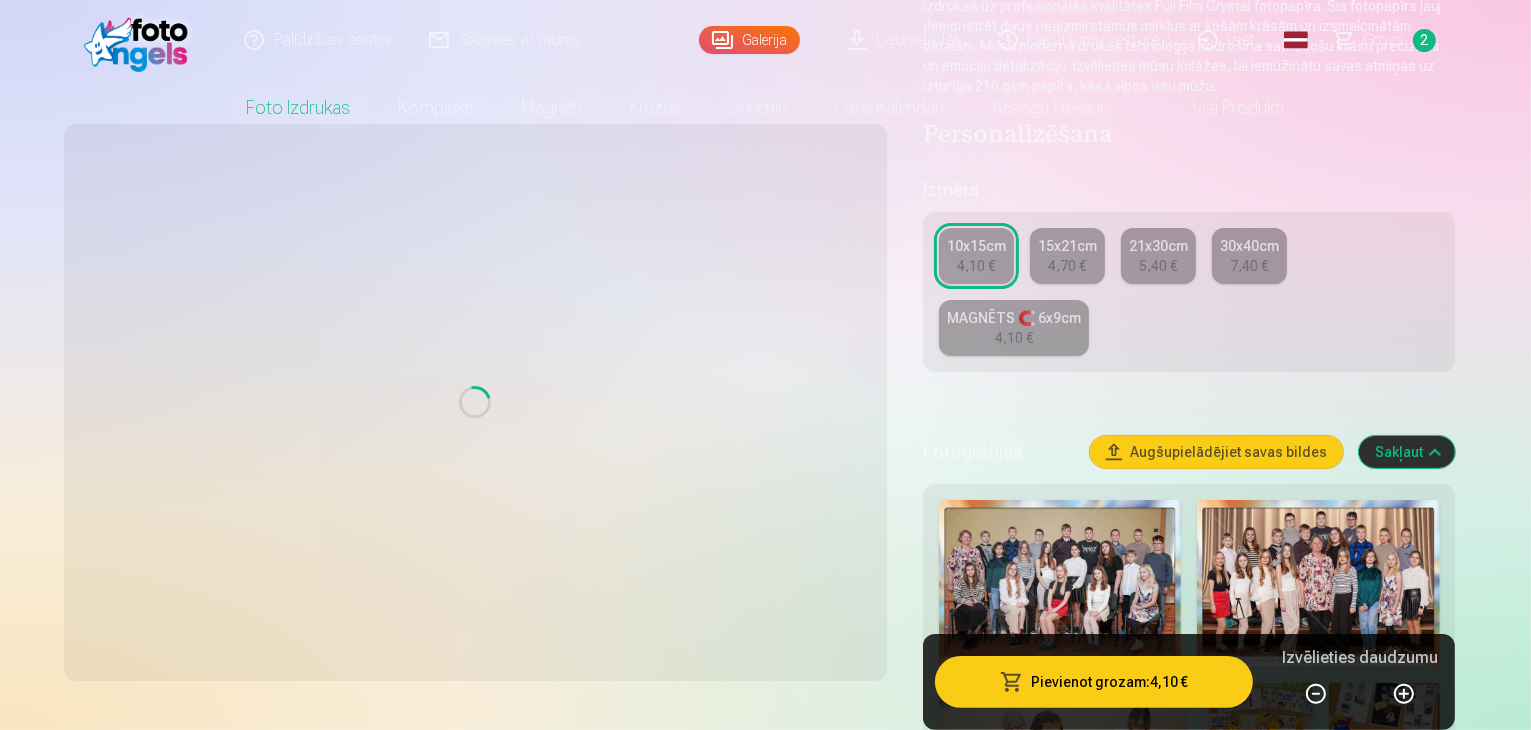 scroll, scrollTop: 0, scrollLeft: 0, axis: both 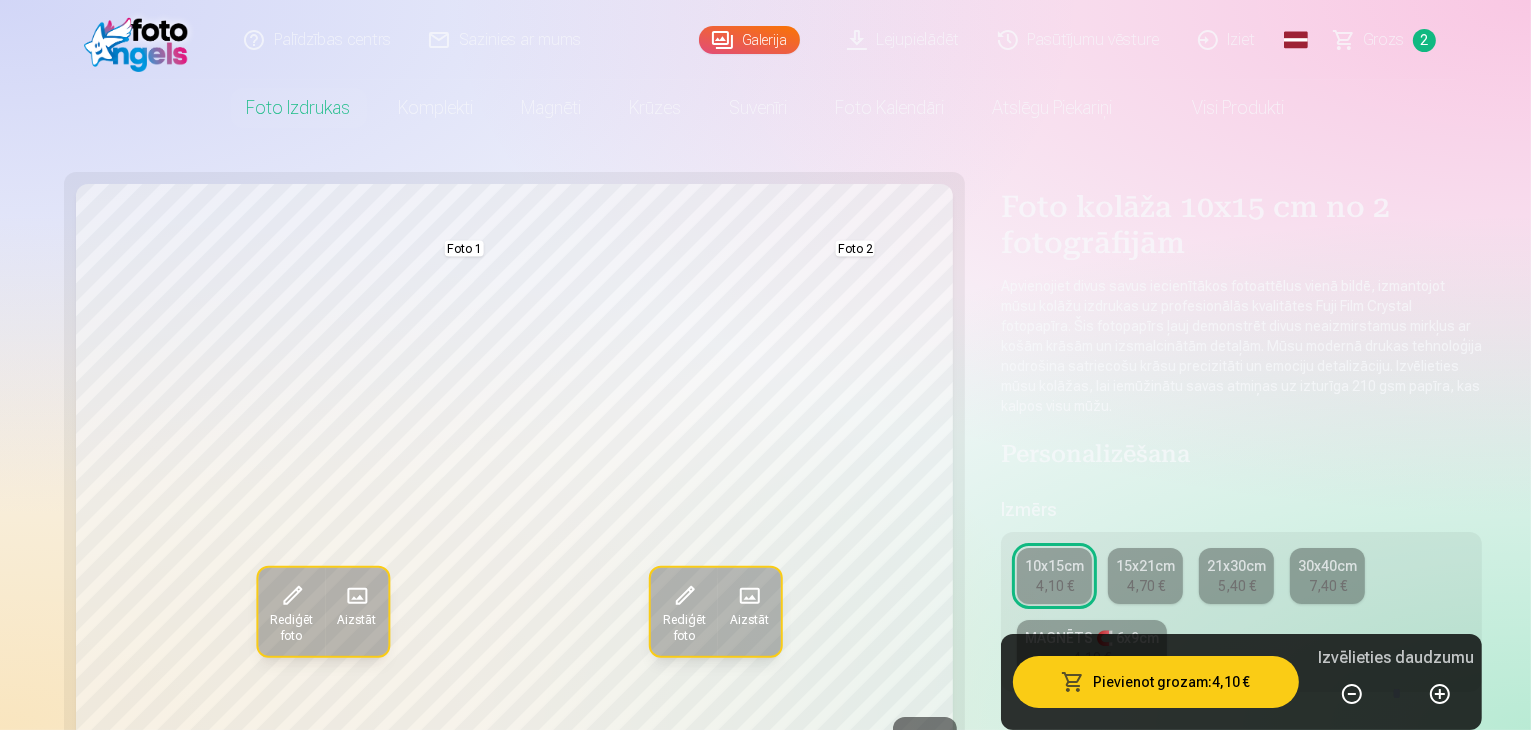 click on "15x21cm 4,70 €" at bounding box center (1145, 576) 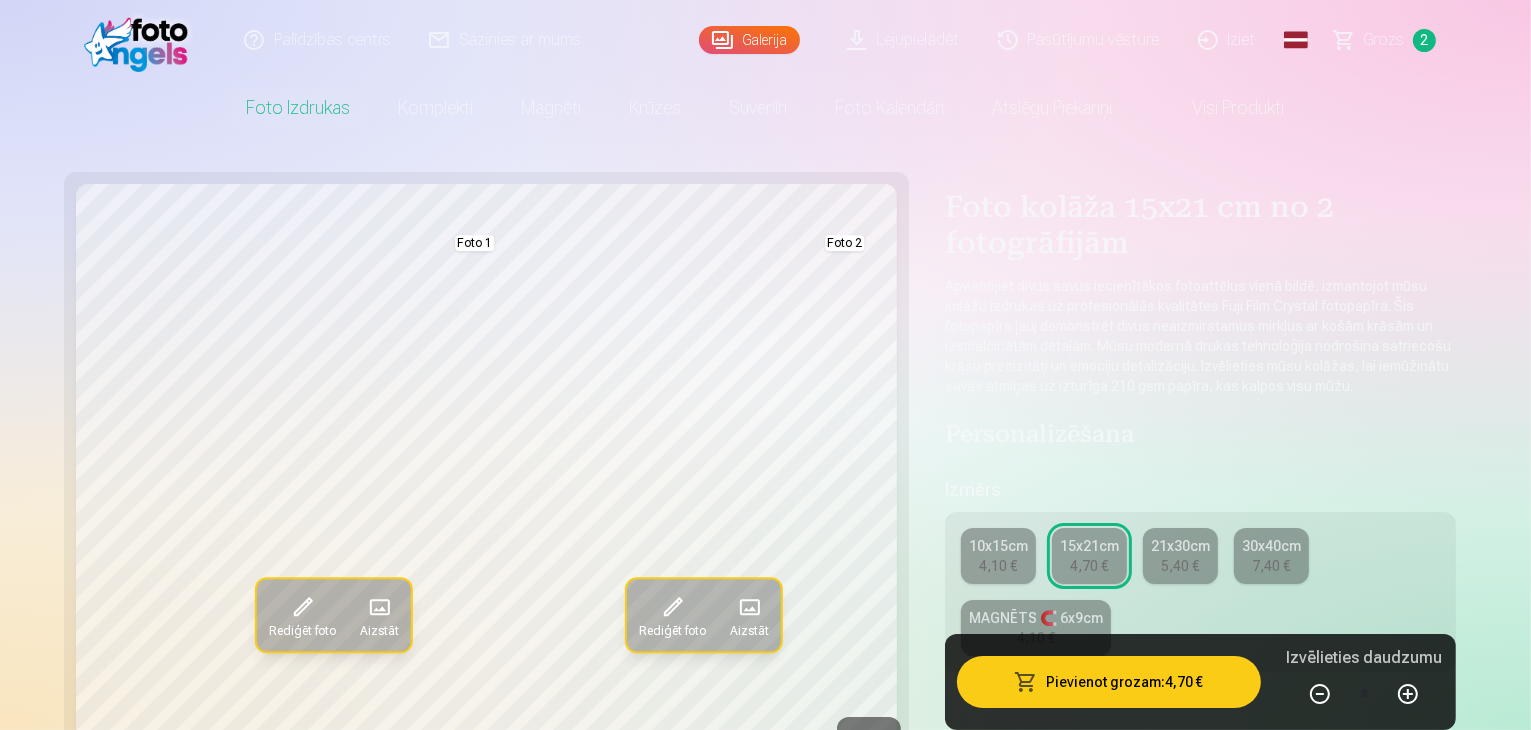 click on "5,40 €" at bounding box center [1180, 566] 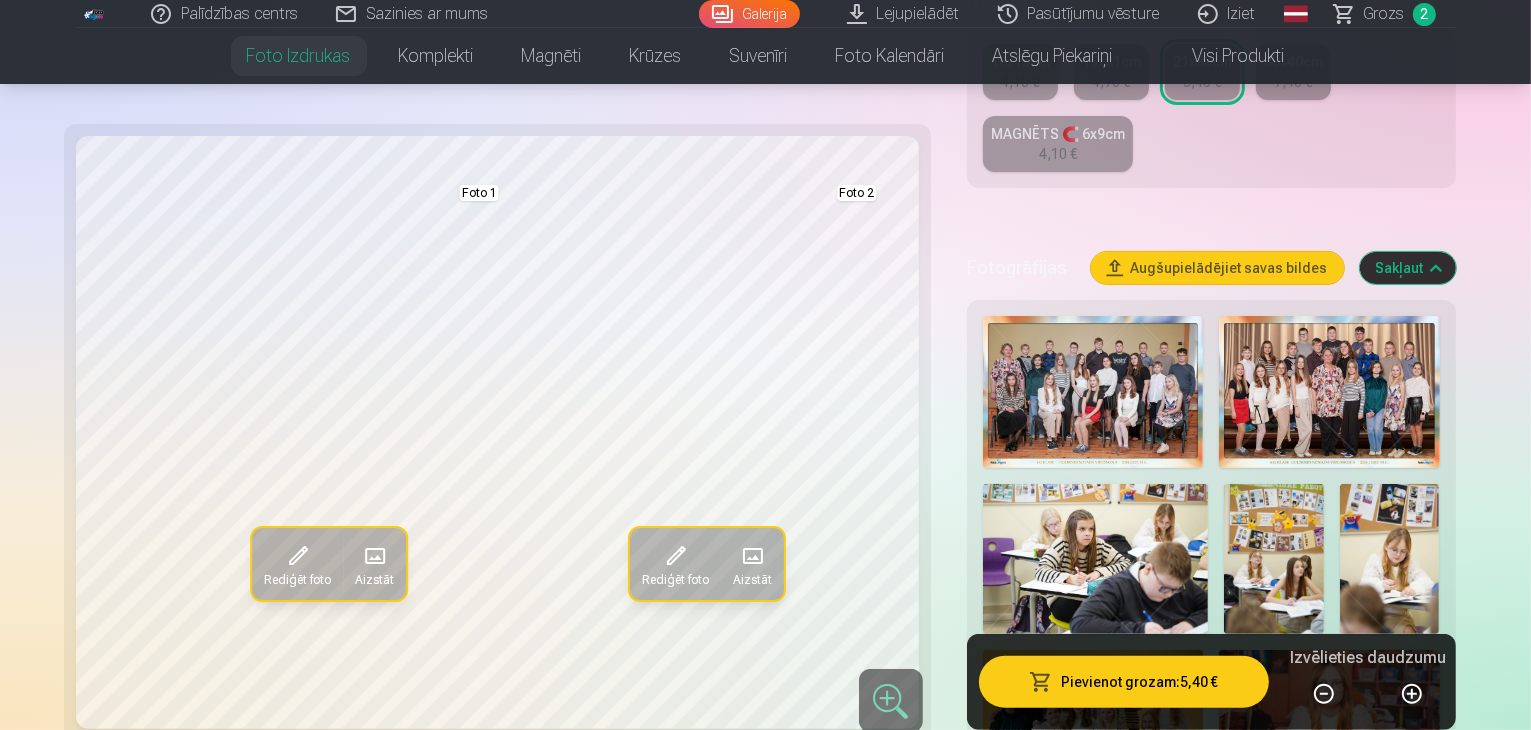 scroll, scrollTop: 600, scrollLeft: 0, axis: vertical 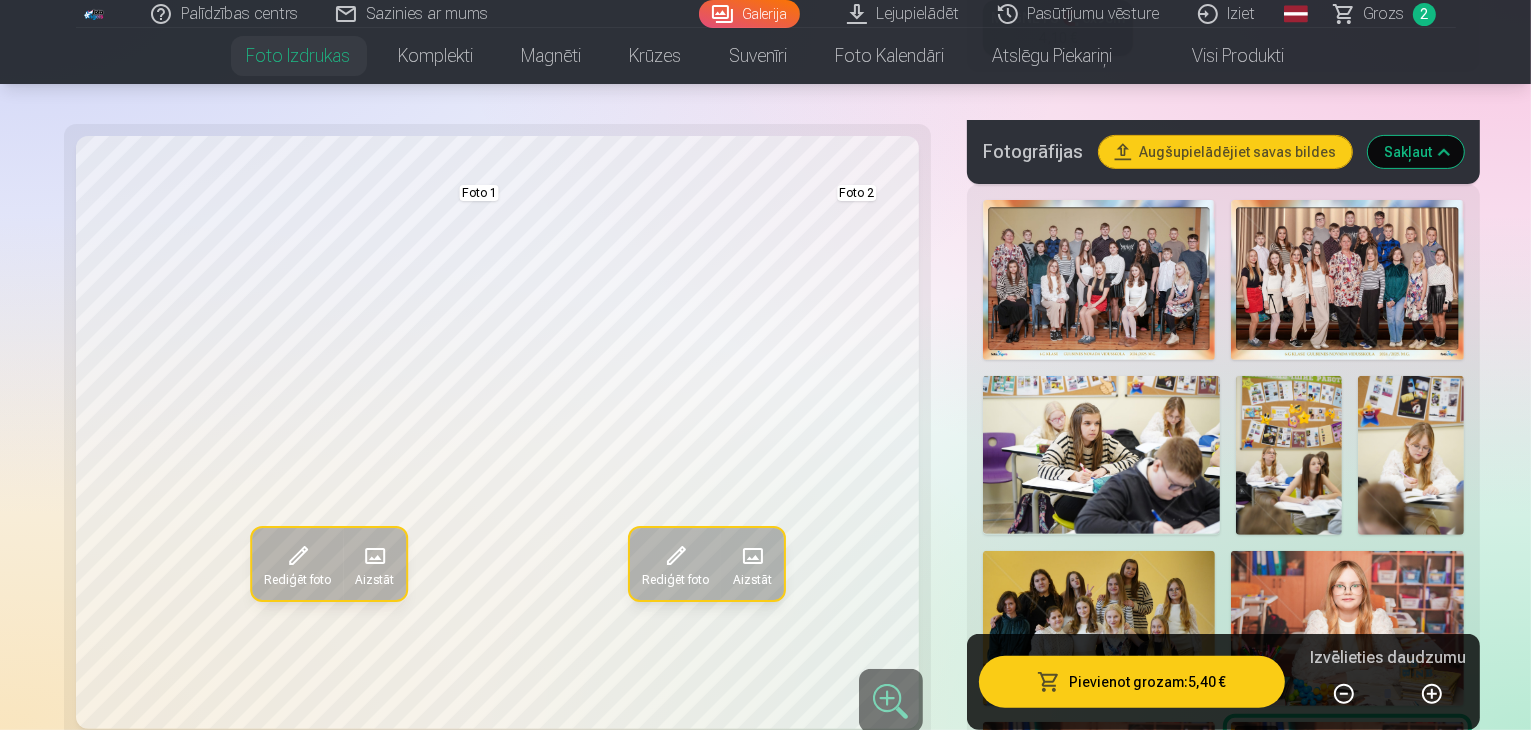 click on "Rediģēt foto" at bounding box center [674, 580] 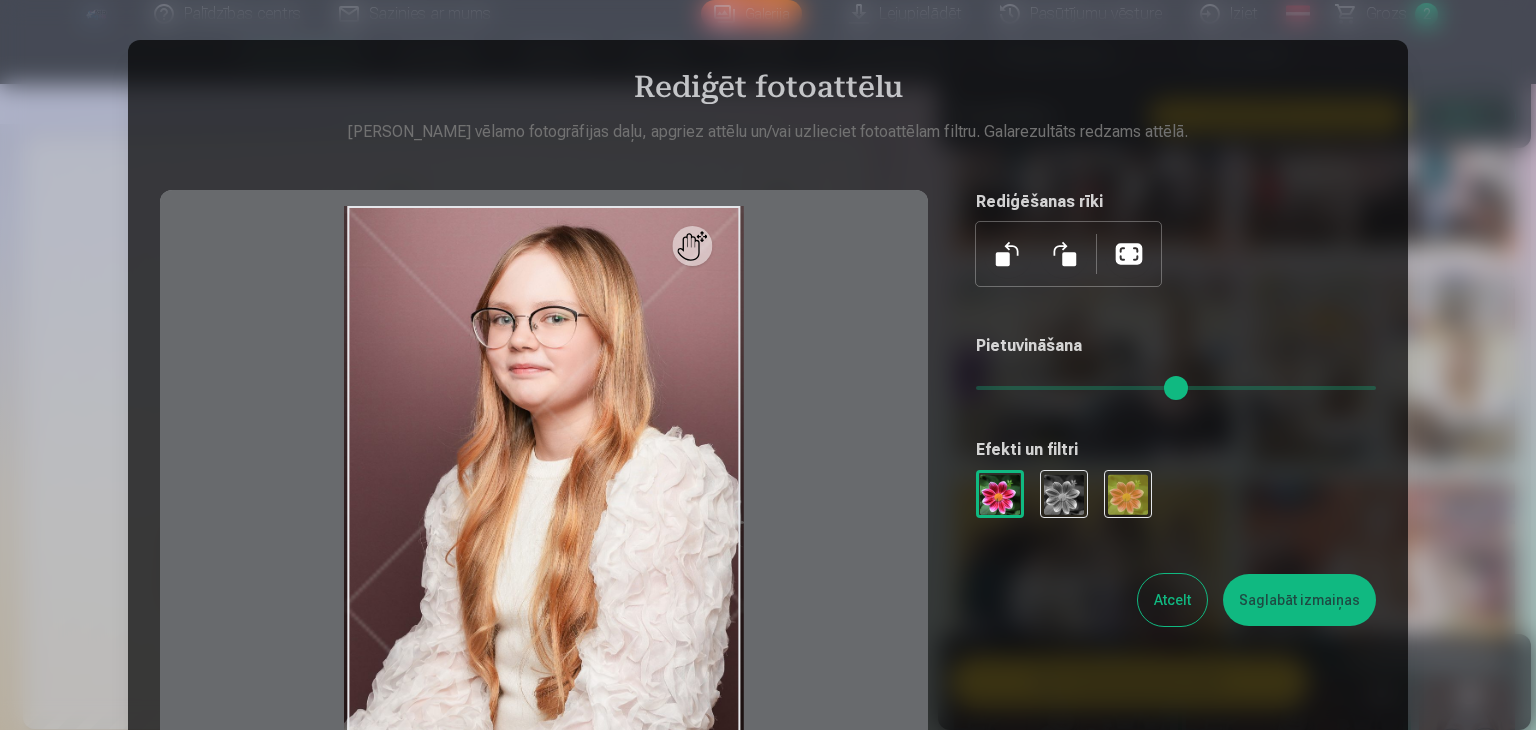 click on "Atcelt" at bounding box center [1172, 600] 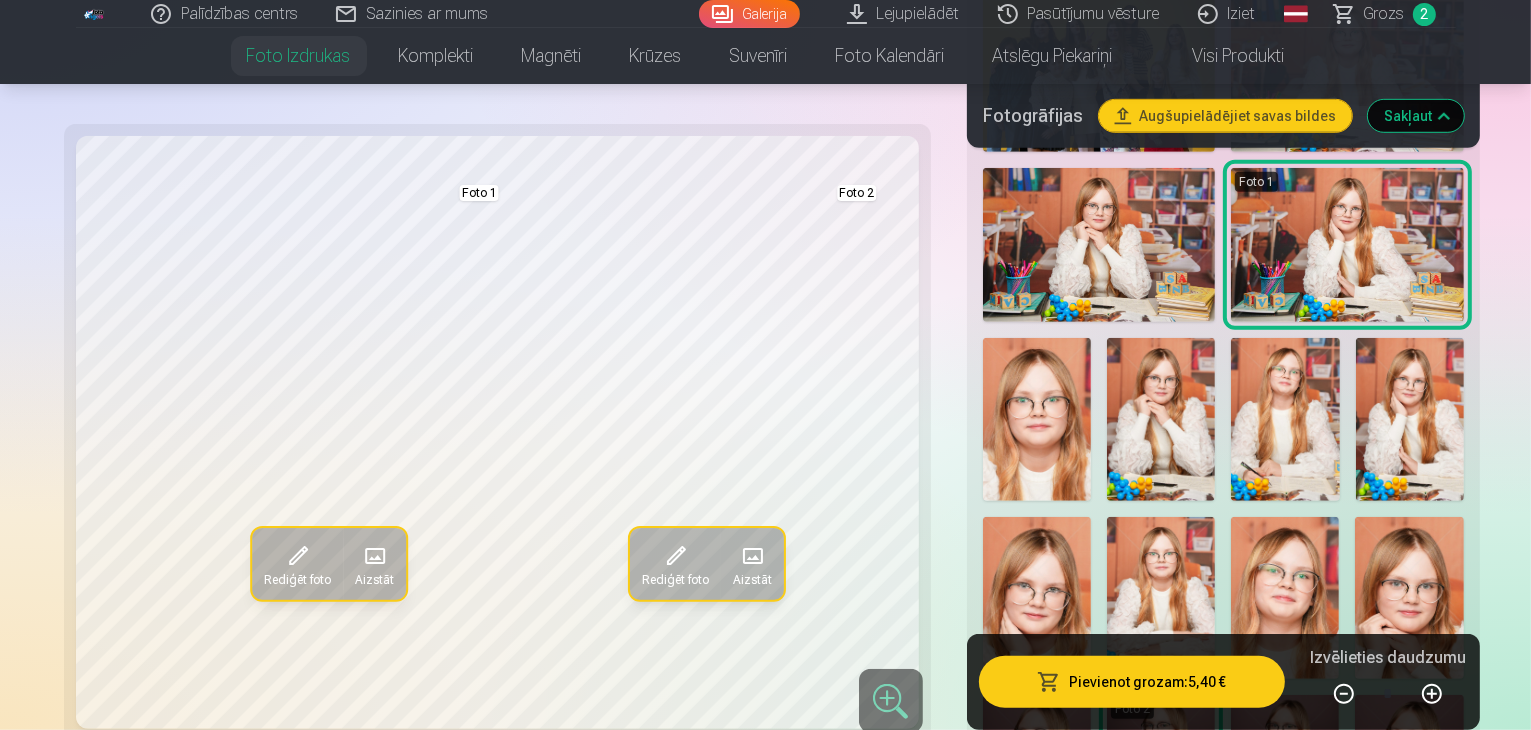 scroll, scrollTop: 1200, scrollLeft: 0, axis: vertical 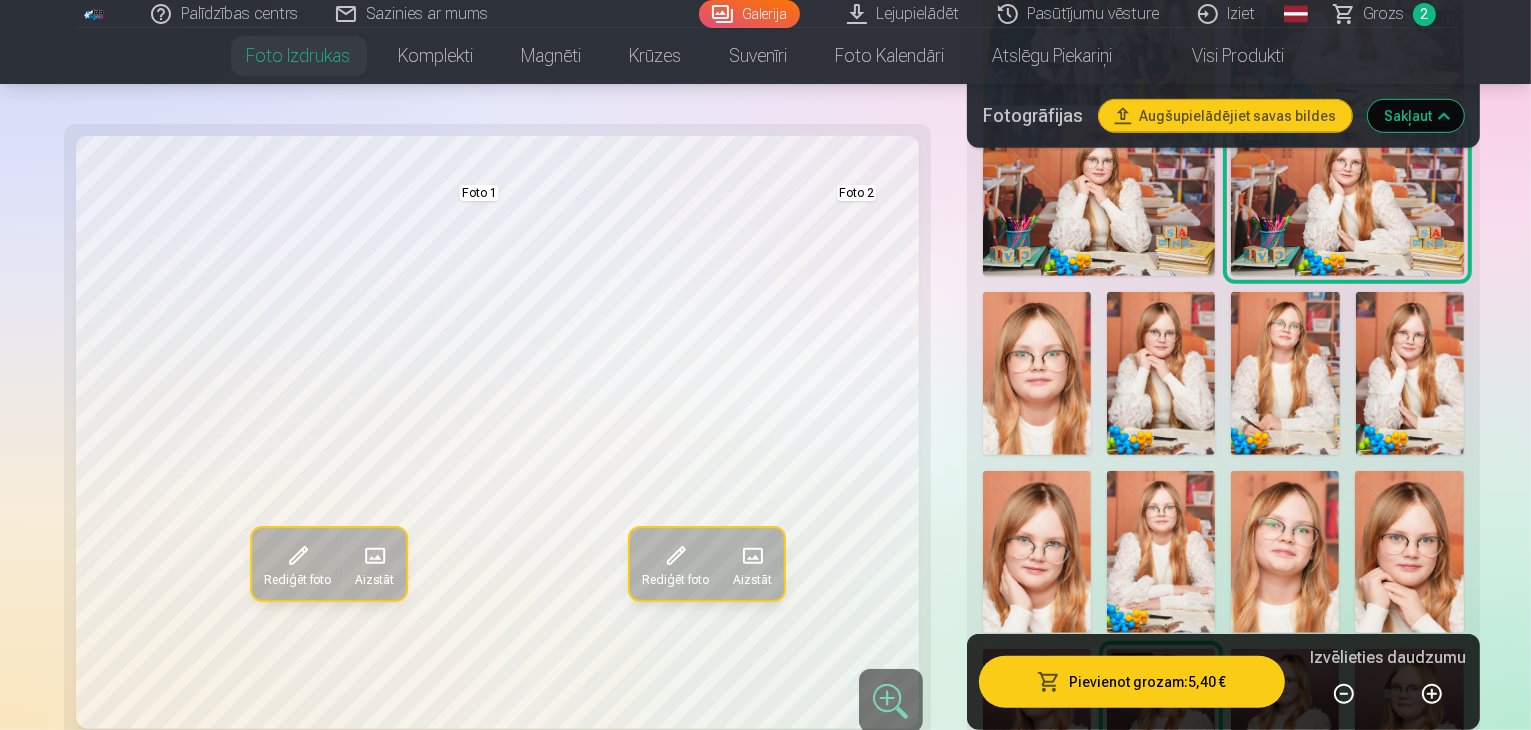 click at bounding box center (1037, 730) 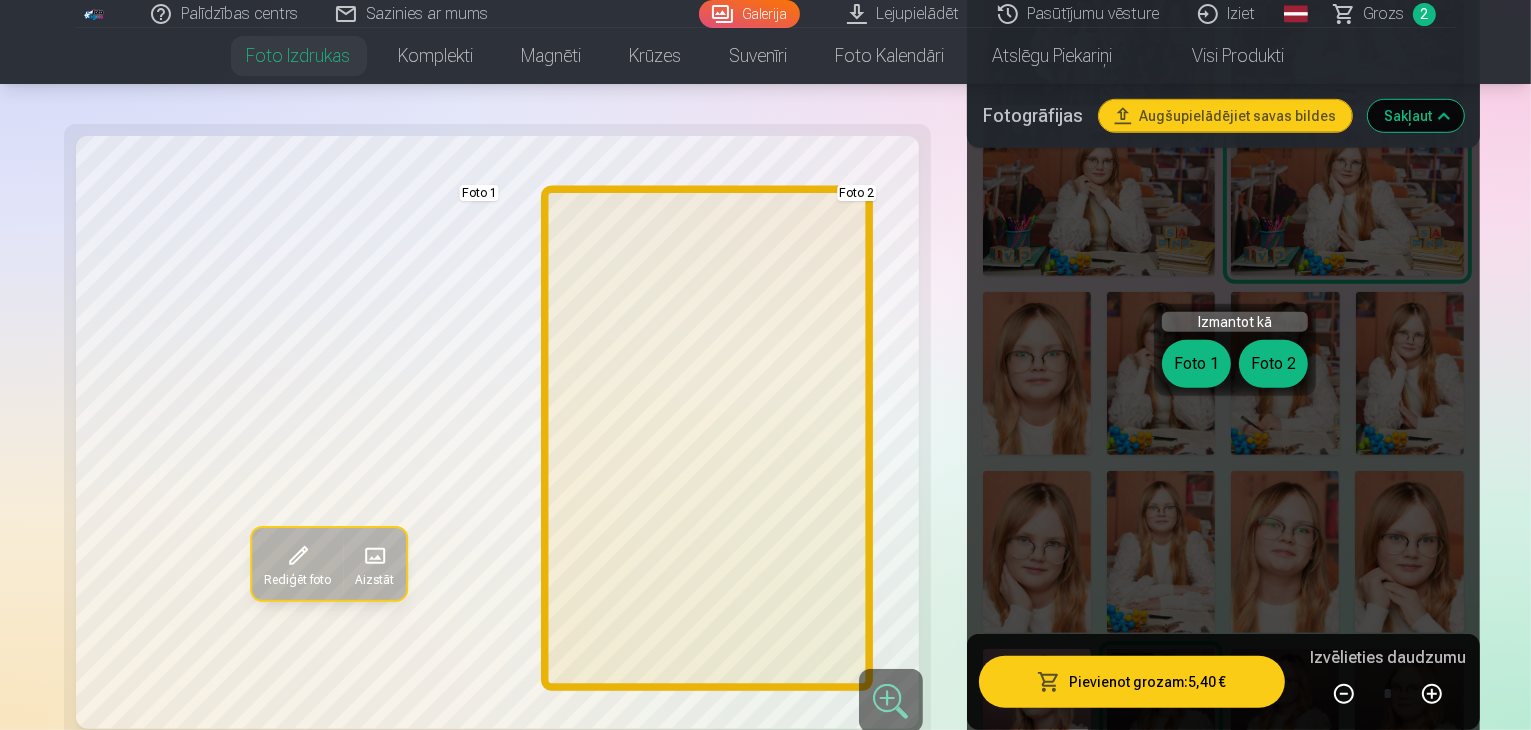 click on "Foto   2" at bounding box center (1273, 364) 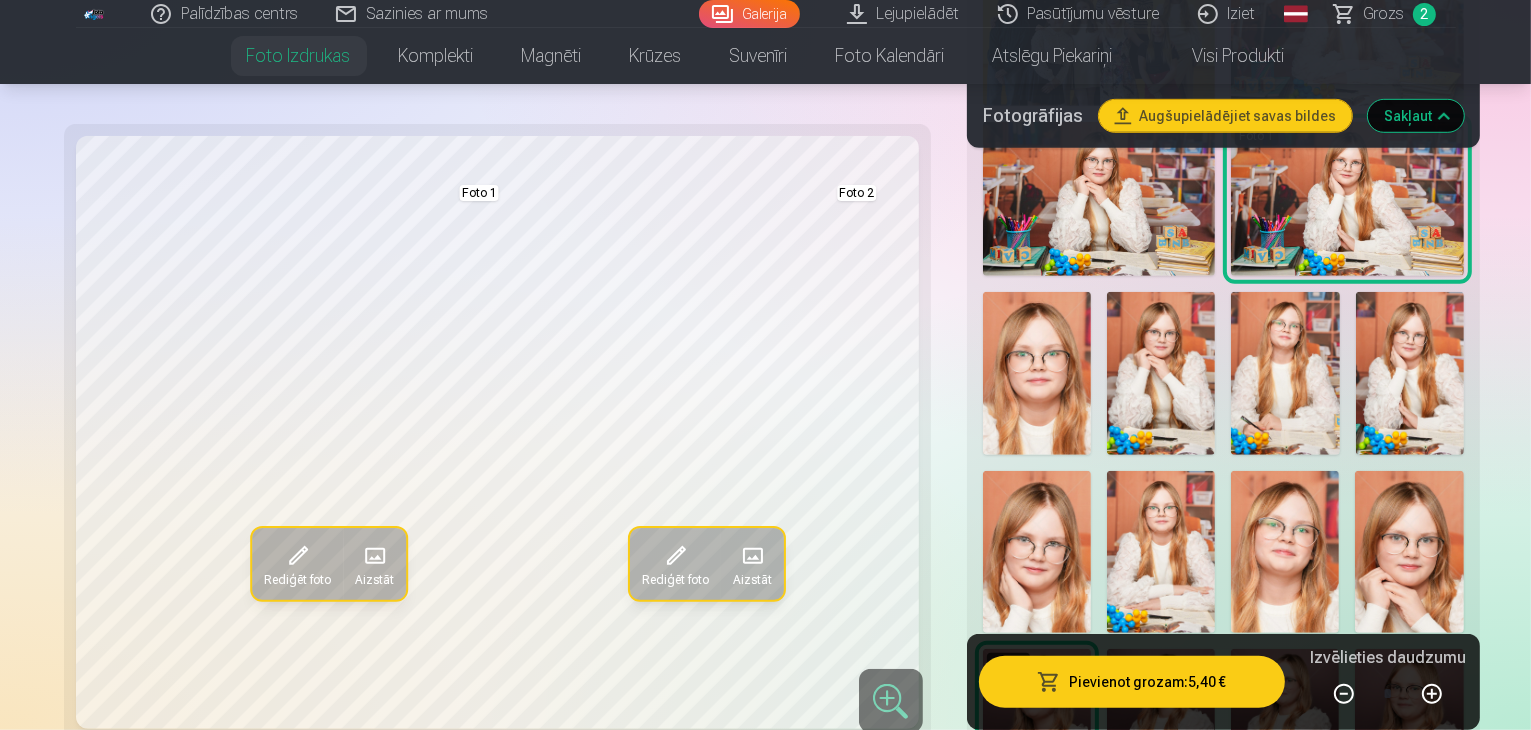 click at bounding box center (1161, 730) 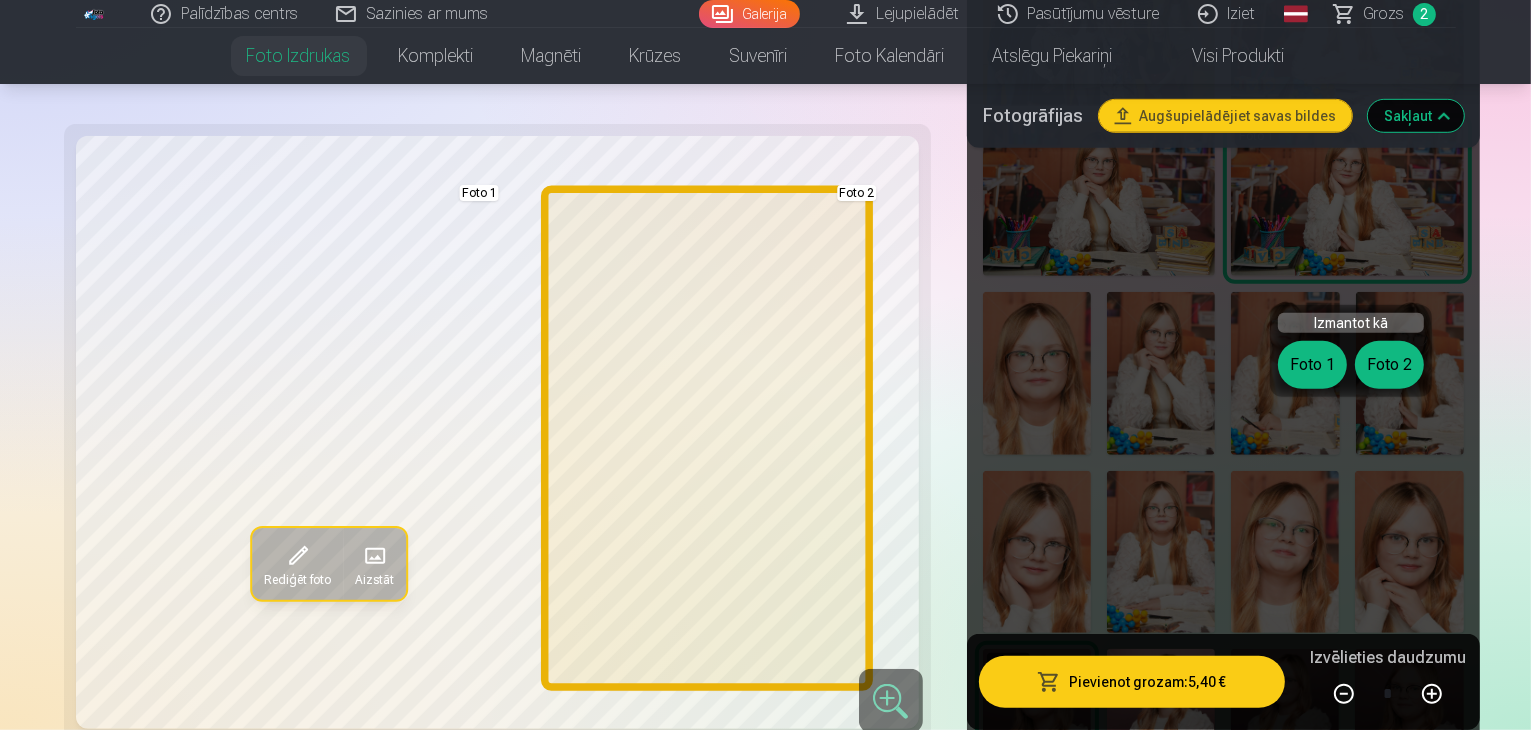 click on "Foto   2" at bounding box center [1389, 365] 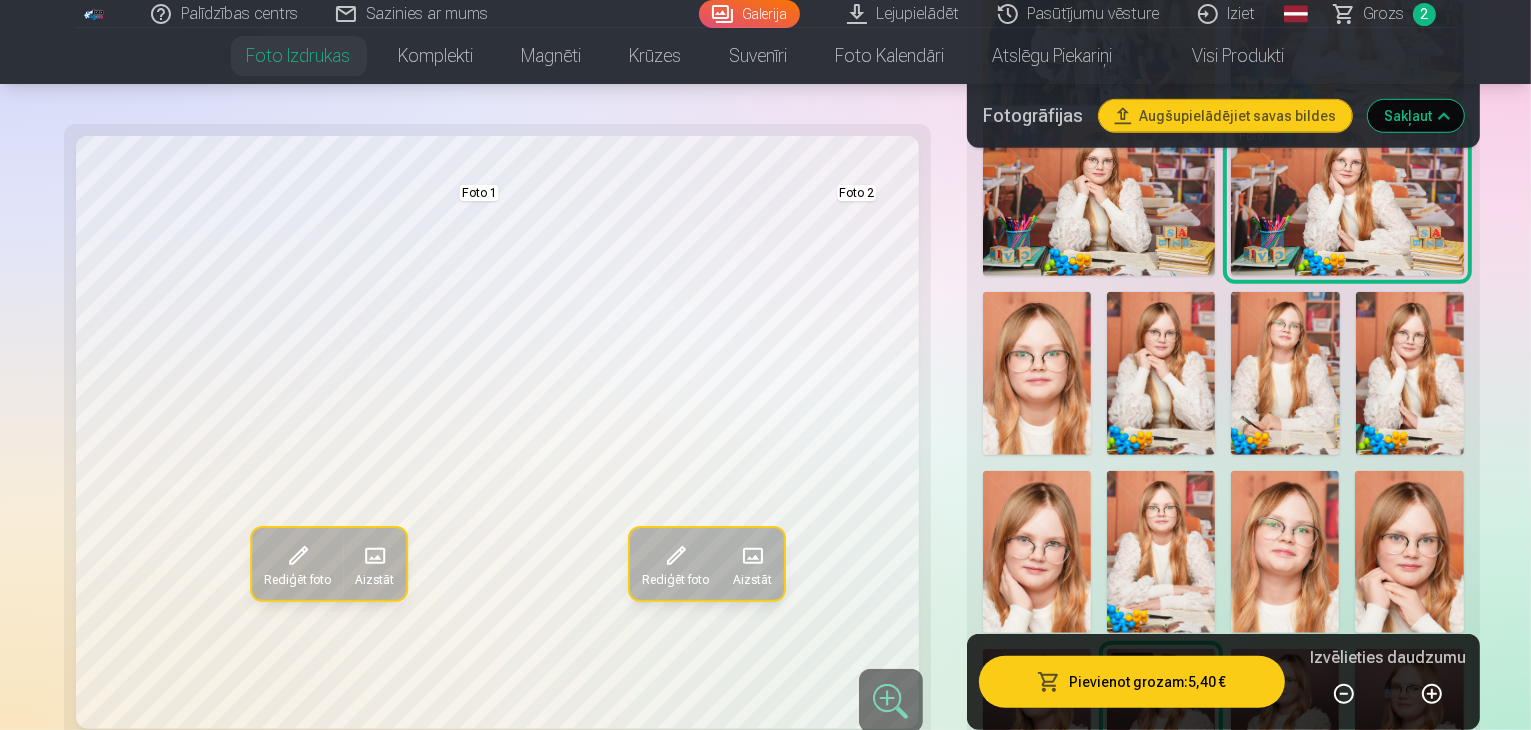 click at bounding box center (1285, 730) 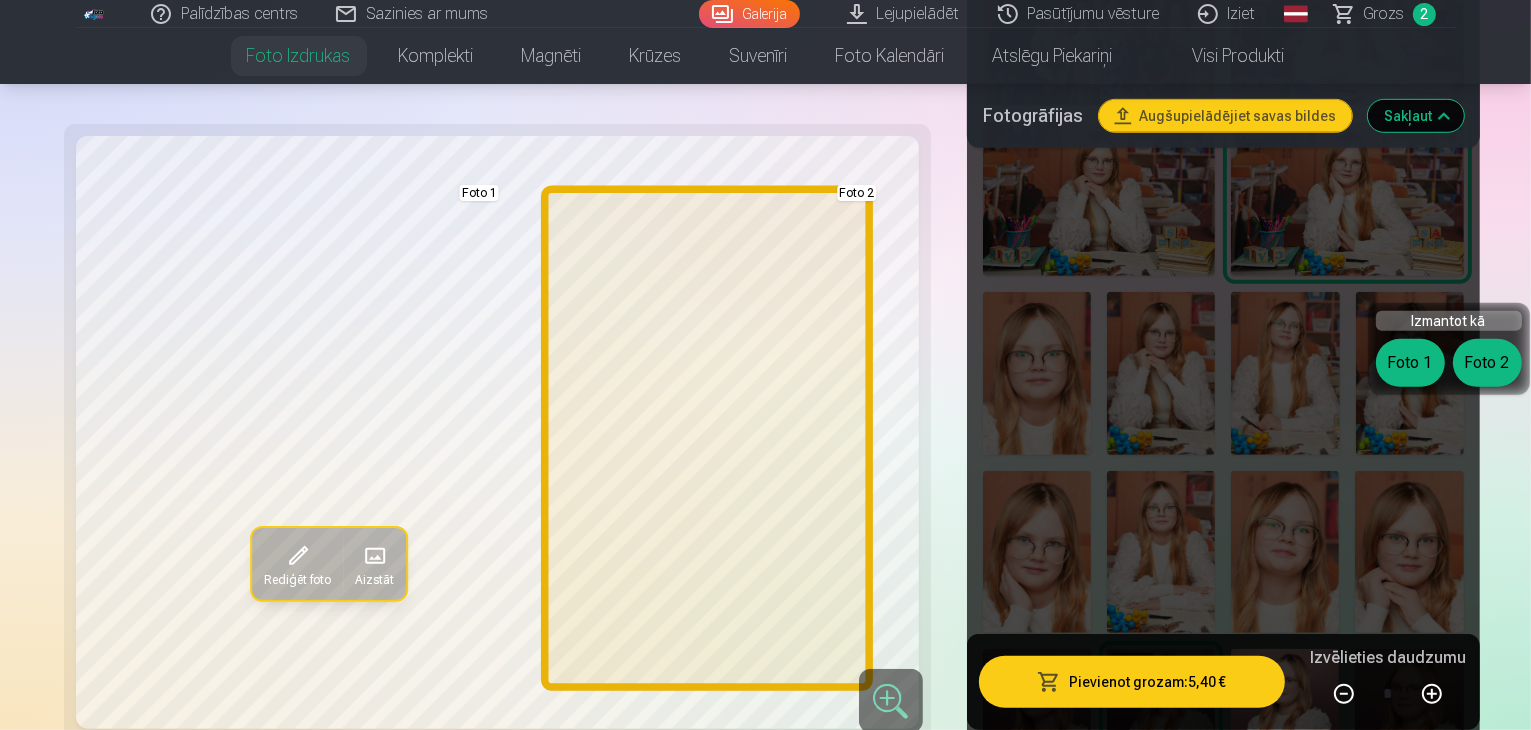 click on "Foto   2" at bounding box center [1487, 363] 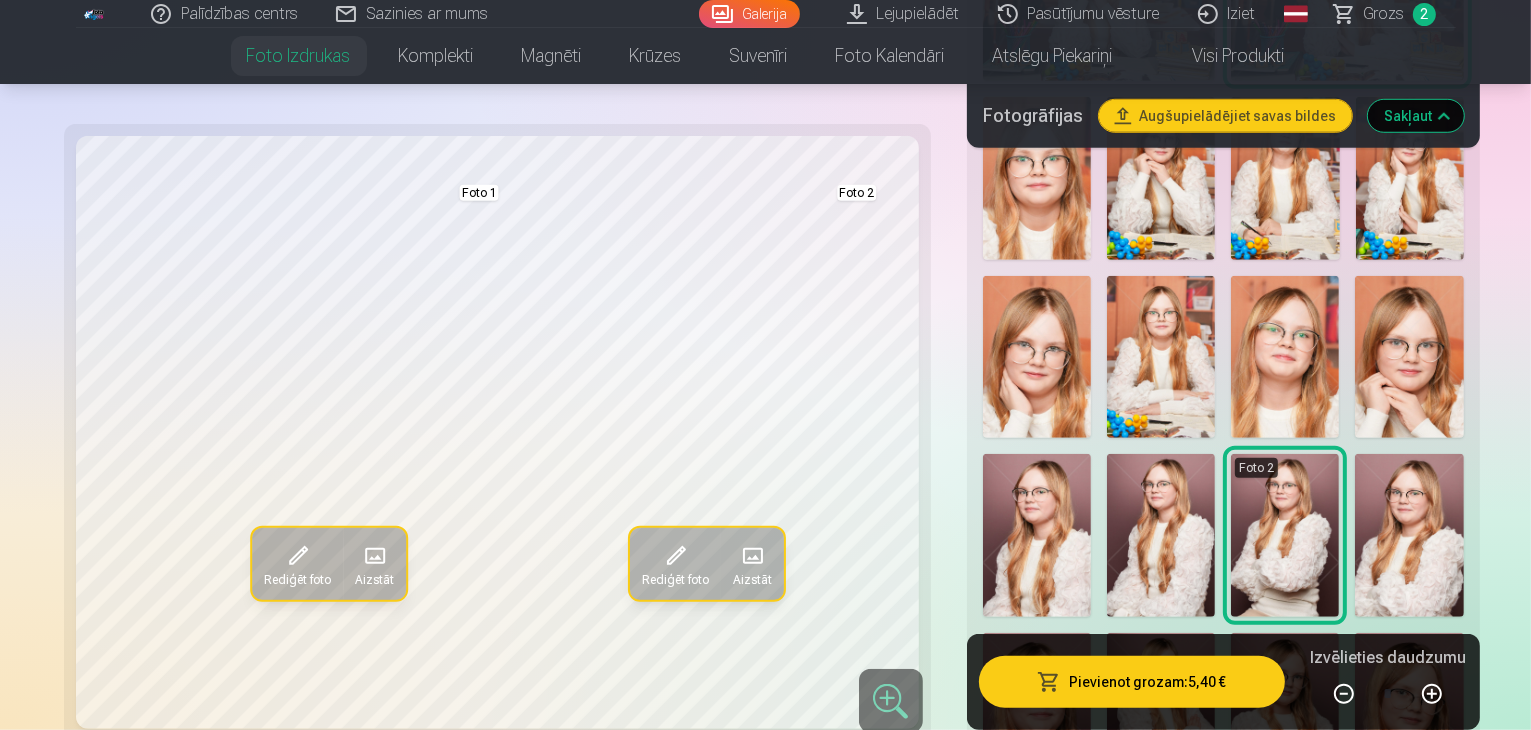 scroll, scrollTop: 1400, scrollLeft: 0, axis: vertical 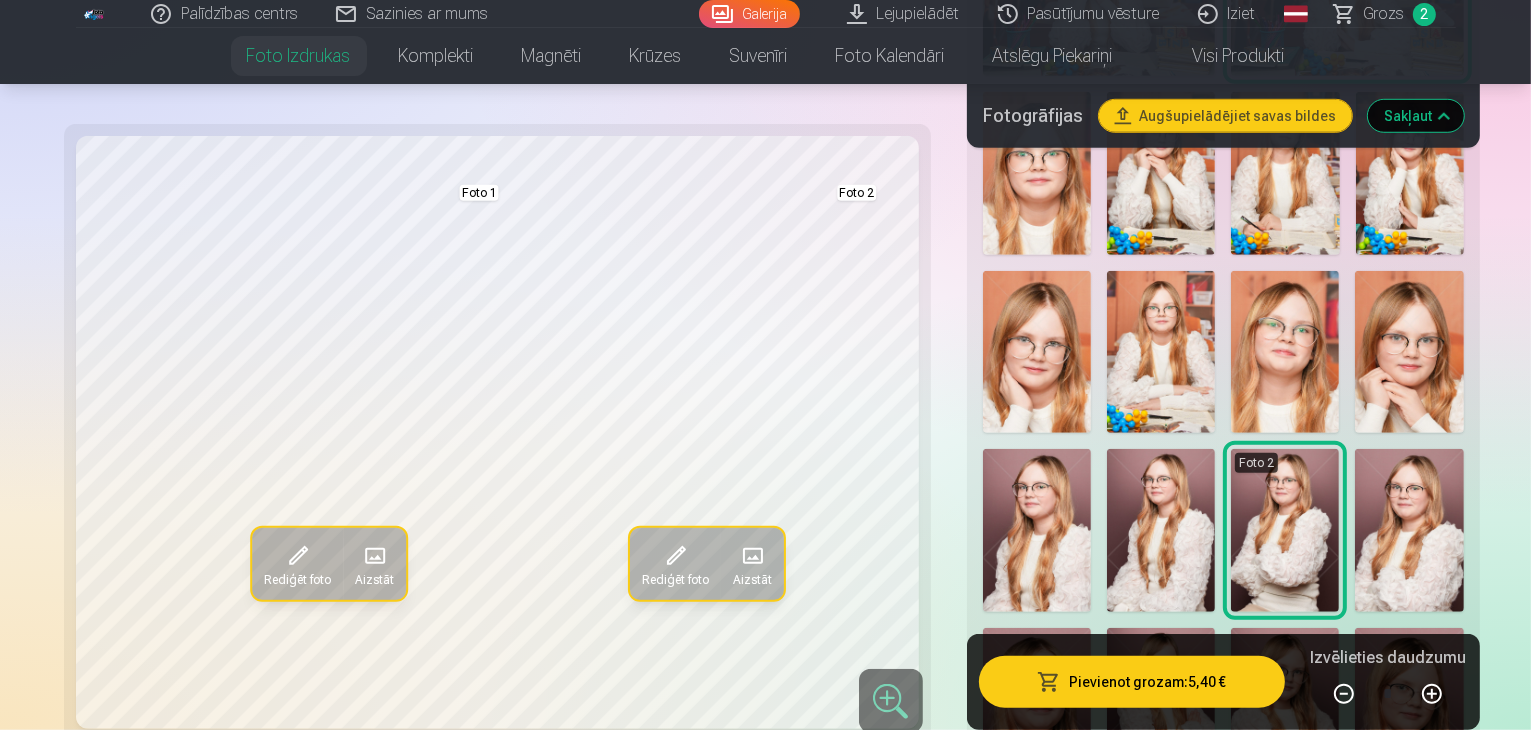click at bounding box center (1409, 530) 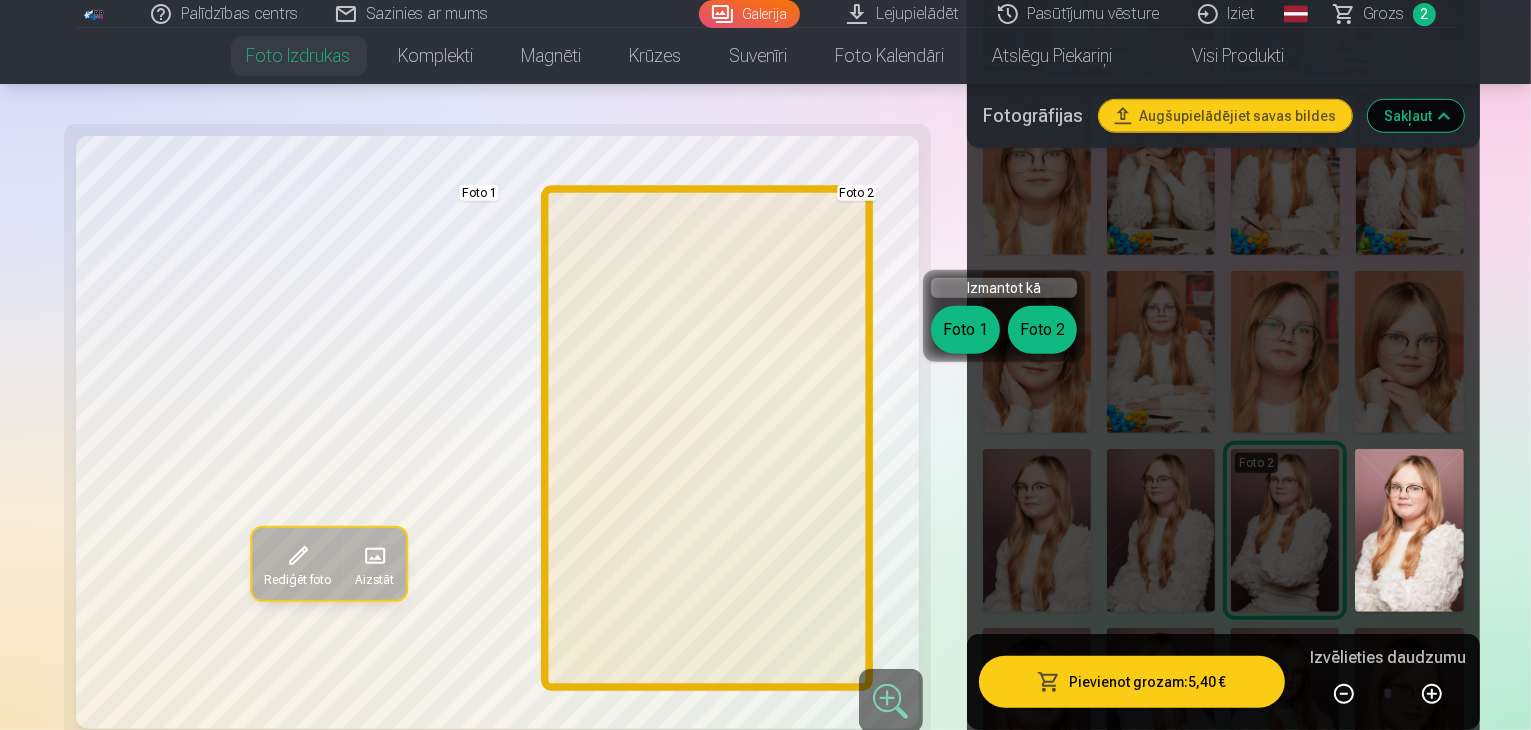 click on "Foto   2" at bounding box center [1042, 330] 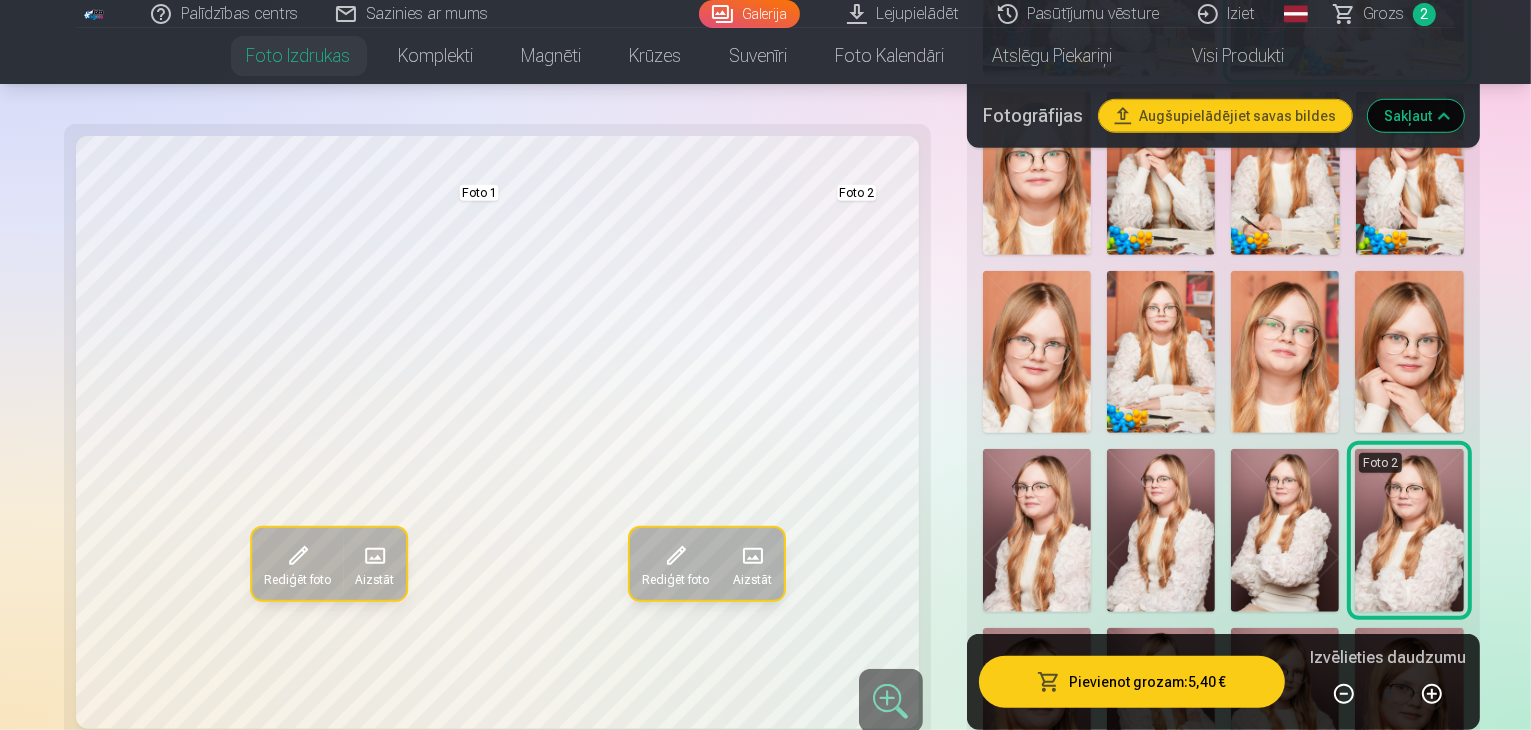 click at bounding box center (1161, 709) 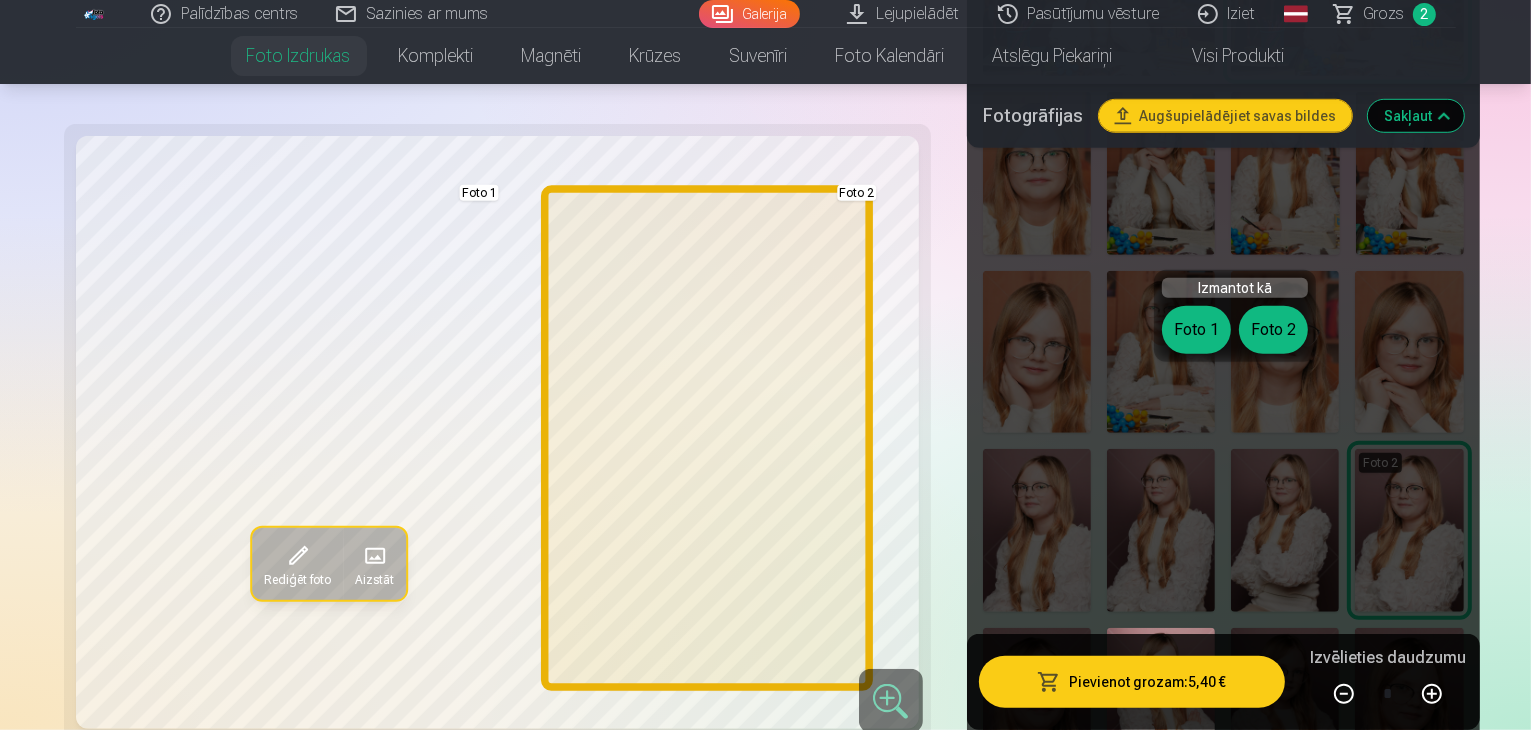 click on "Foto   2" at bounding box center [1273, 330] 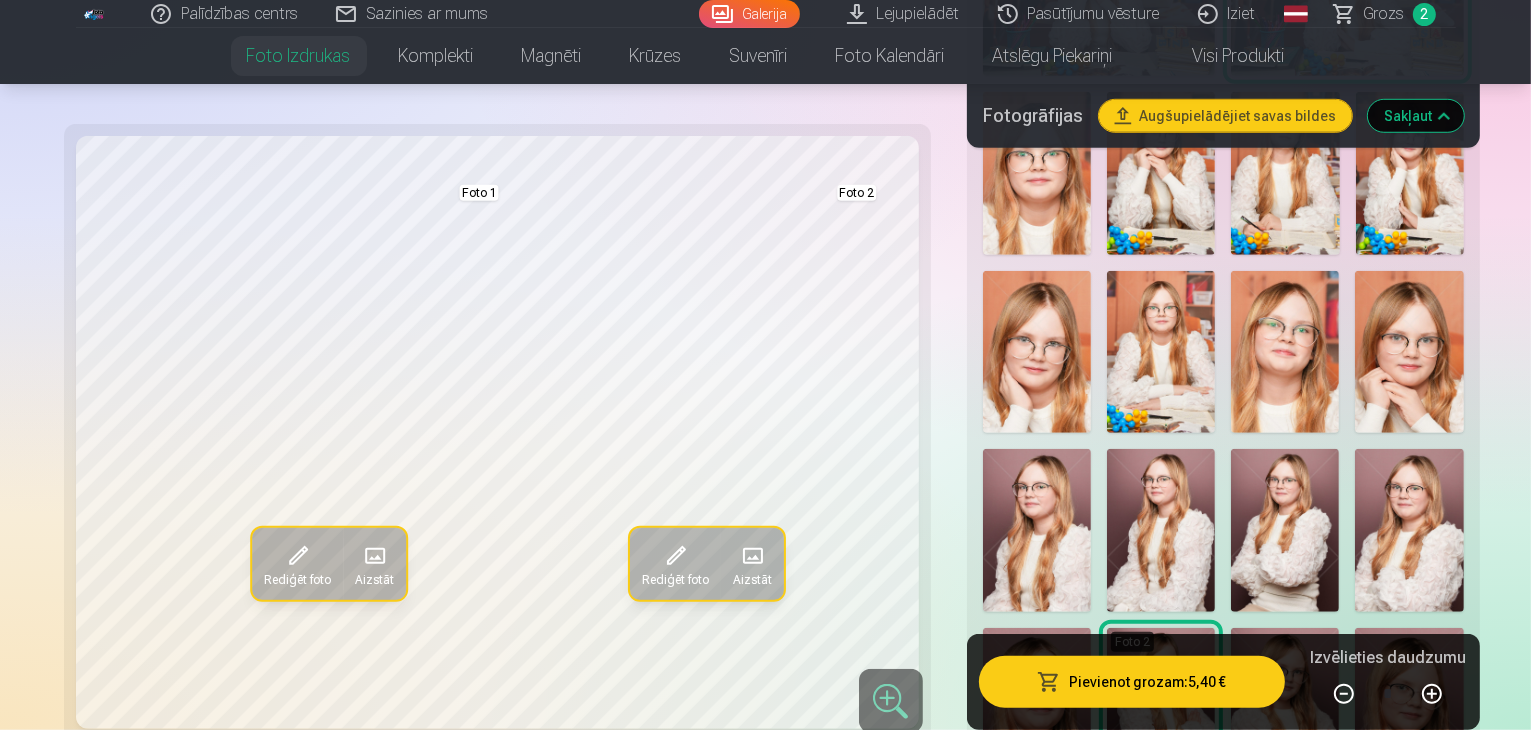 click at bounding box center (1285, 709) 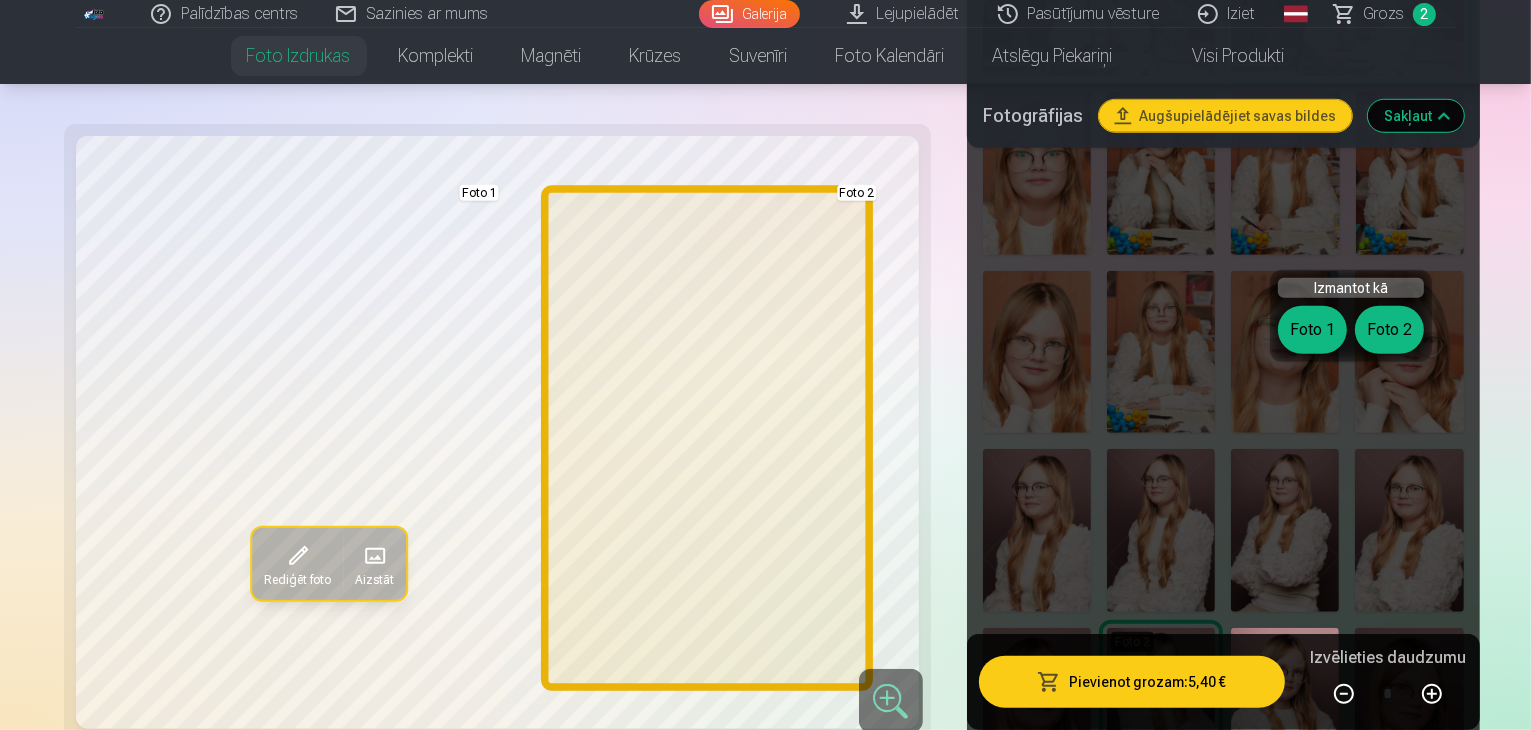click on "Foto   2" at bounding box center [1389, 330] 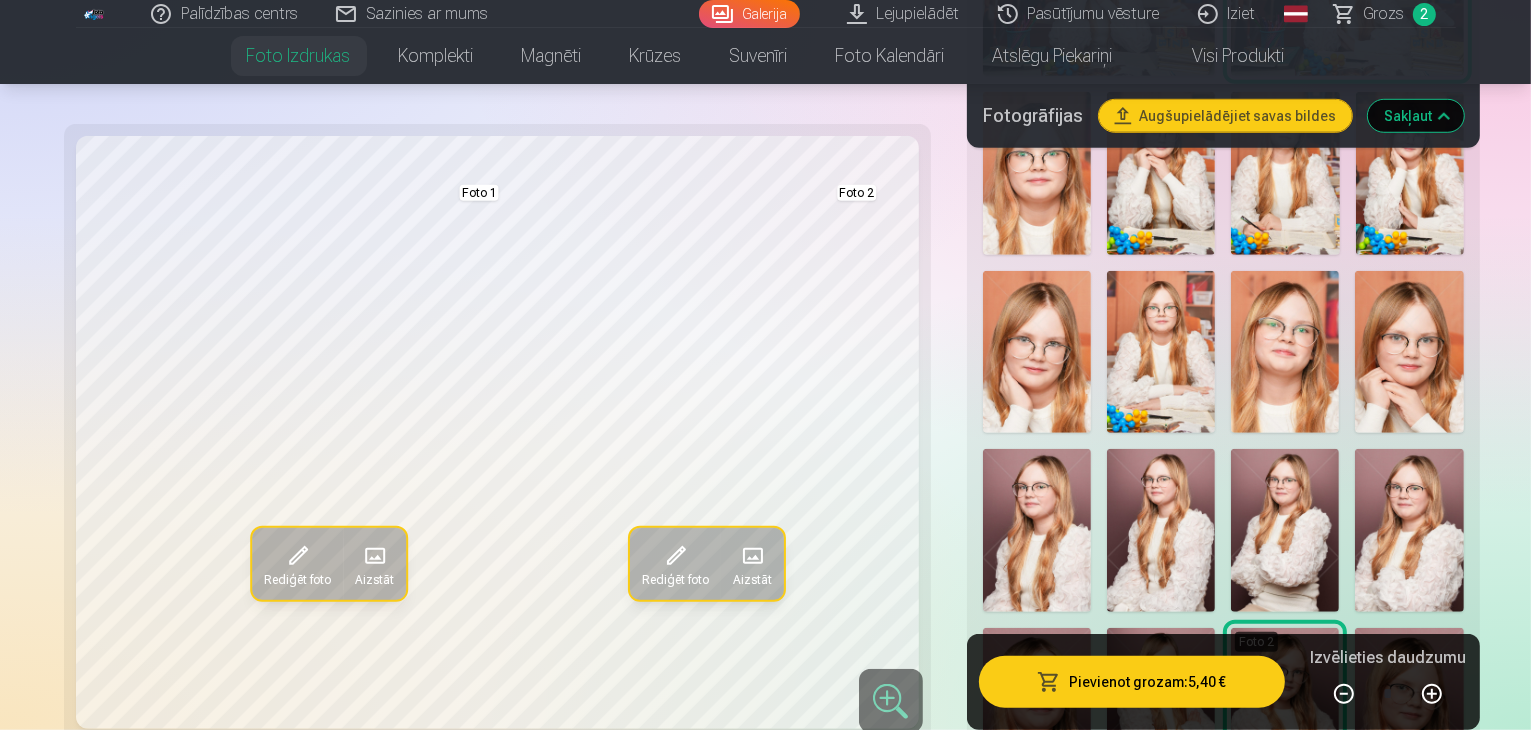 click at bounding box center (1161, 709) 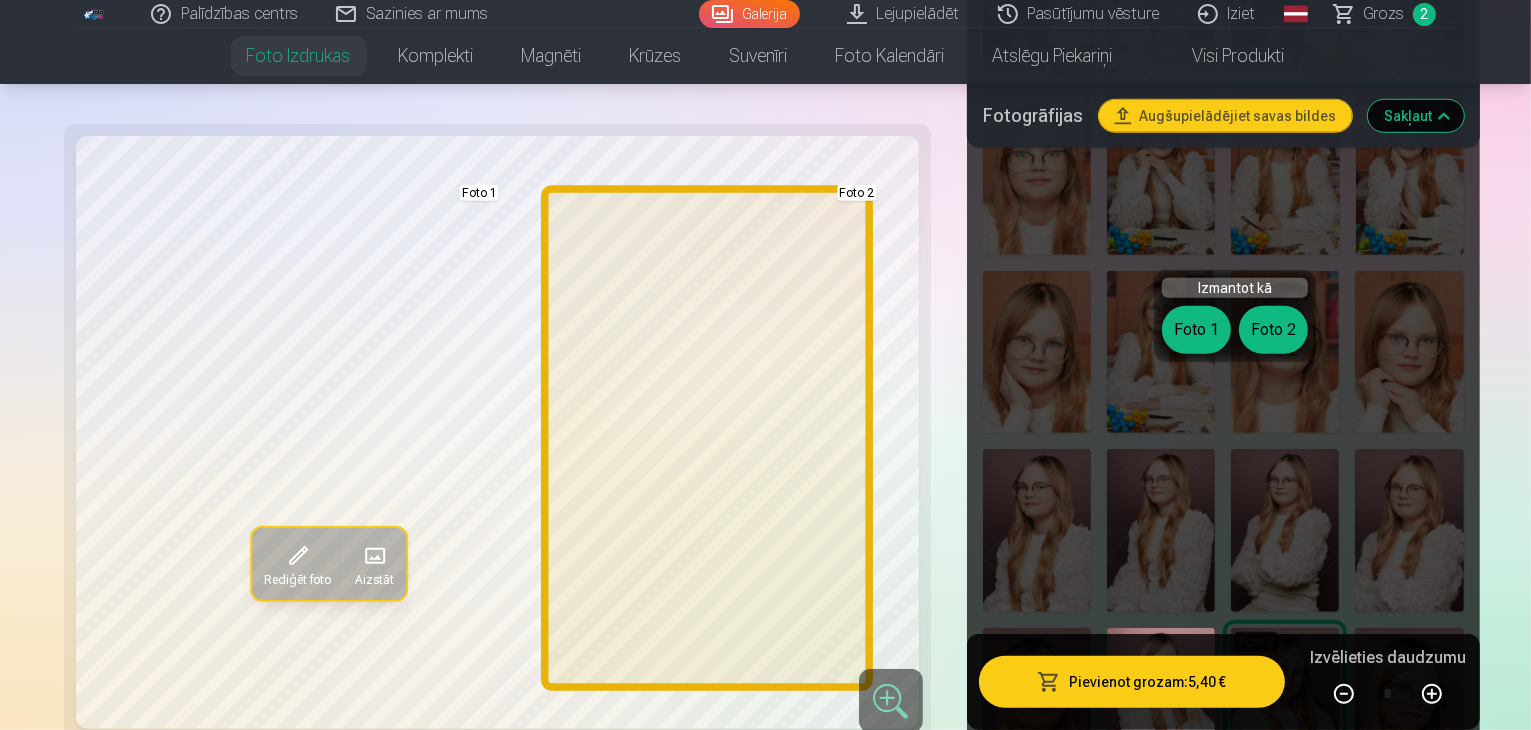 click on "Foto   2" at bounding box center [1273, 330] 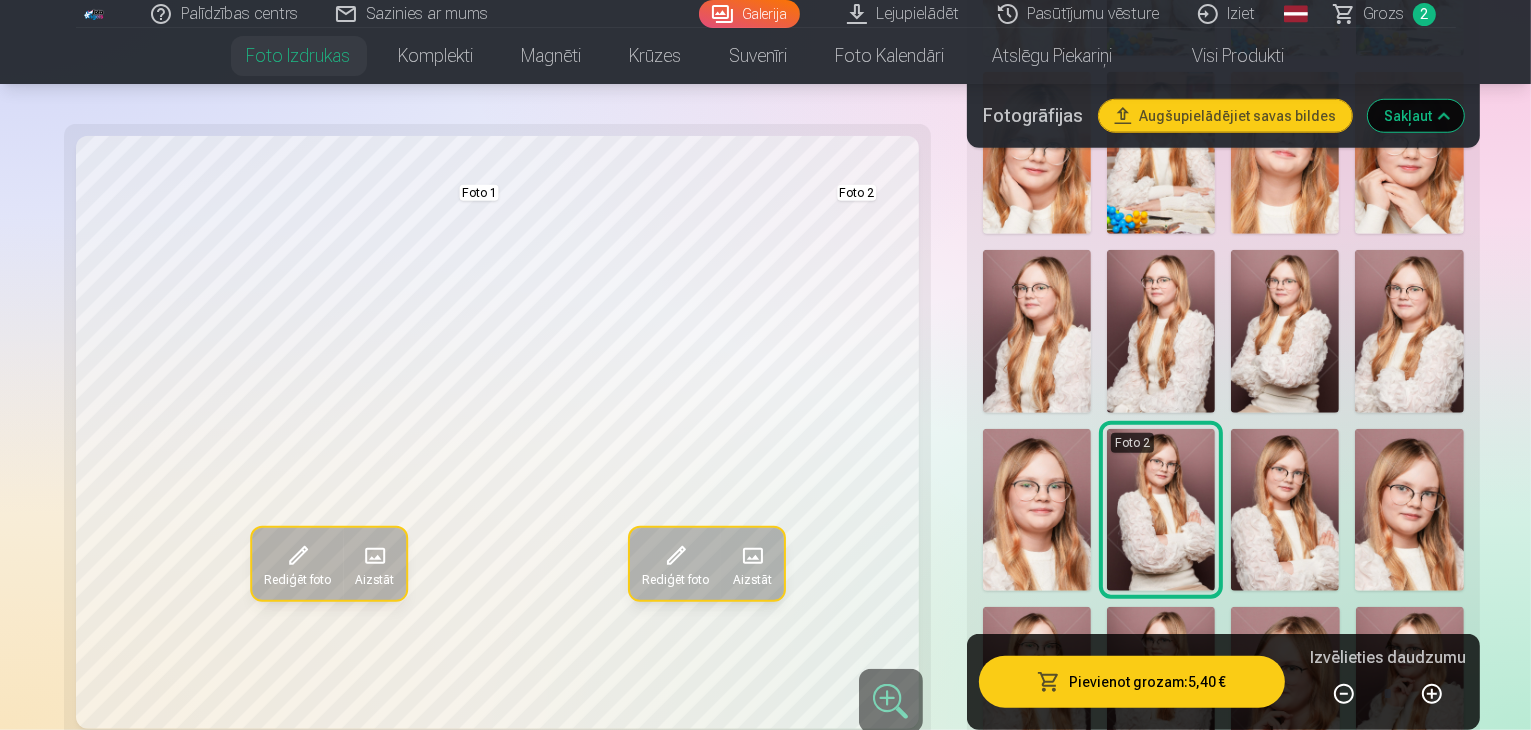 scroll, scrollTop: 1600, scrollLeft: 0, axis: vertical 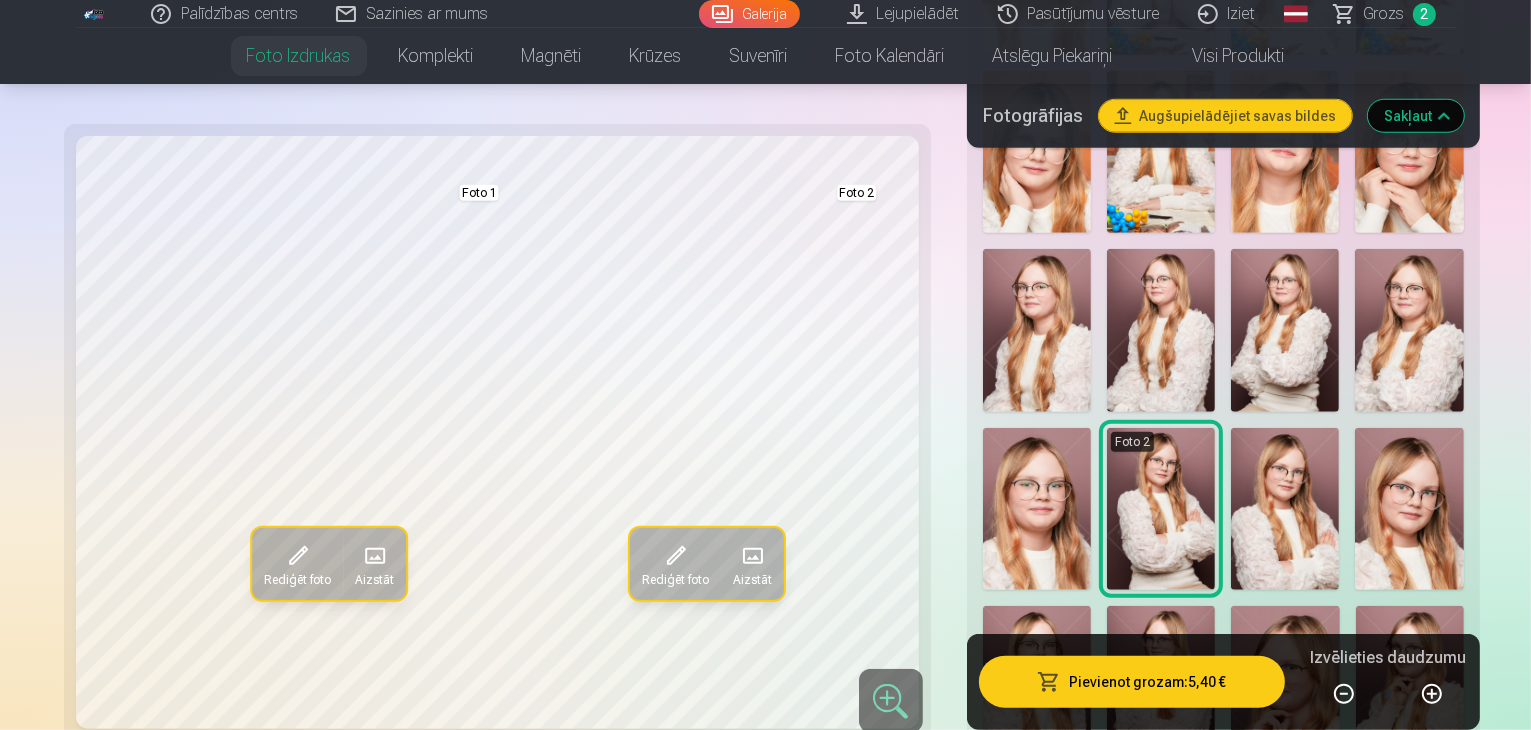 click at bounding box center (1161, 687) 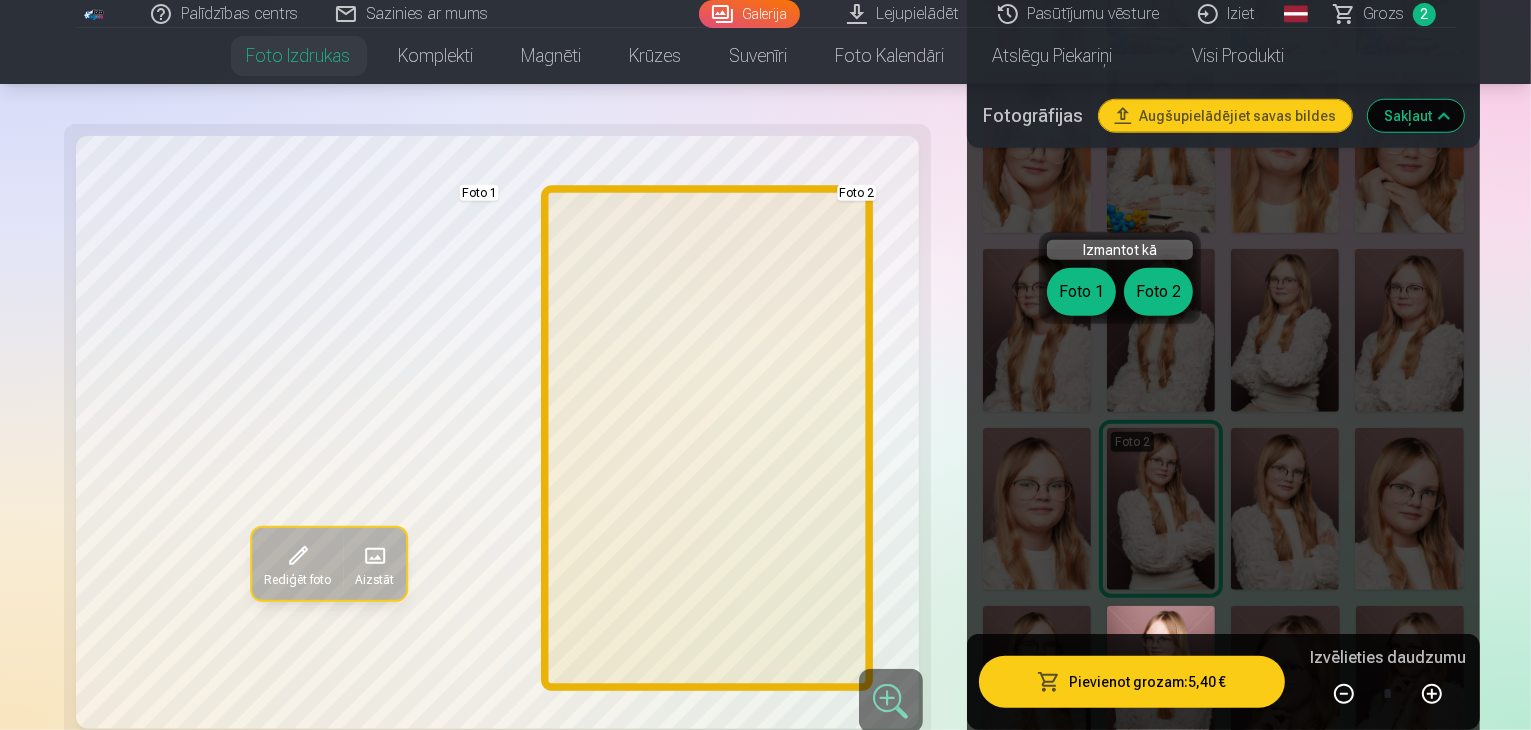 click on "Foto   2" at bounding box center (1158, 292) 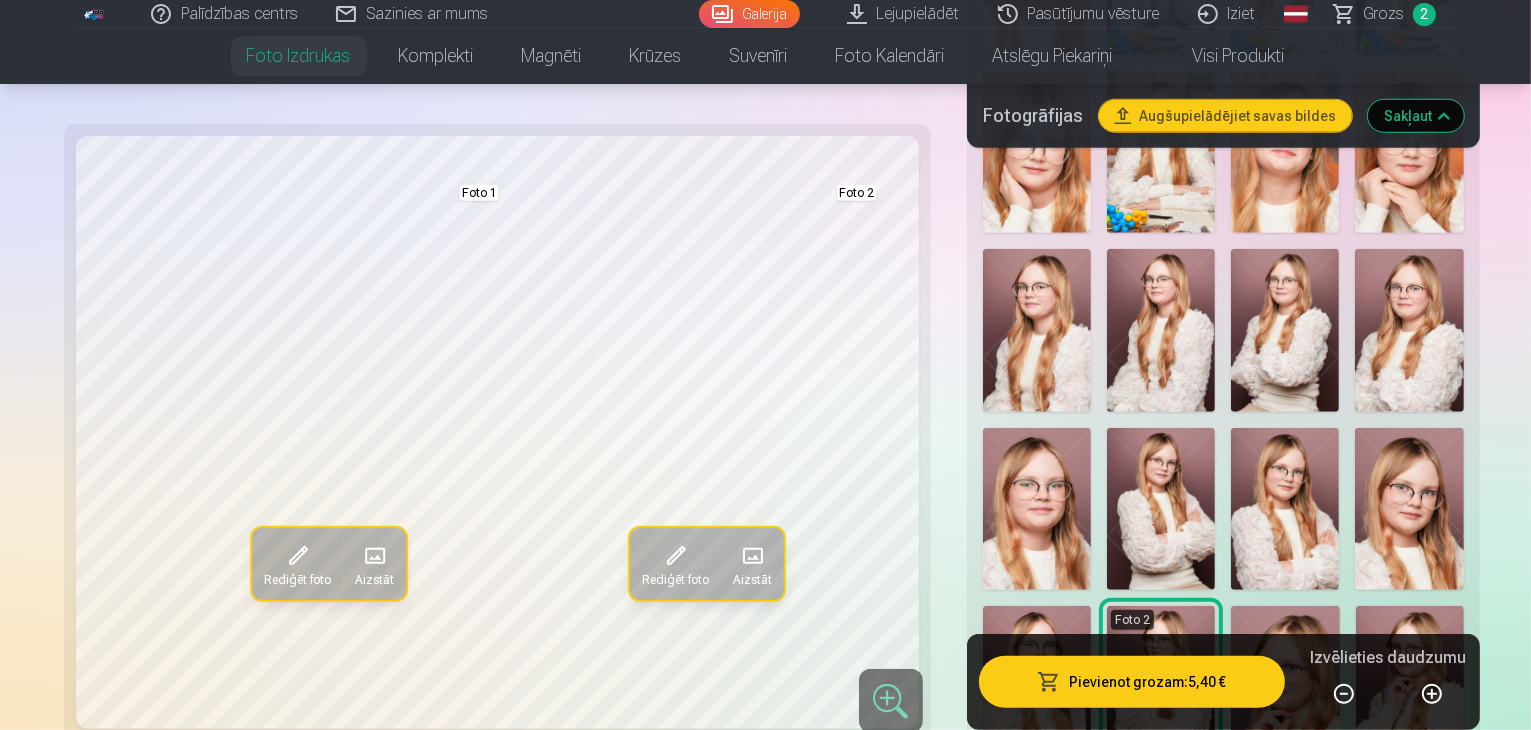 click at bounding box center (1161, 509) 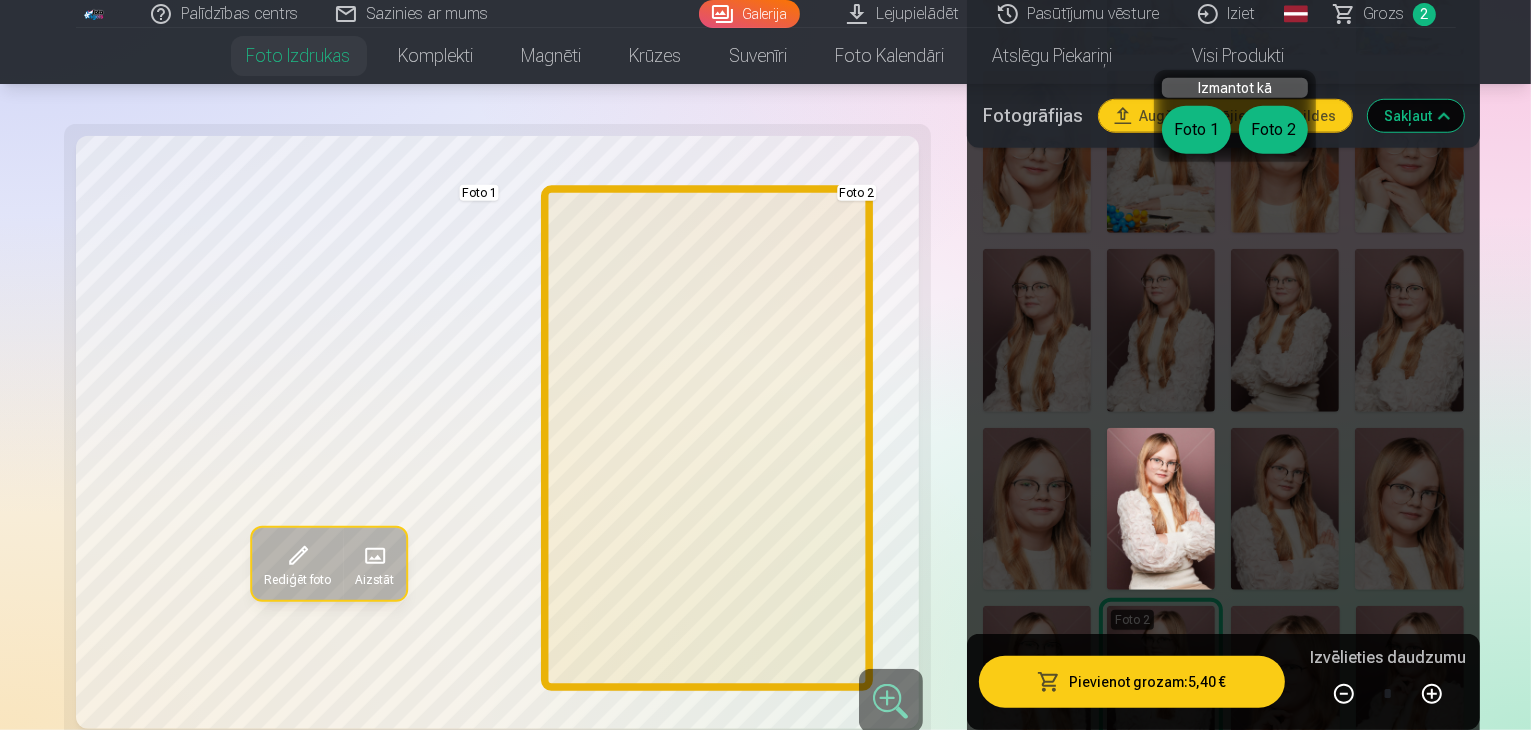 click on "Foto   2" at bounding box center (1273, 130) 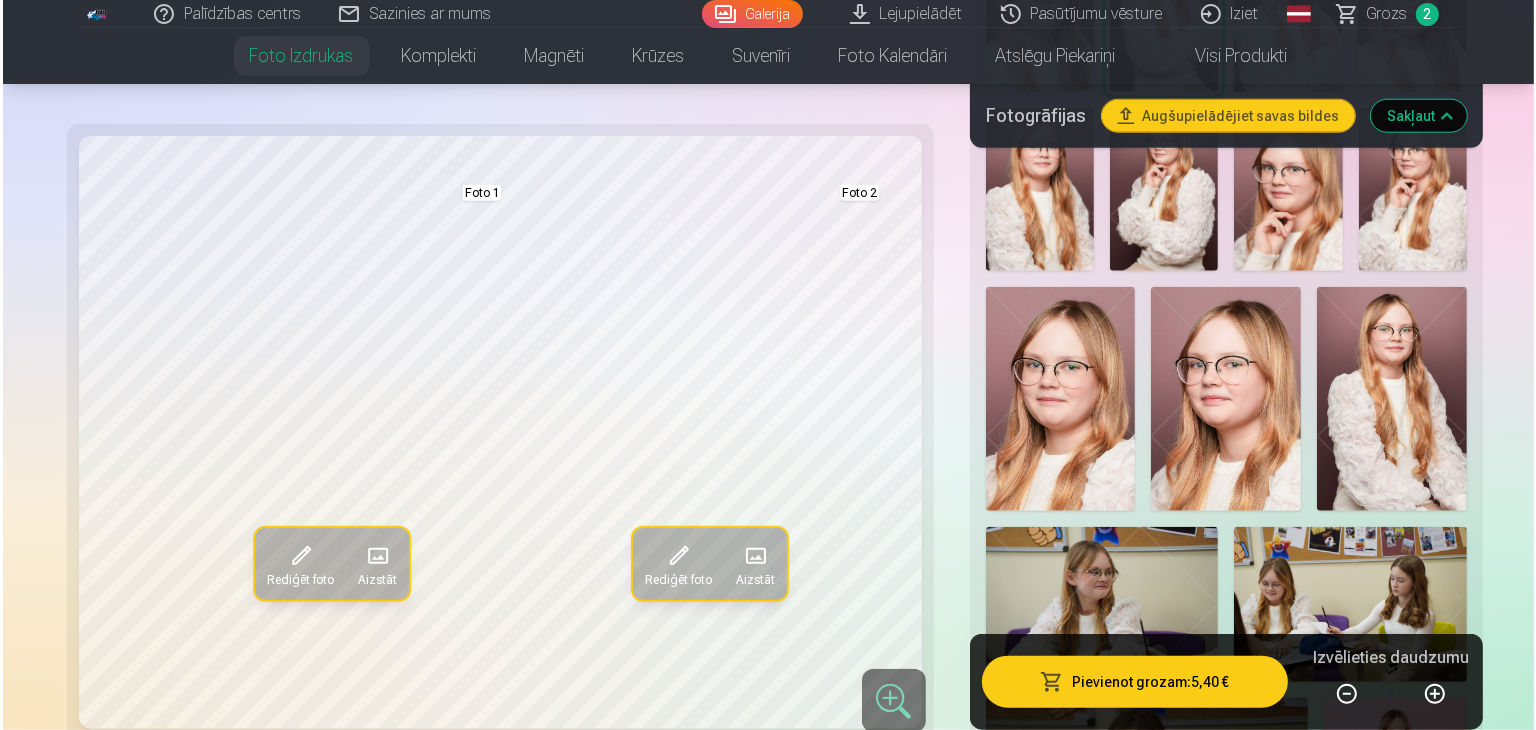 scroll, scrollTop: 2100, scrollLeft: 0, axis: vertical 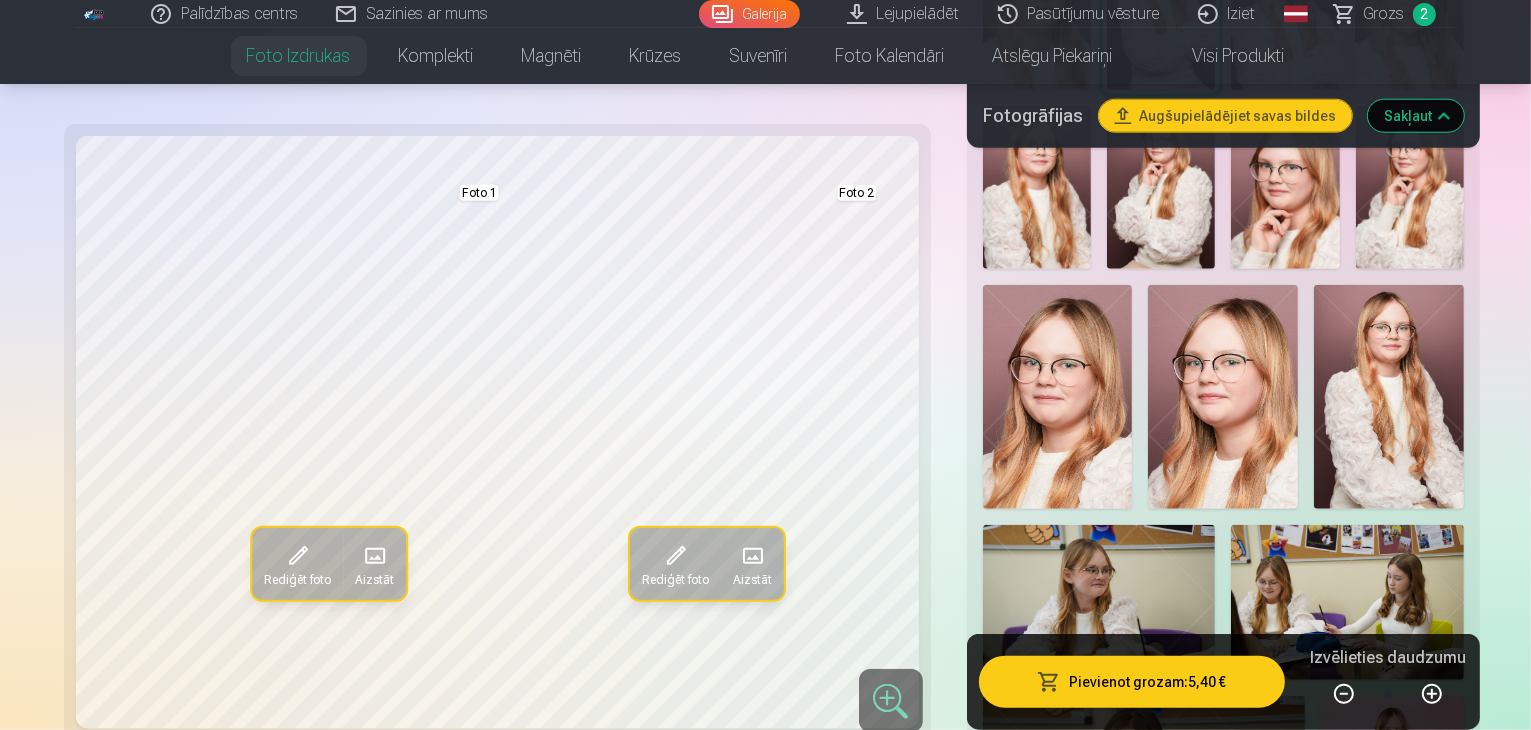 click on "Pievienot grozam :  5,40 €" at bounding box center [1132, 682] 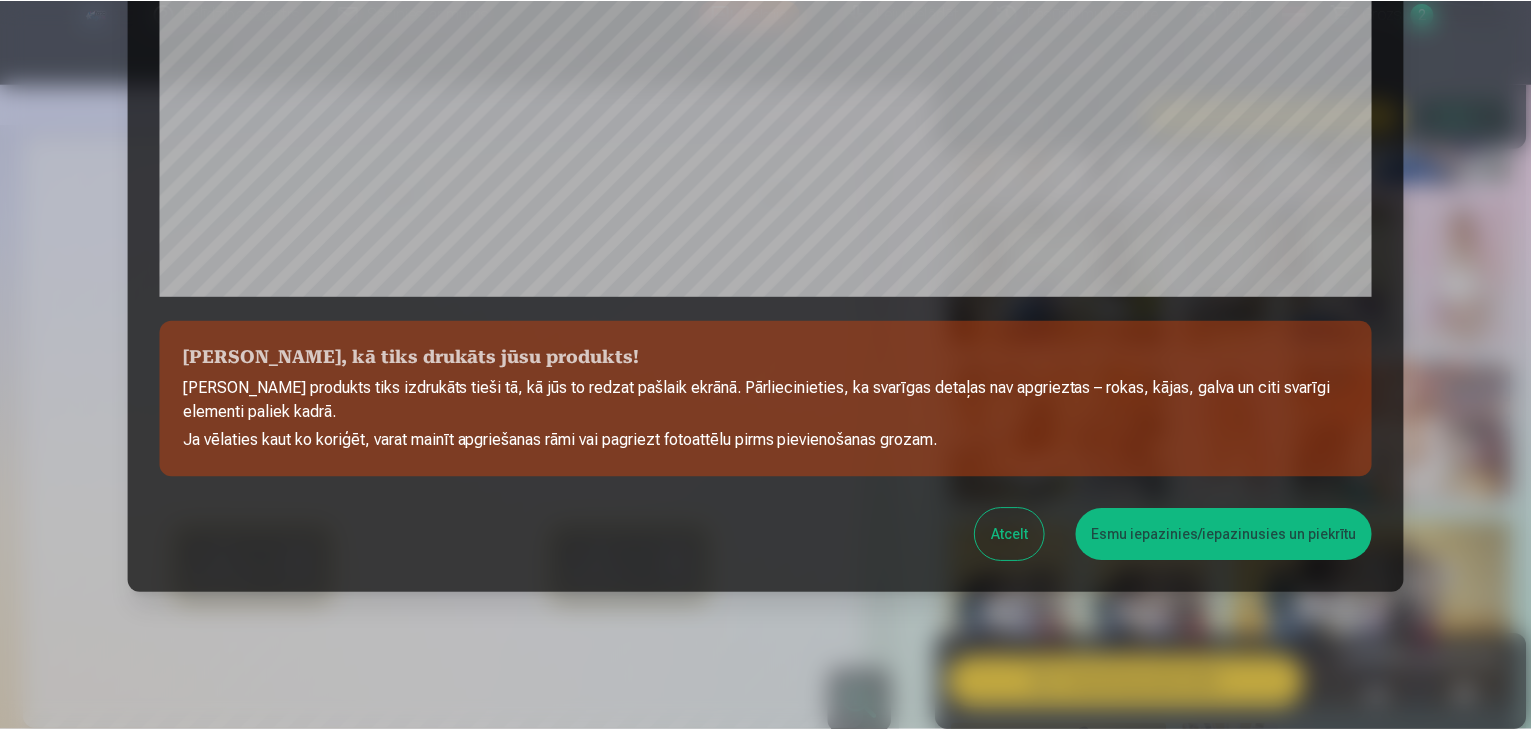 scroll, scrollTop: 710, scrollLeft: 0, axis: vertical 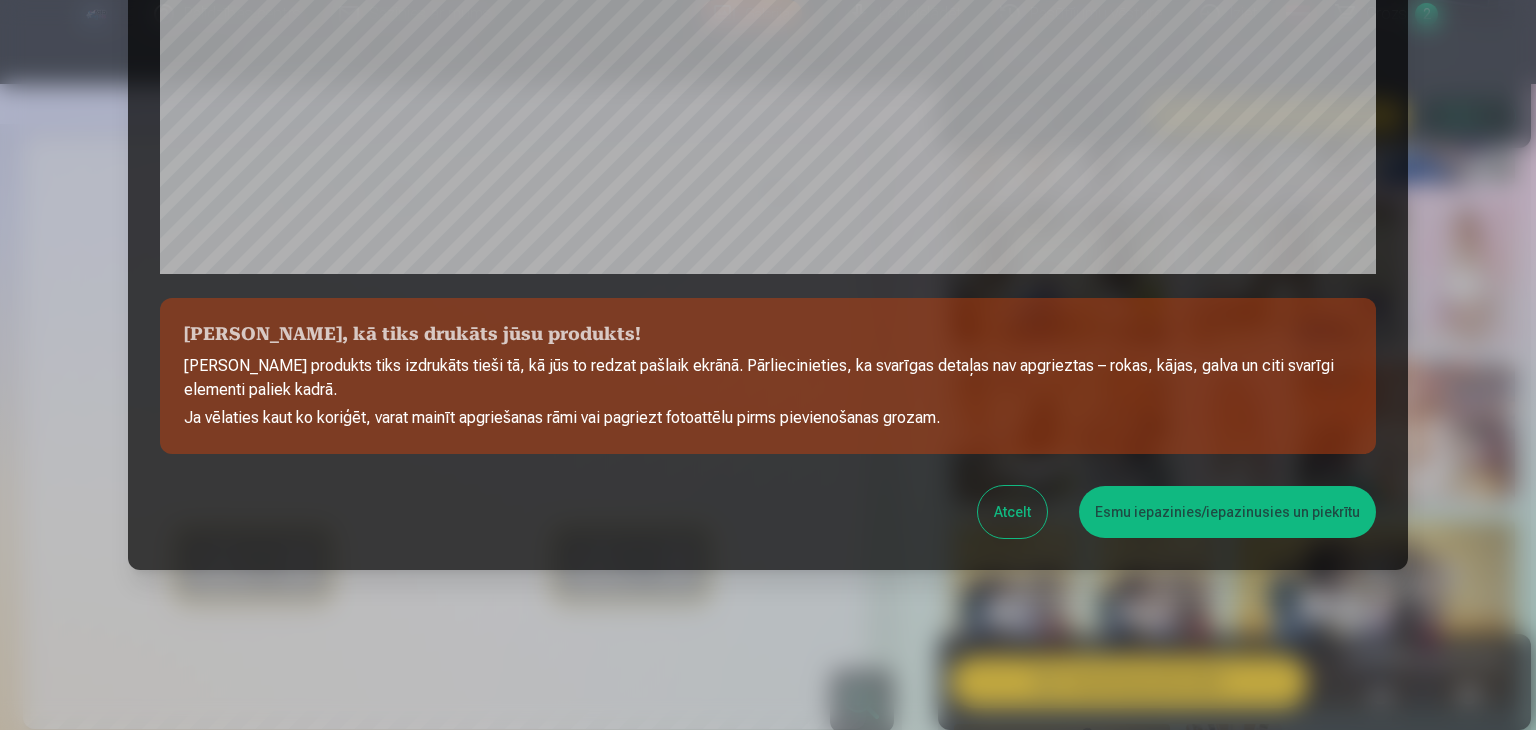 click on "Esmu iepazinies/iepazinusies un piekrītu" at bounding box center (1227, 512) 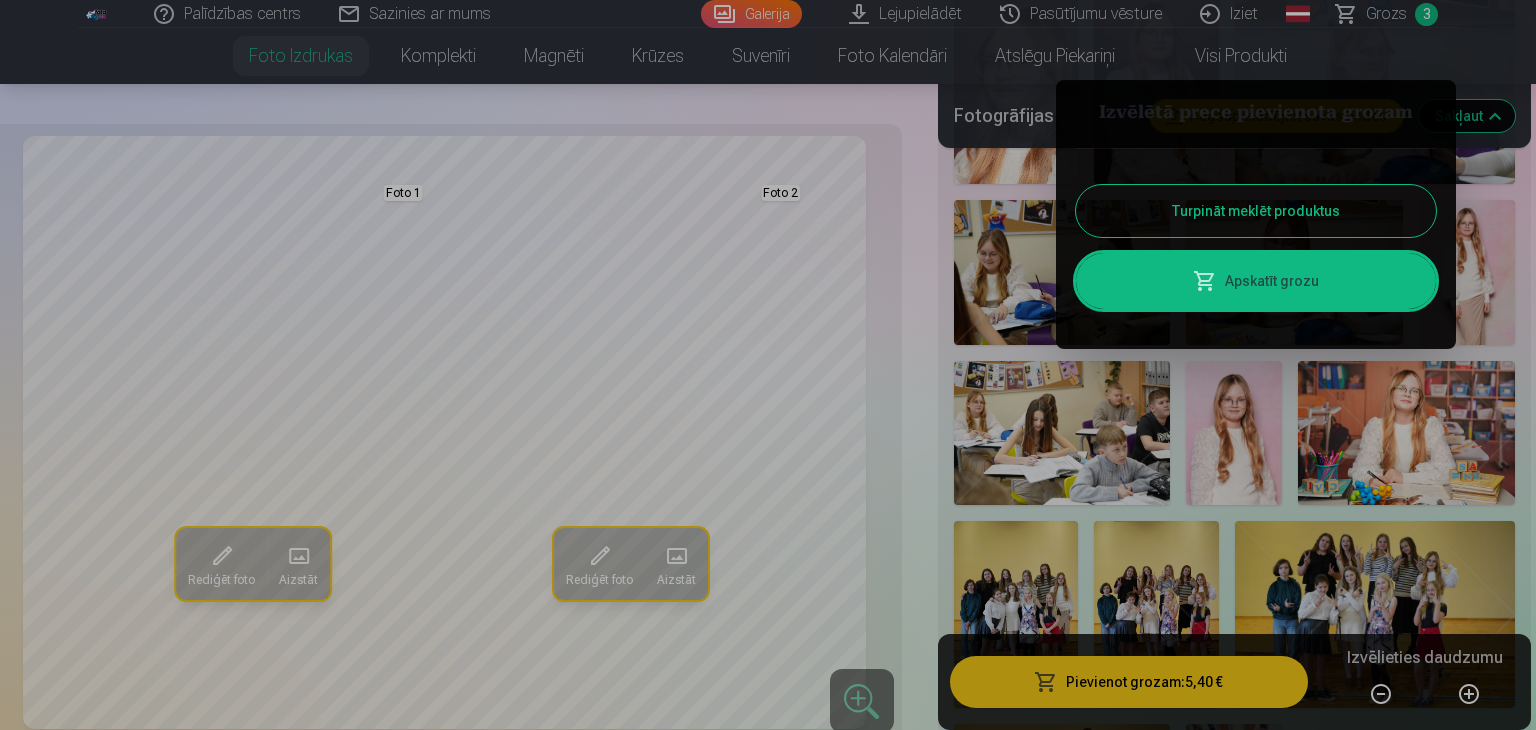 click on "Apskatīt grozu" at bounding box center [1256, 281] 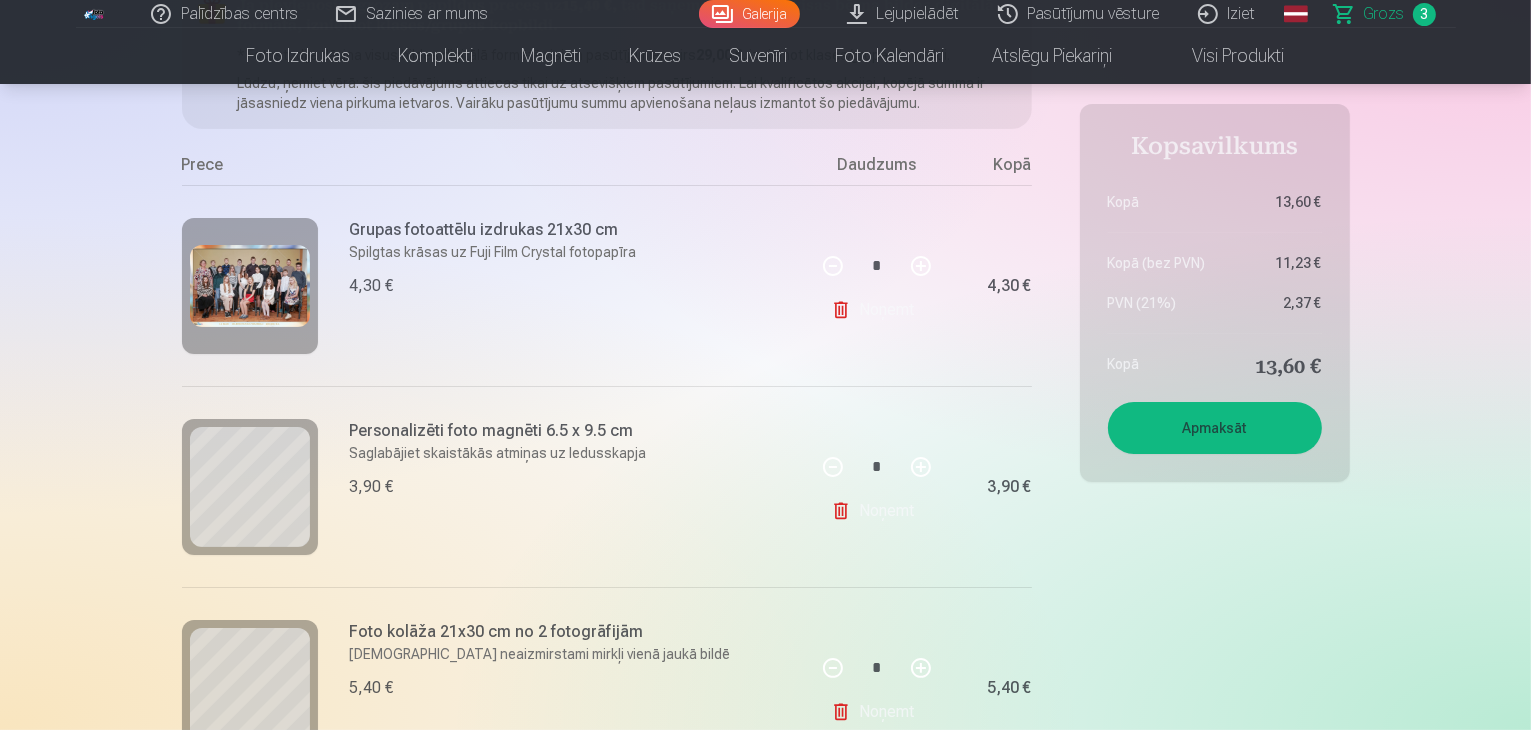 scroll, scrollTop: 400, scrollLeft: 0, axis: vertical 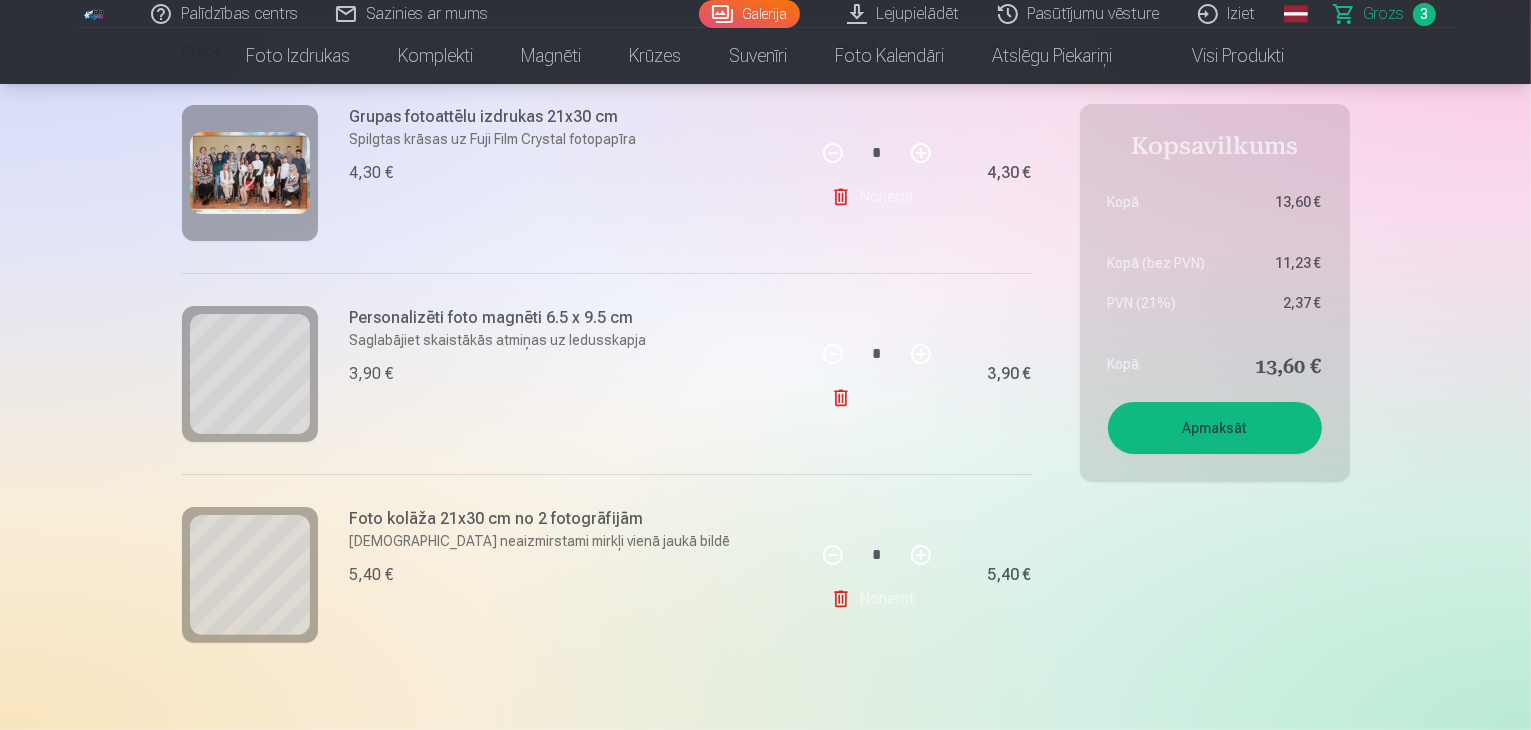 click on "Apmaksāt" at bounding box center [1215, 428] 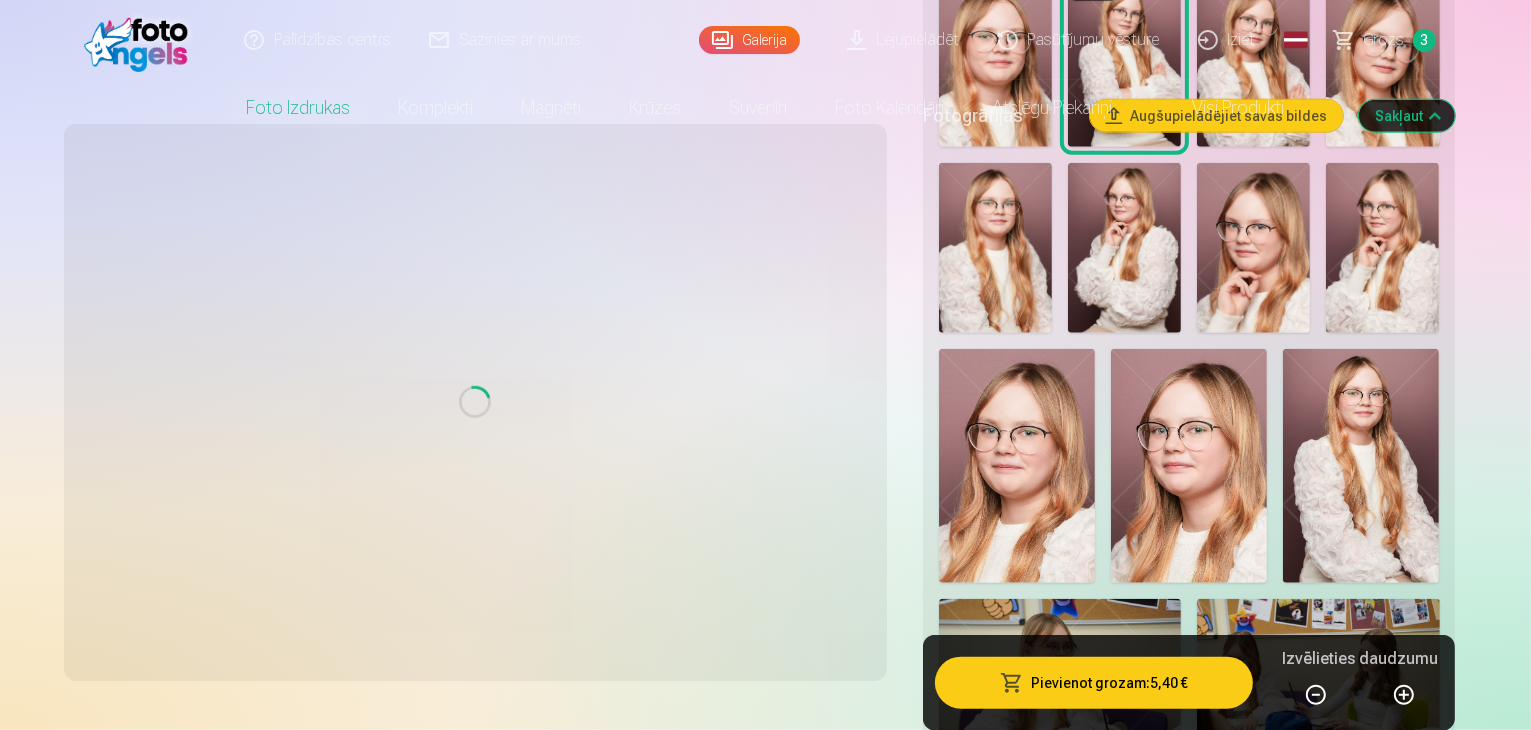 scroll, scrollTop: 0, scrollLeft: 0, axis: both 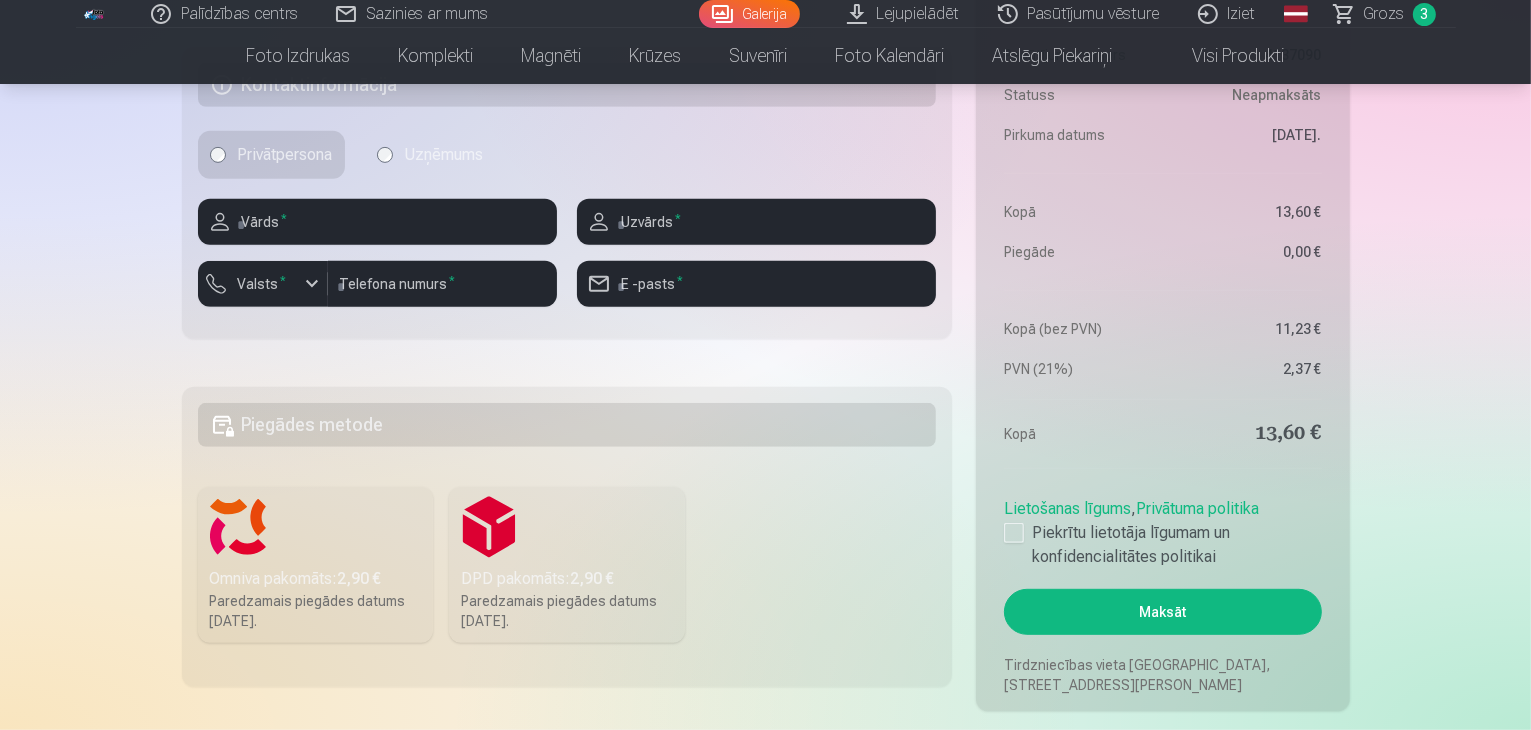 click on "Paredzamais piegādes datums 26.07.2025." at bounding box center [567, 611] 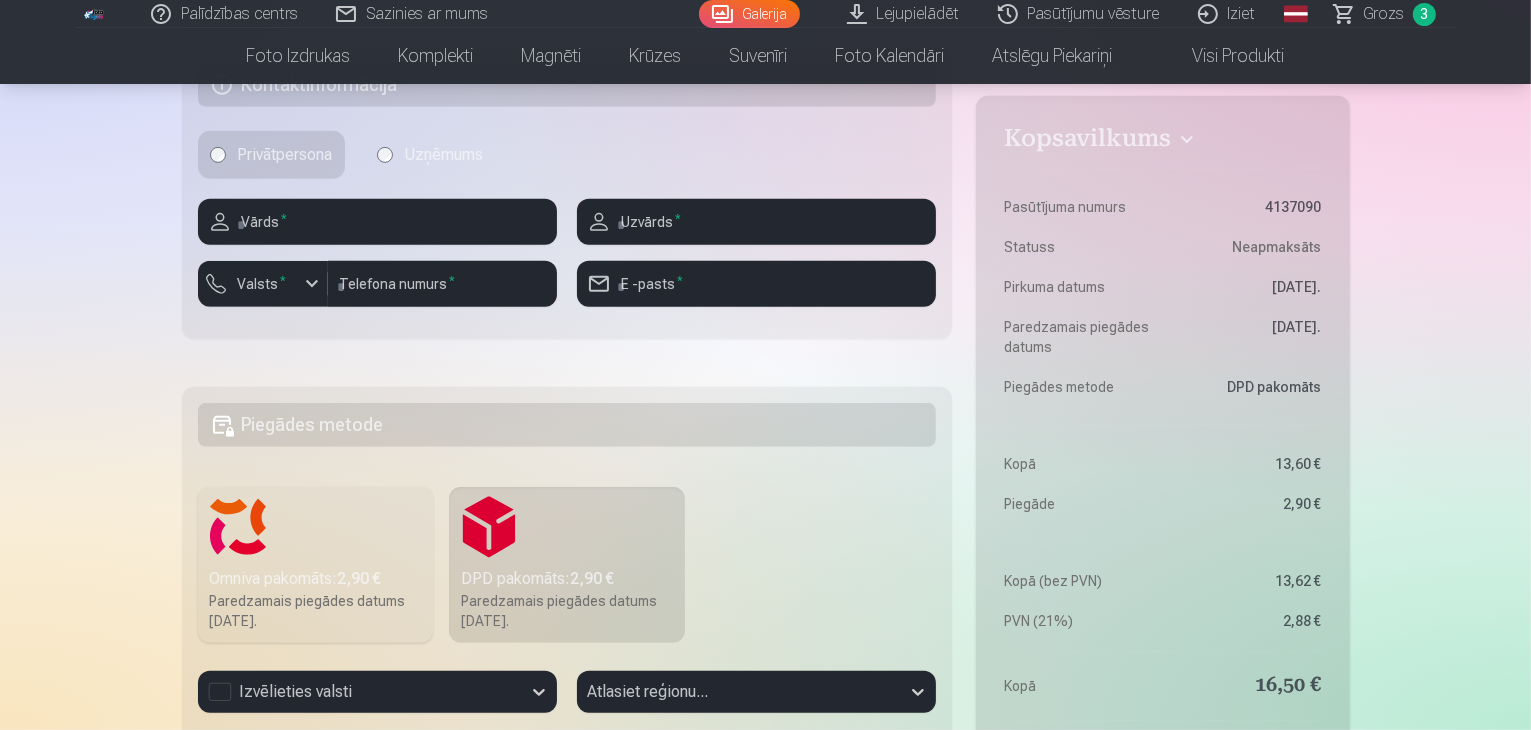 scroll, scrollTop: 1000, scrollLeft: 0, axis: vertical 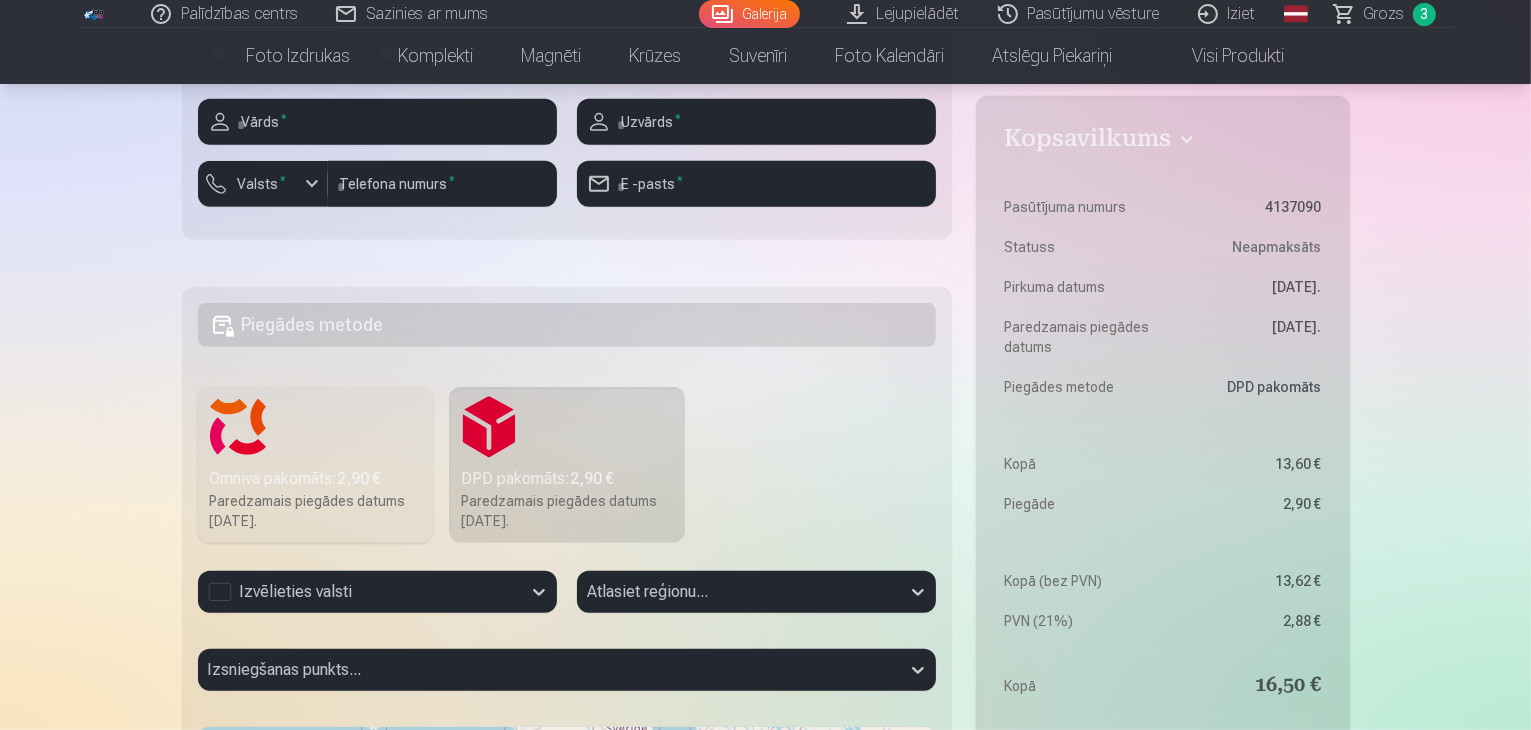 click on "Atlasiet reģionu..." at bounding box center [756, 600] 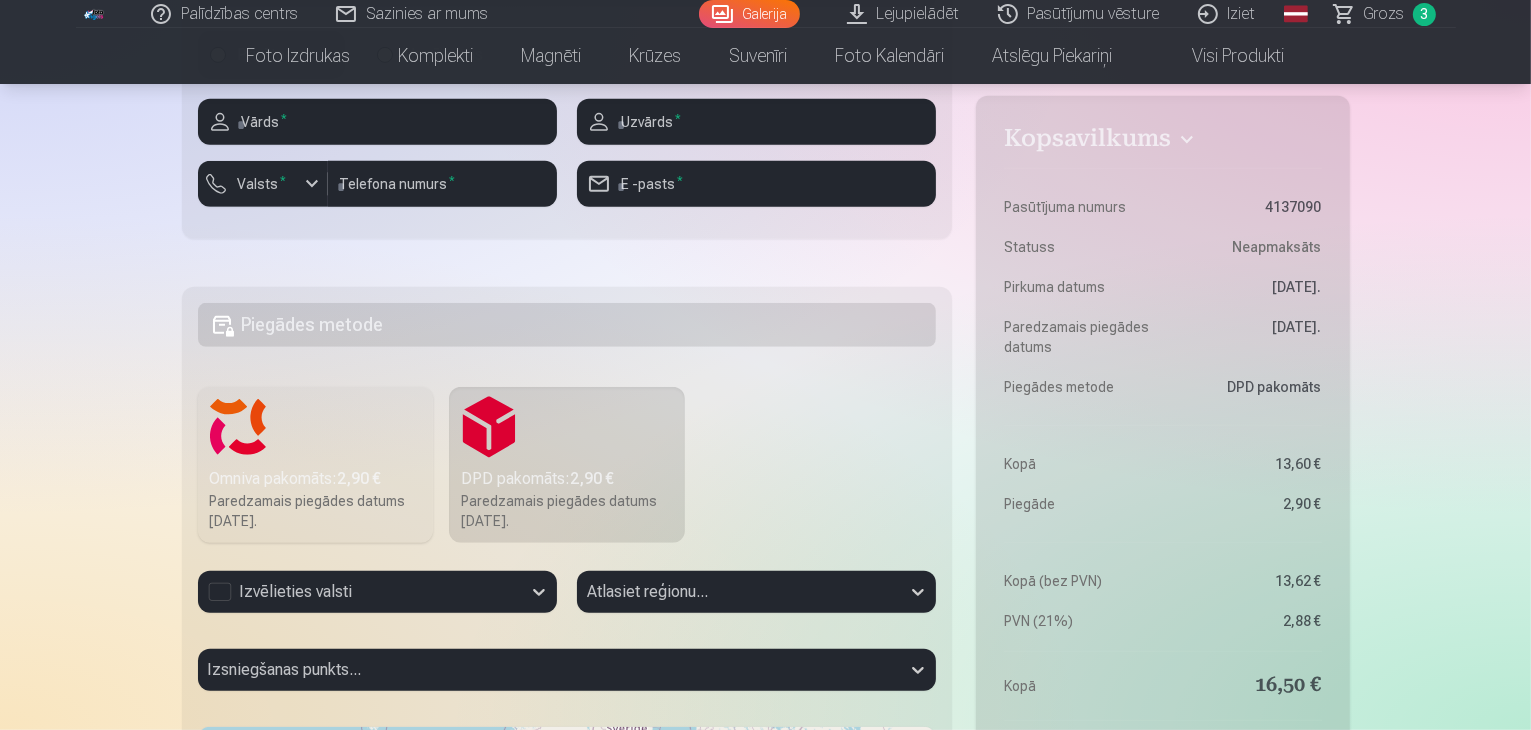 click on "Atlasiet reģionu..." at bounding box center [756, 600] 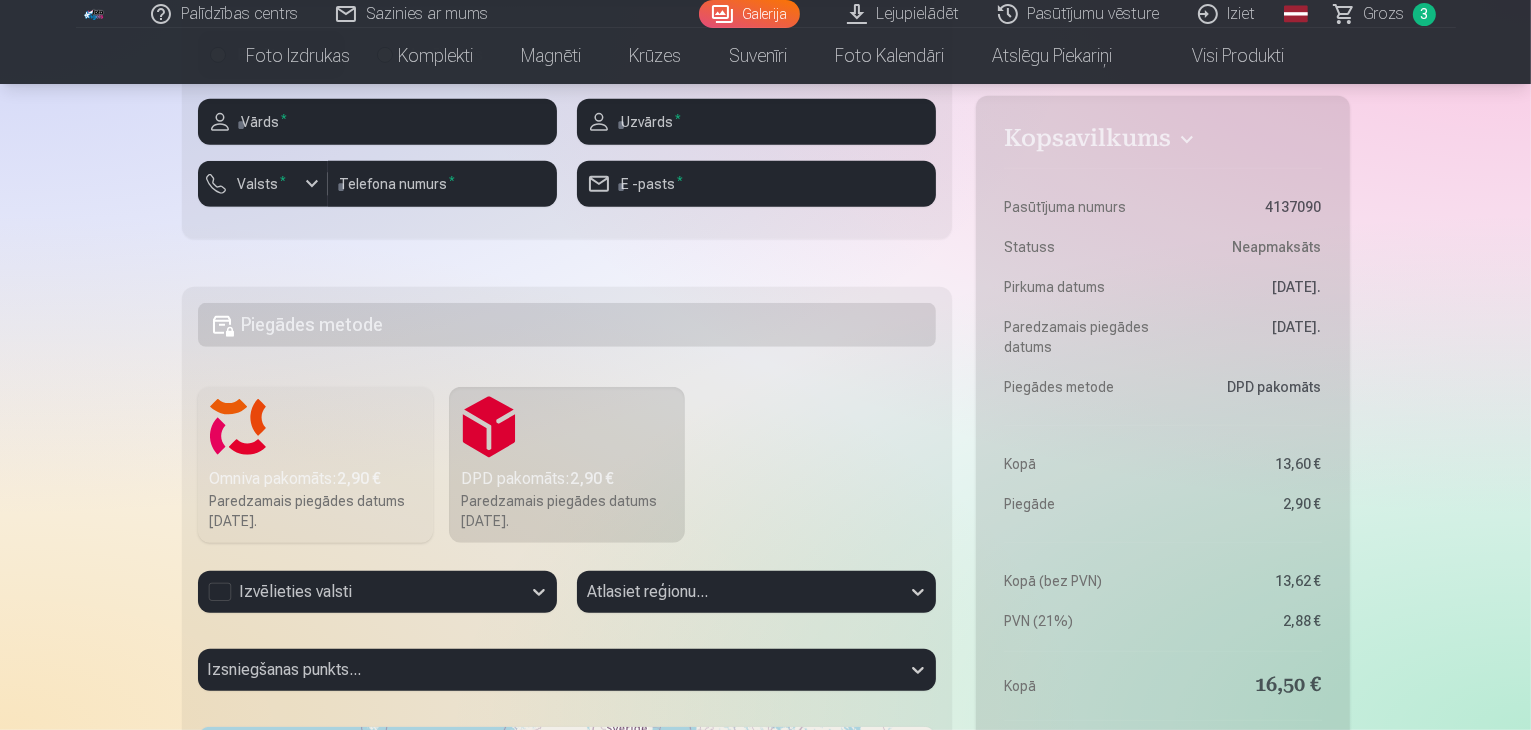 click on "Atlasiet reģionu..." at bounding box center (756, 600) 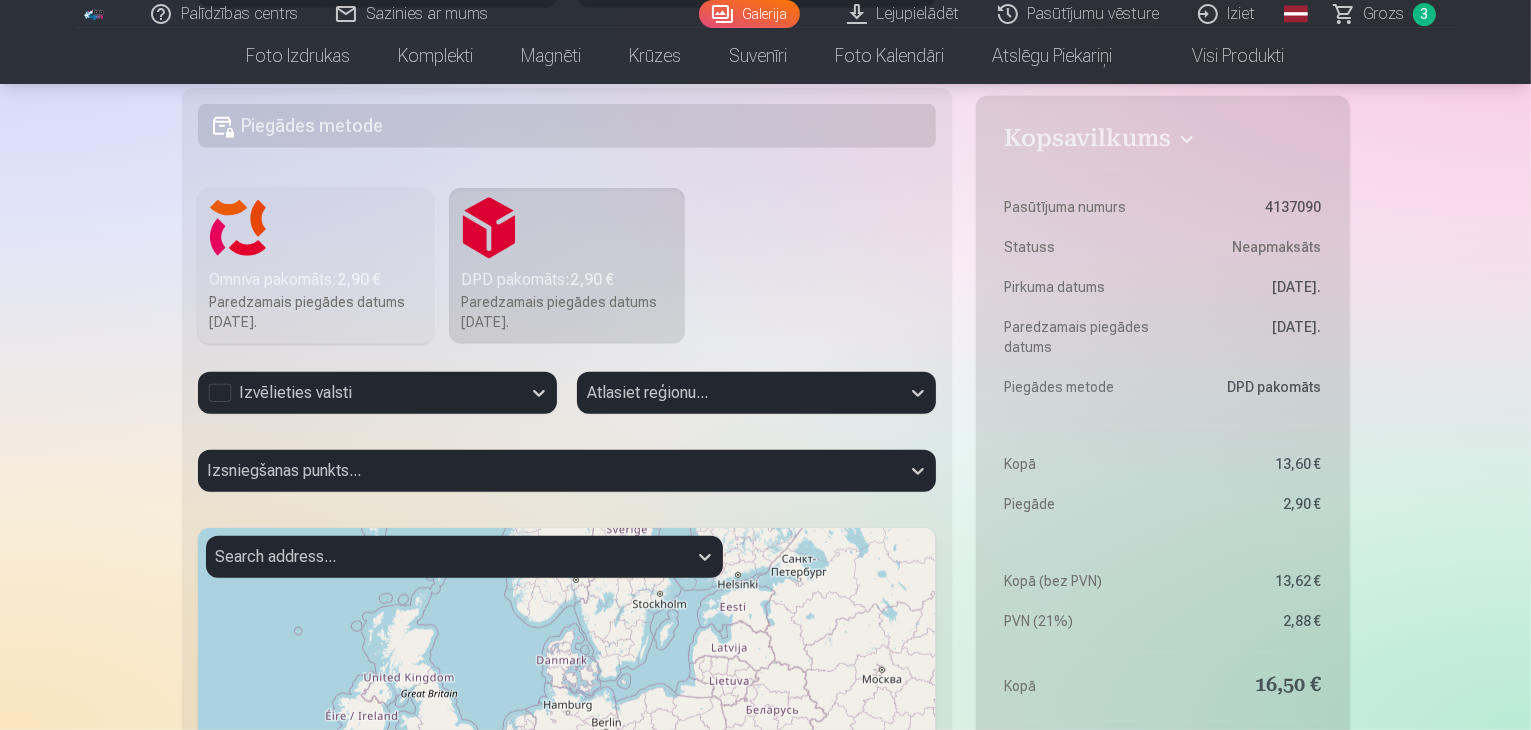 scroll, scrollTop: 1200, scrollLeft: 0, axis: vertical 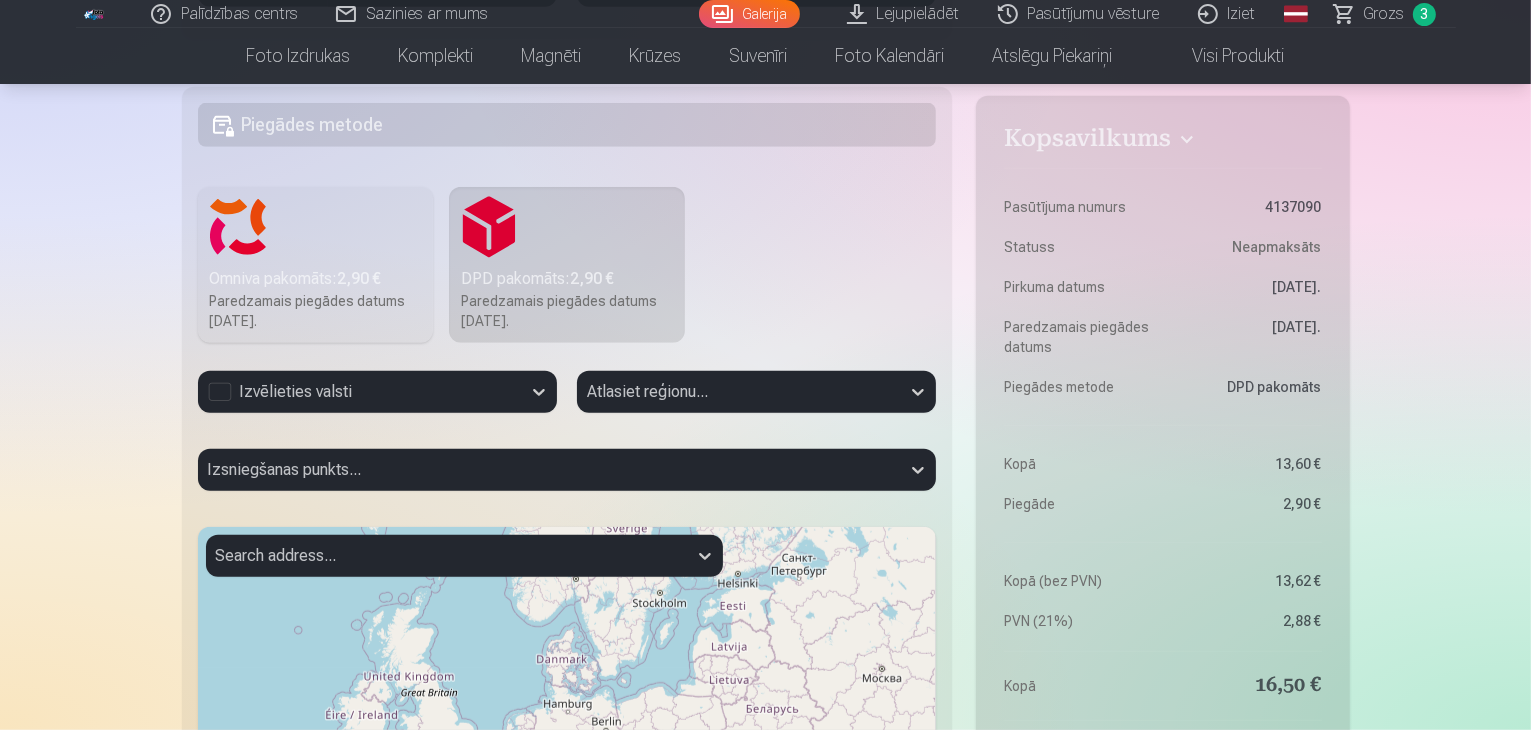 click on "Izvēlieties valsti" at bounding box center [359, 392] 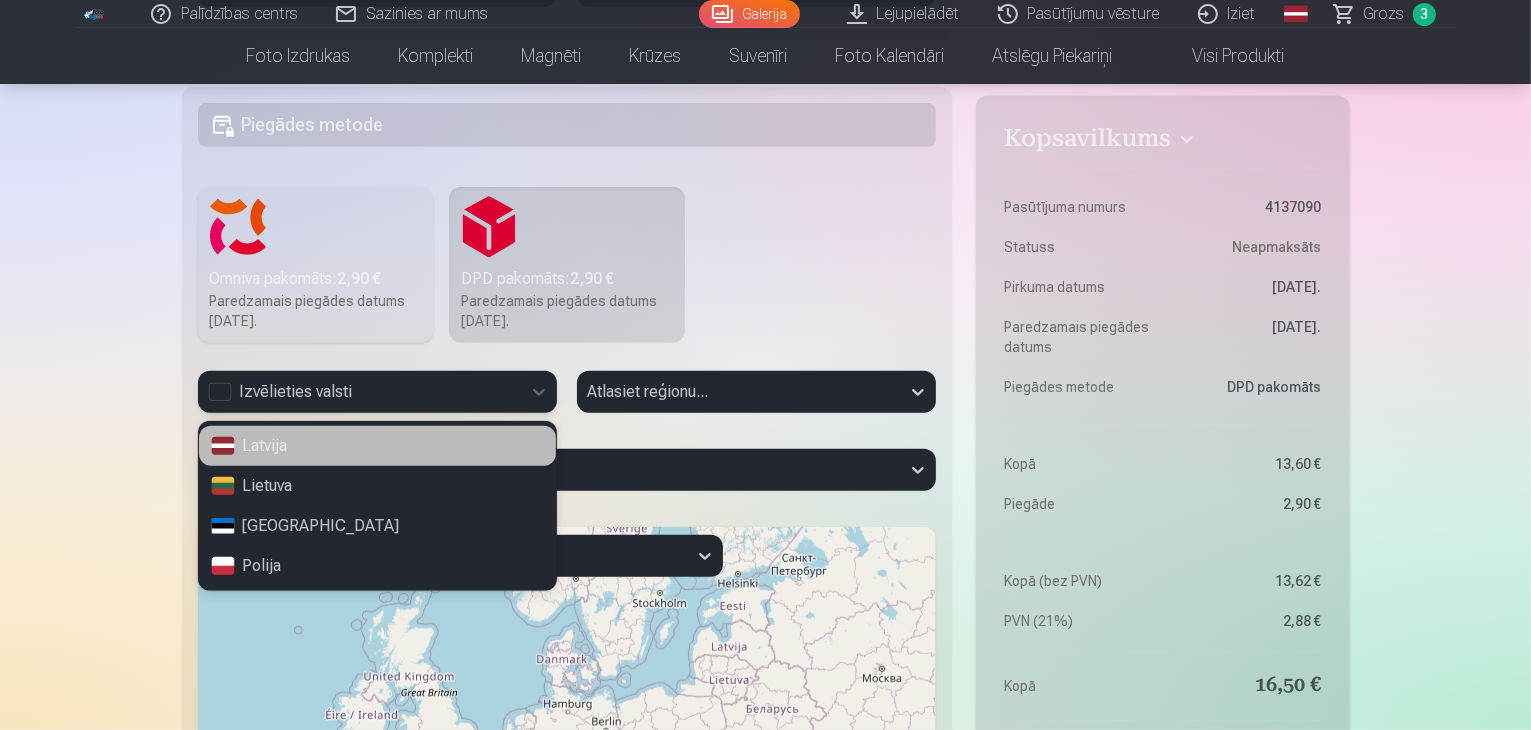 click on "Latvija" at bounding box center [377, 446] 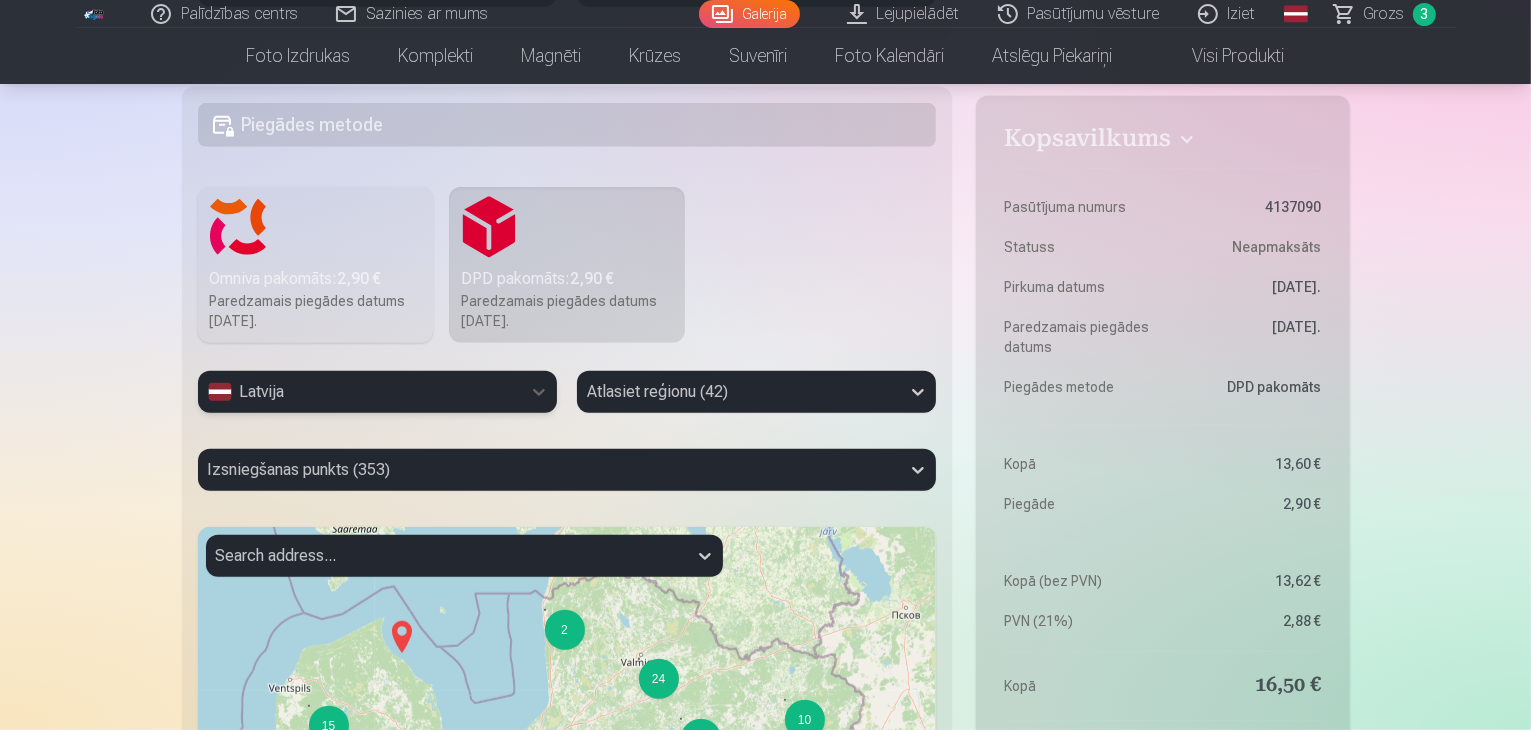 click at bounding box center (738, 392) 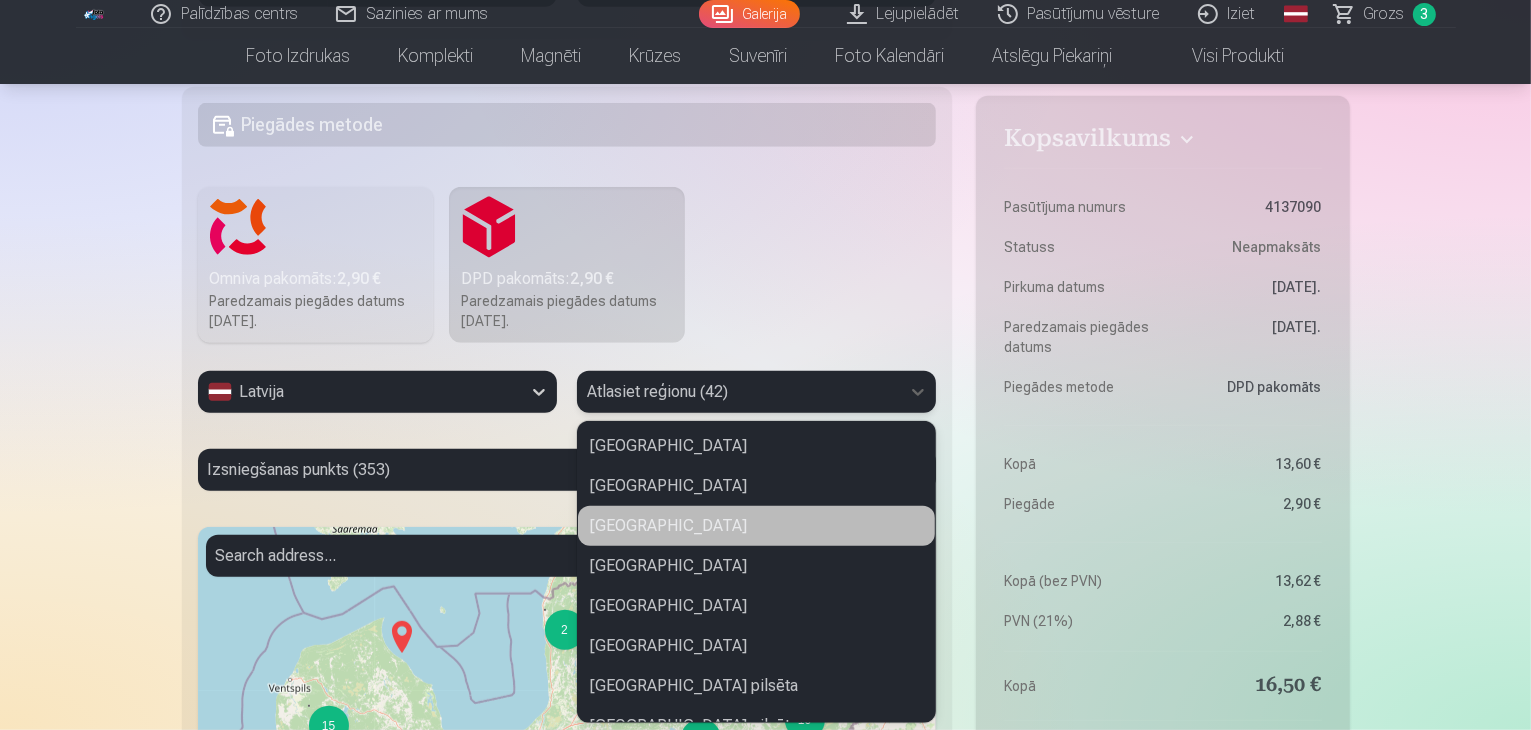 click on "Gulbenes novads" at bounding box center [756, 526] 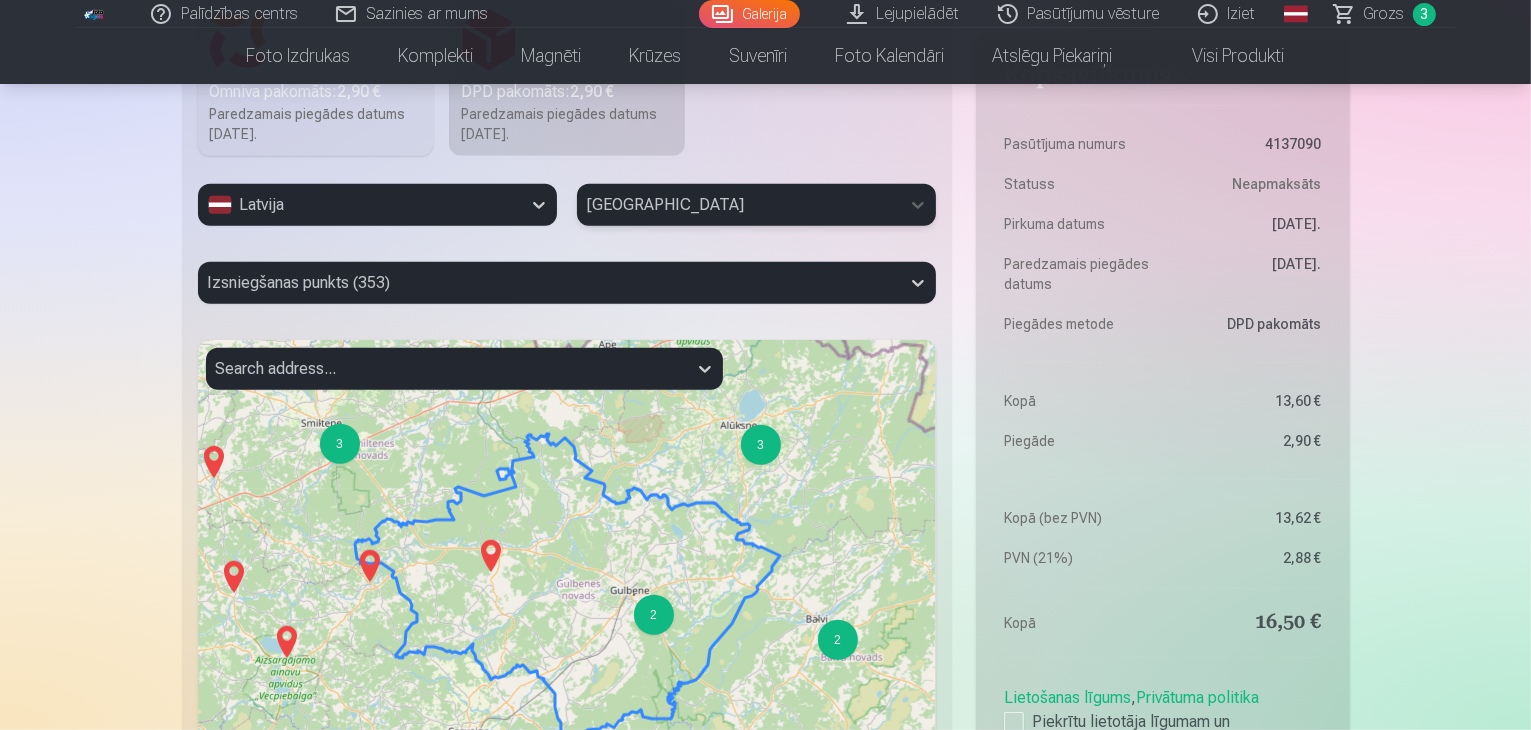 scroll, scrollTop: 1300, scrollLeft: 0, axis: vertical 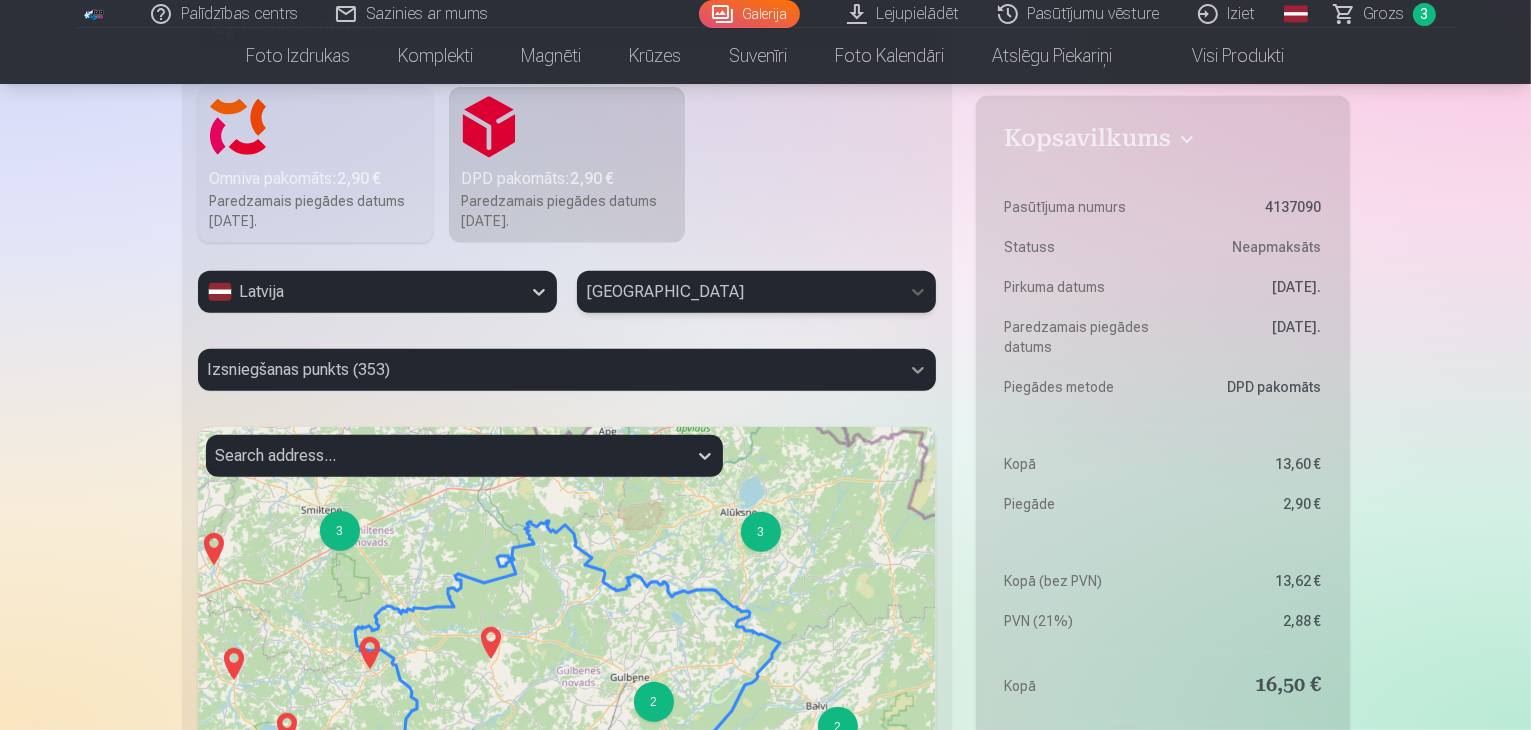 click 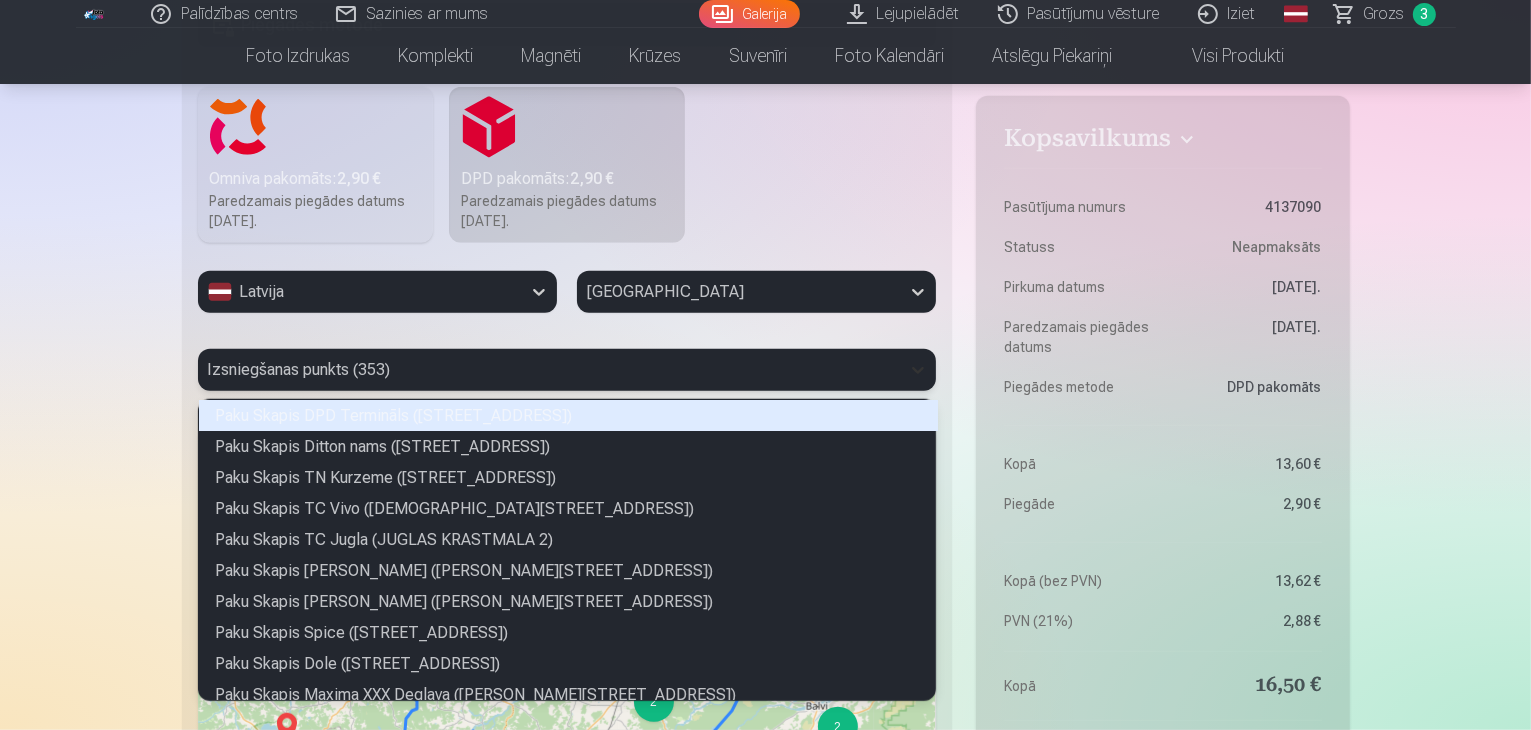 scroll, scrollTop: 5, scrollLeft: 6, axis: both 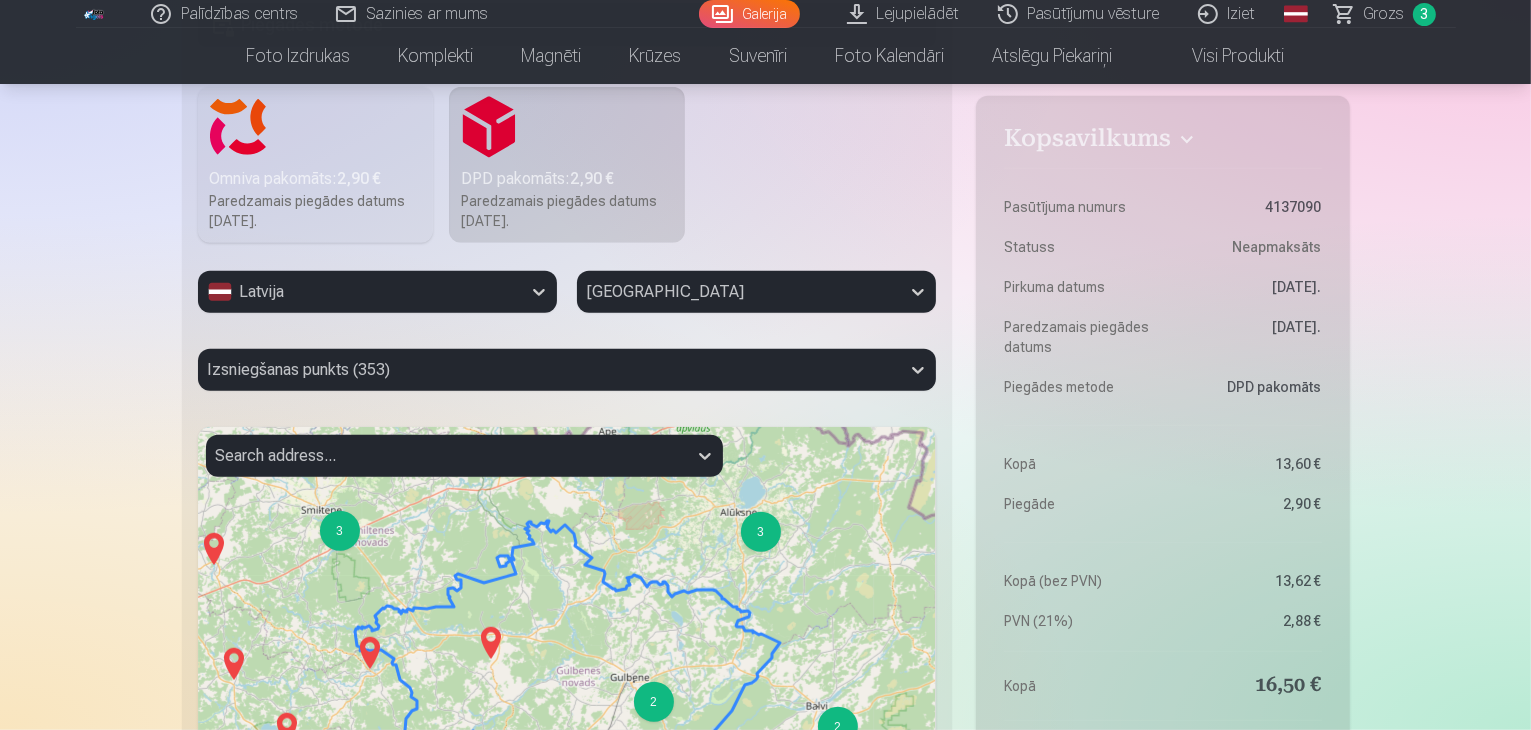 click on "2 3 2 2 2 2 6 4 5 5 2 2 3 2 2 3 5 7 4 3 2 8 4 11 2 4 6 9 11 8 124 + −  Leaflet   |  ©  OpenStreetMap  contributors" at bounding box center (567, 677) 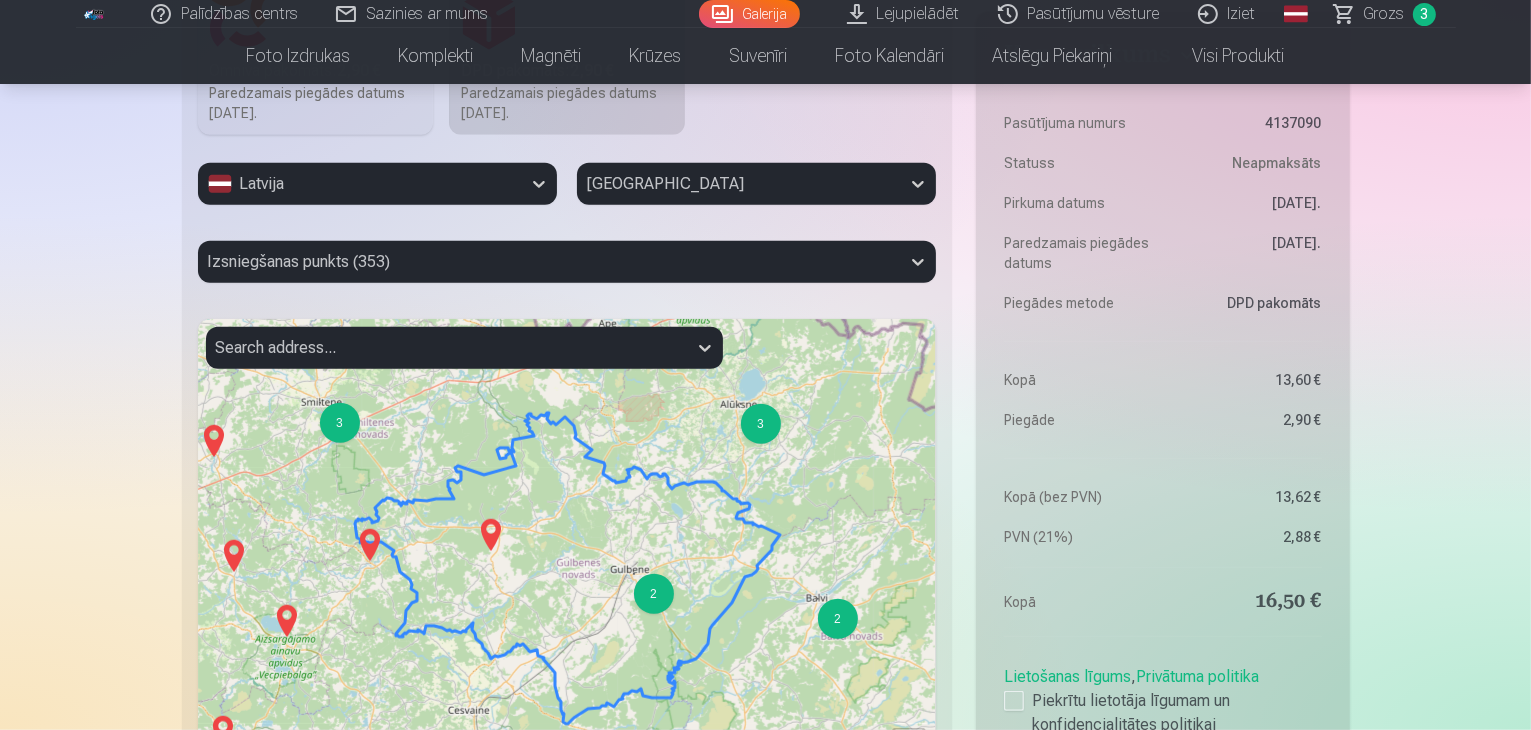 scroll, scrollTop: 1500, scrollLeft: 0, axis: vertical 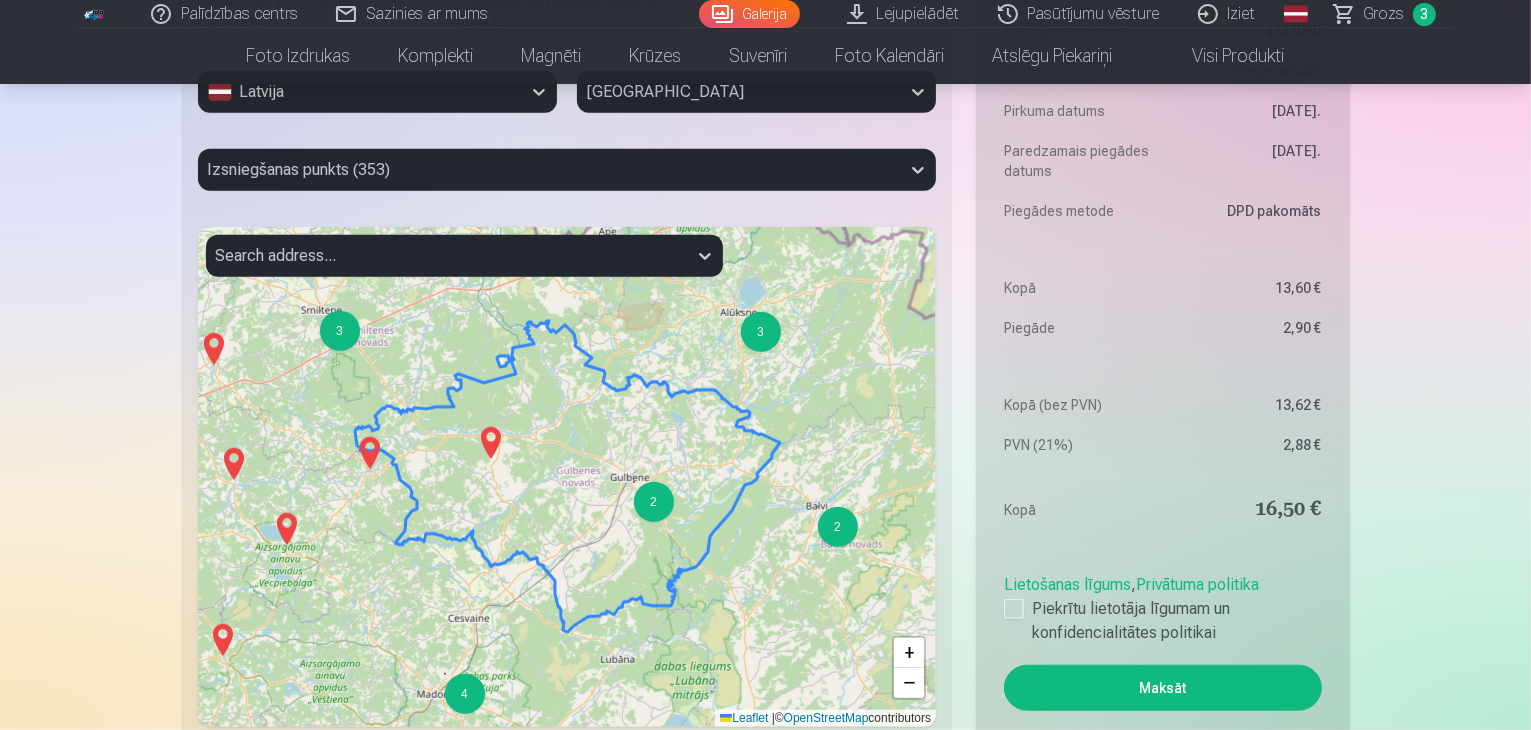 click on "2" at bounding box center (654, 502) 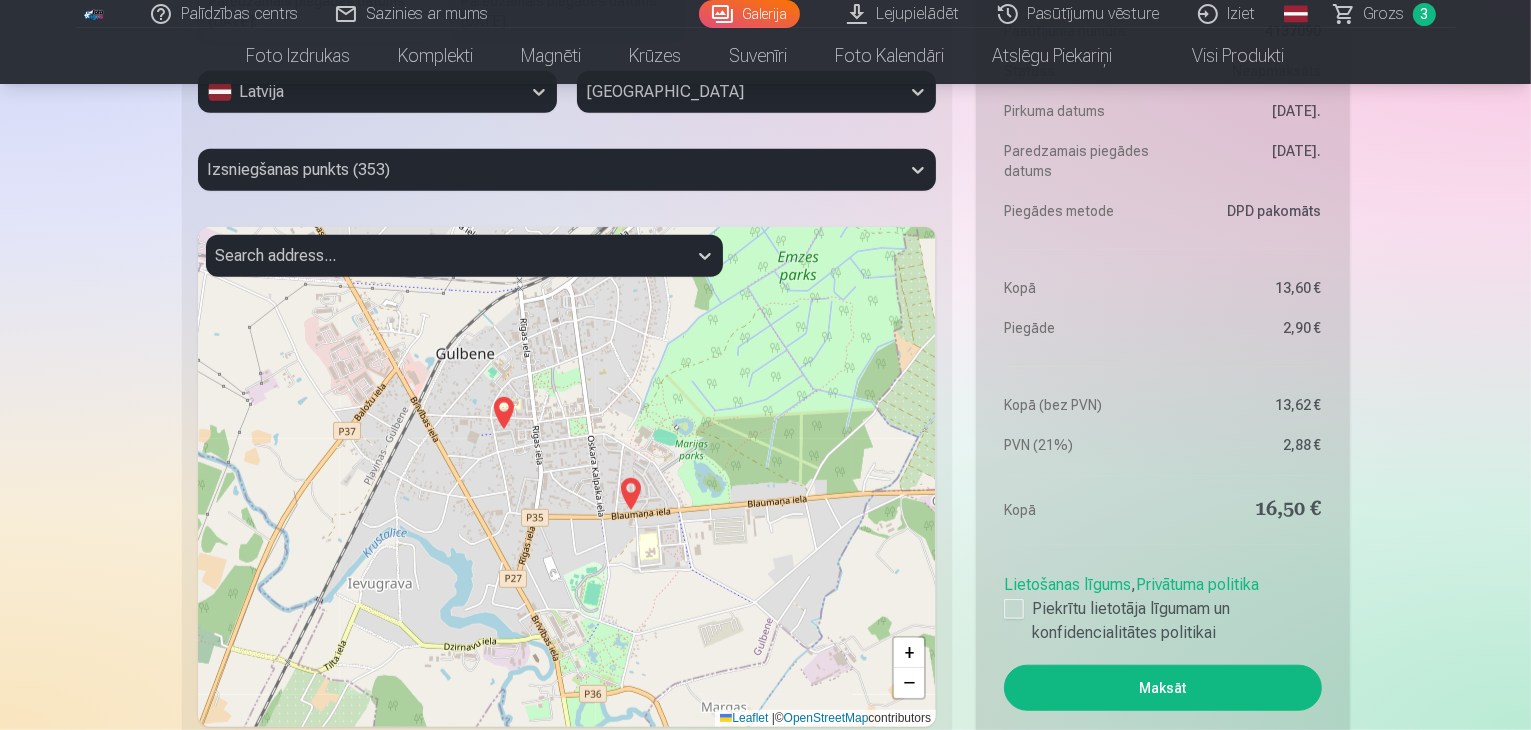 click at bounding box center [504, 413] 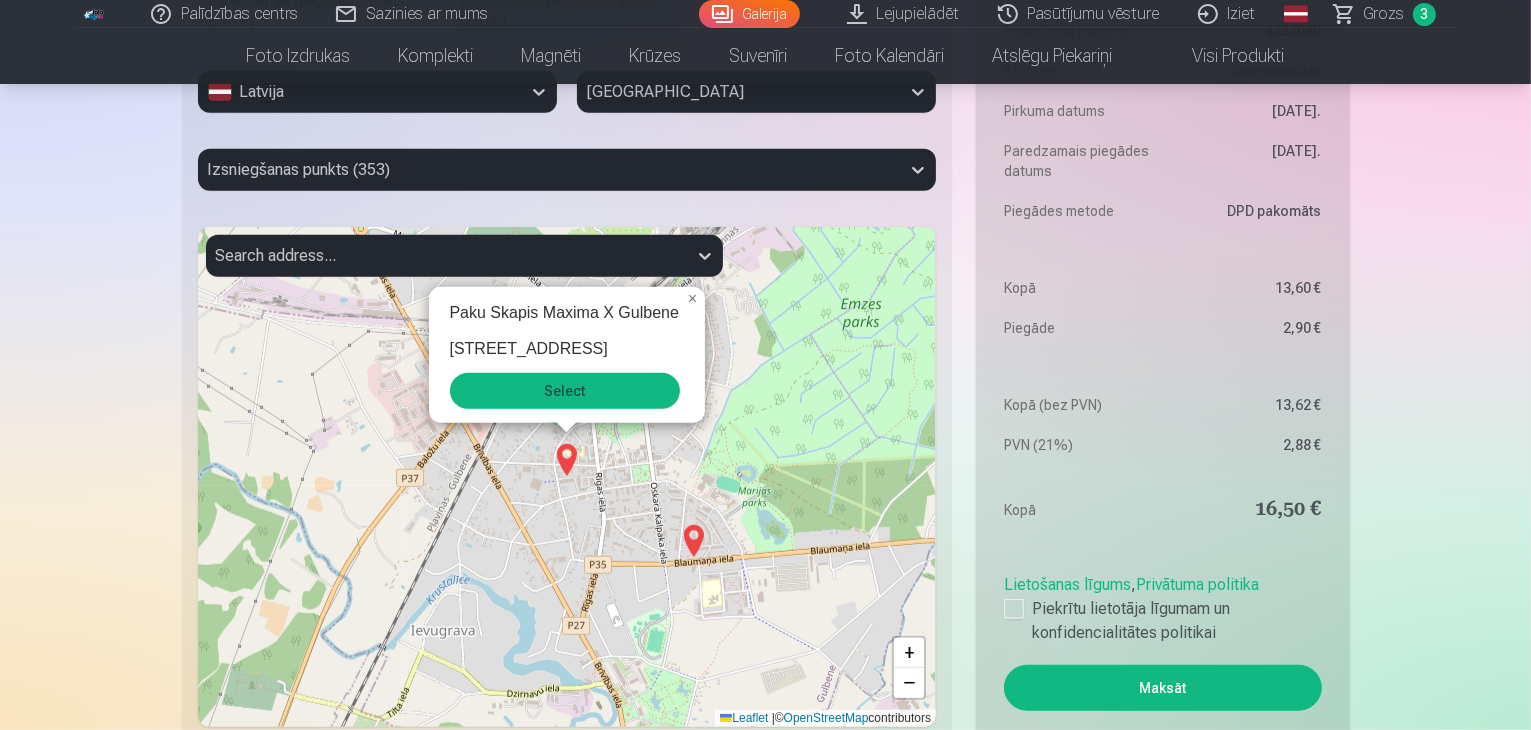click on "Select" at bounding box center (565, 391) 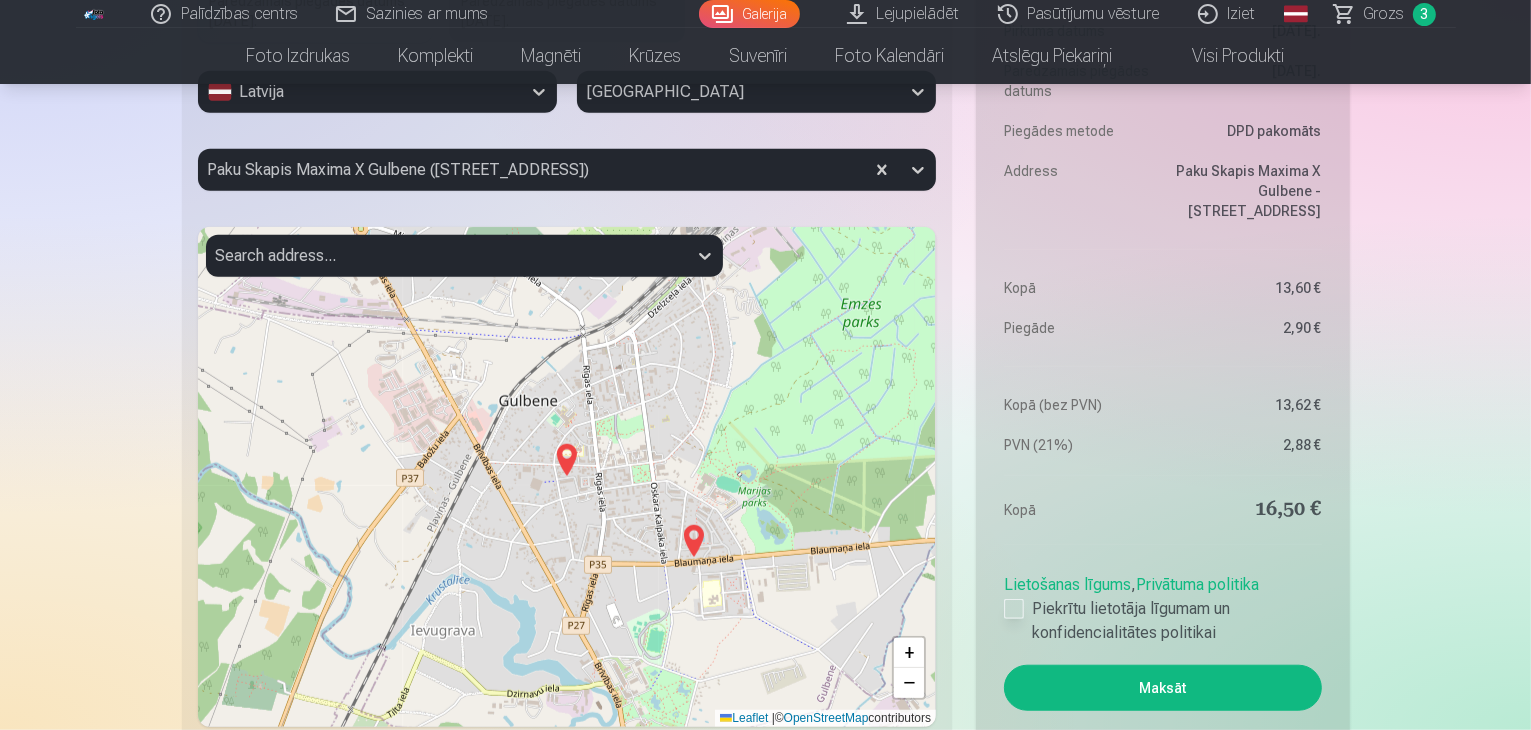 click at bounding box center [1014, 609] 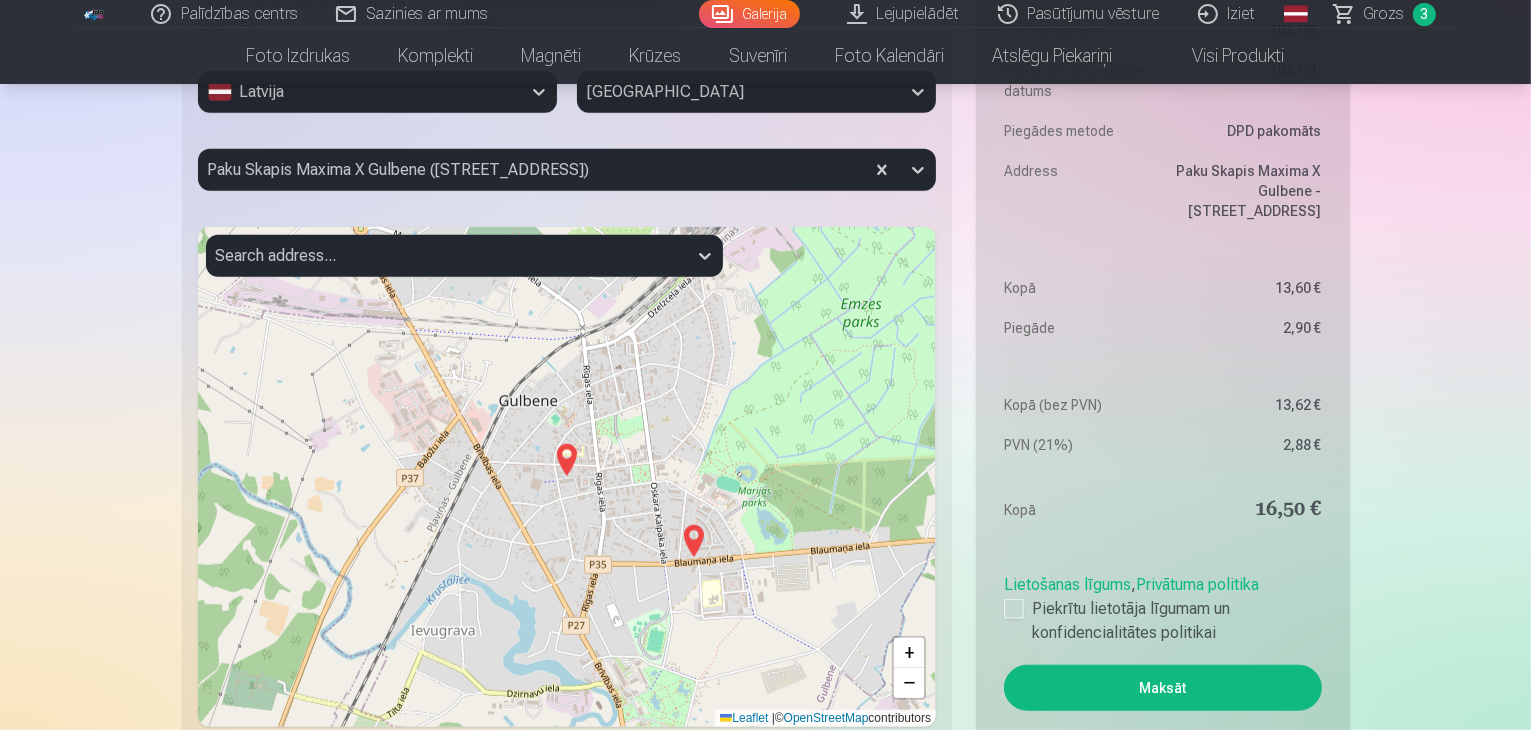 click on "Maksāt" at bounding box center (1162, 688) 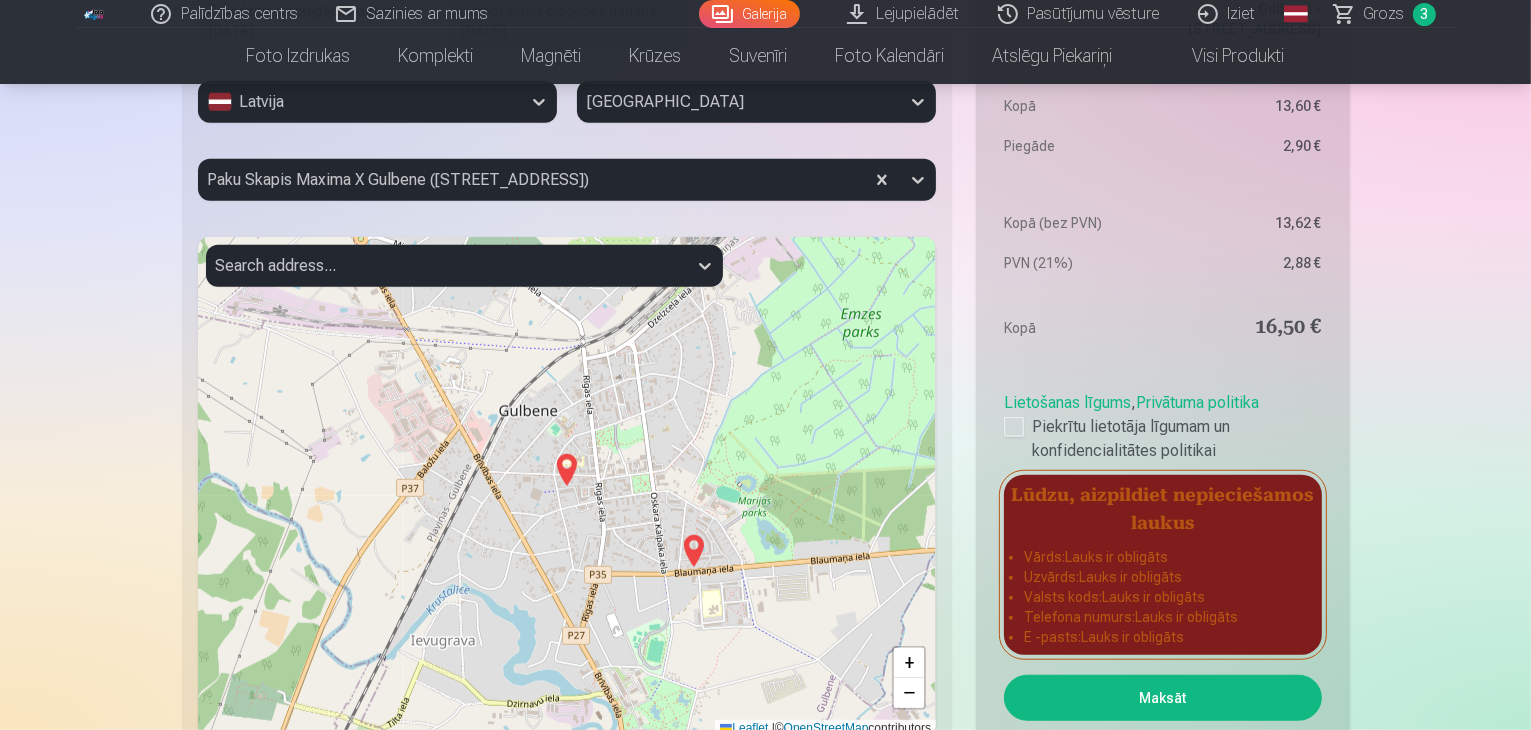 scroll, scrollTop: 1556, scrollLeft: 0, axis: vertical 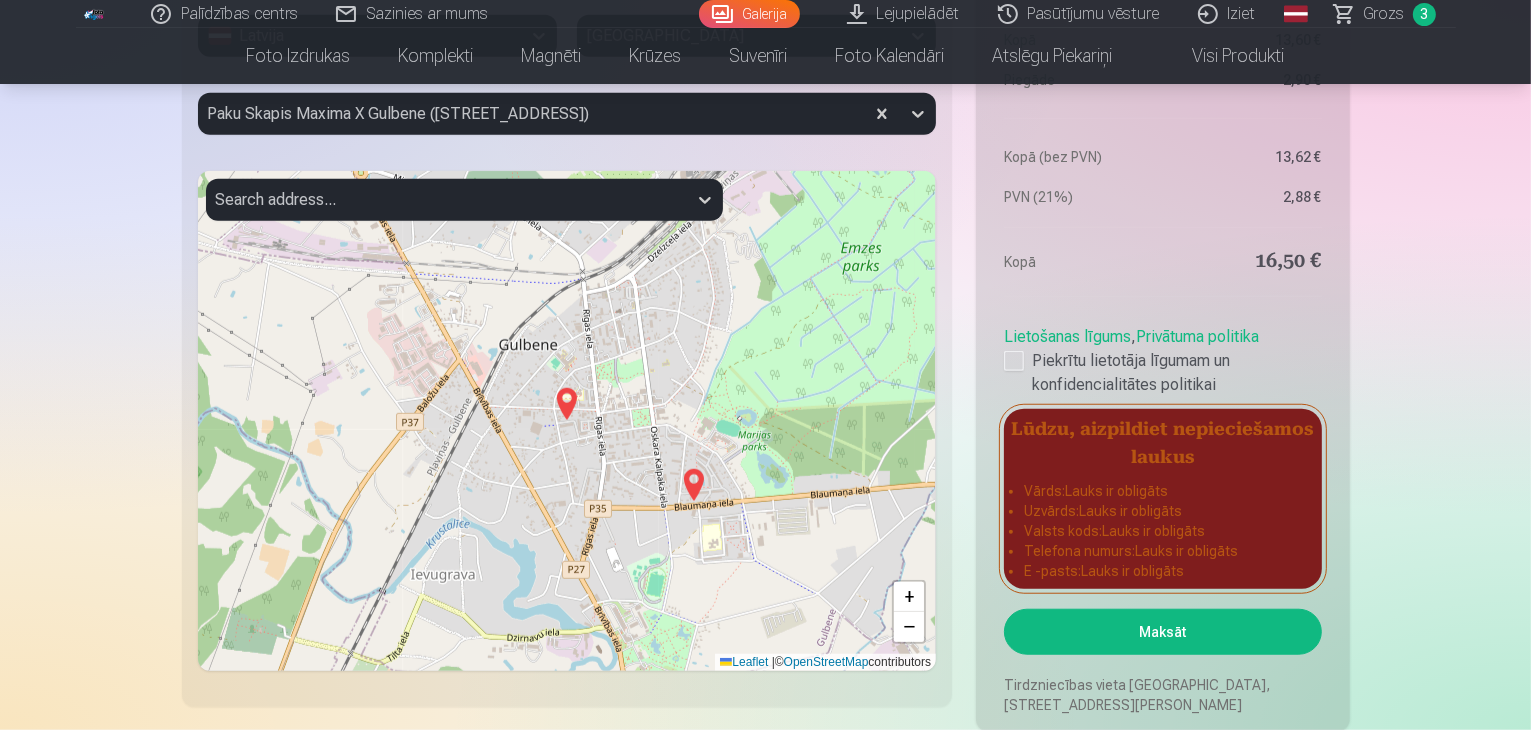 click on "Maksāt" at bounding box center [1162, 632] 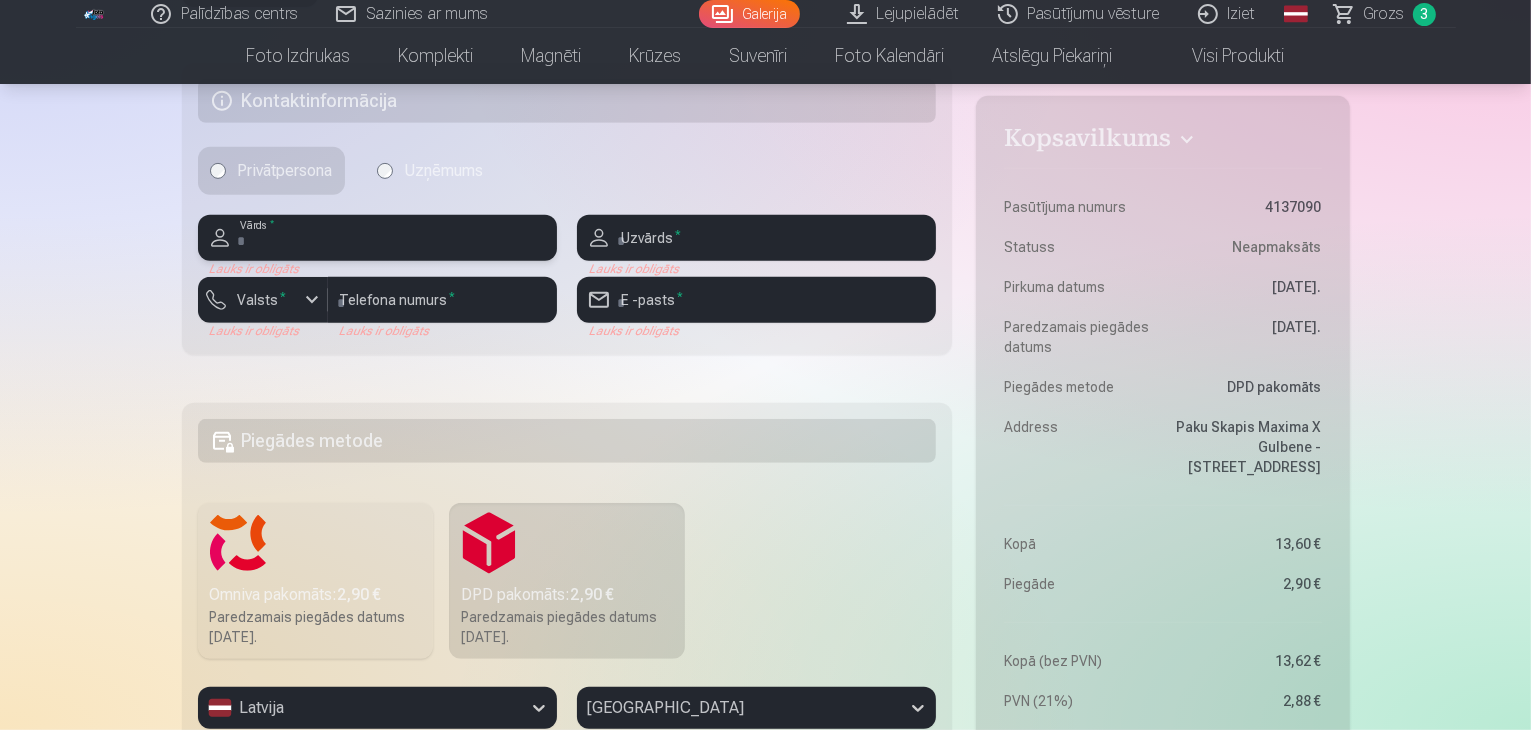 scroll, scrollTop: 856, scrollLeft: 0, axis: vertical 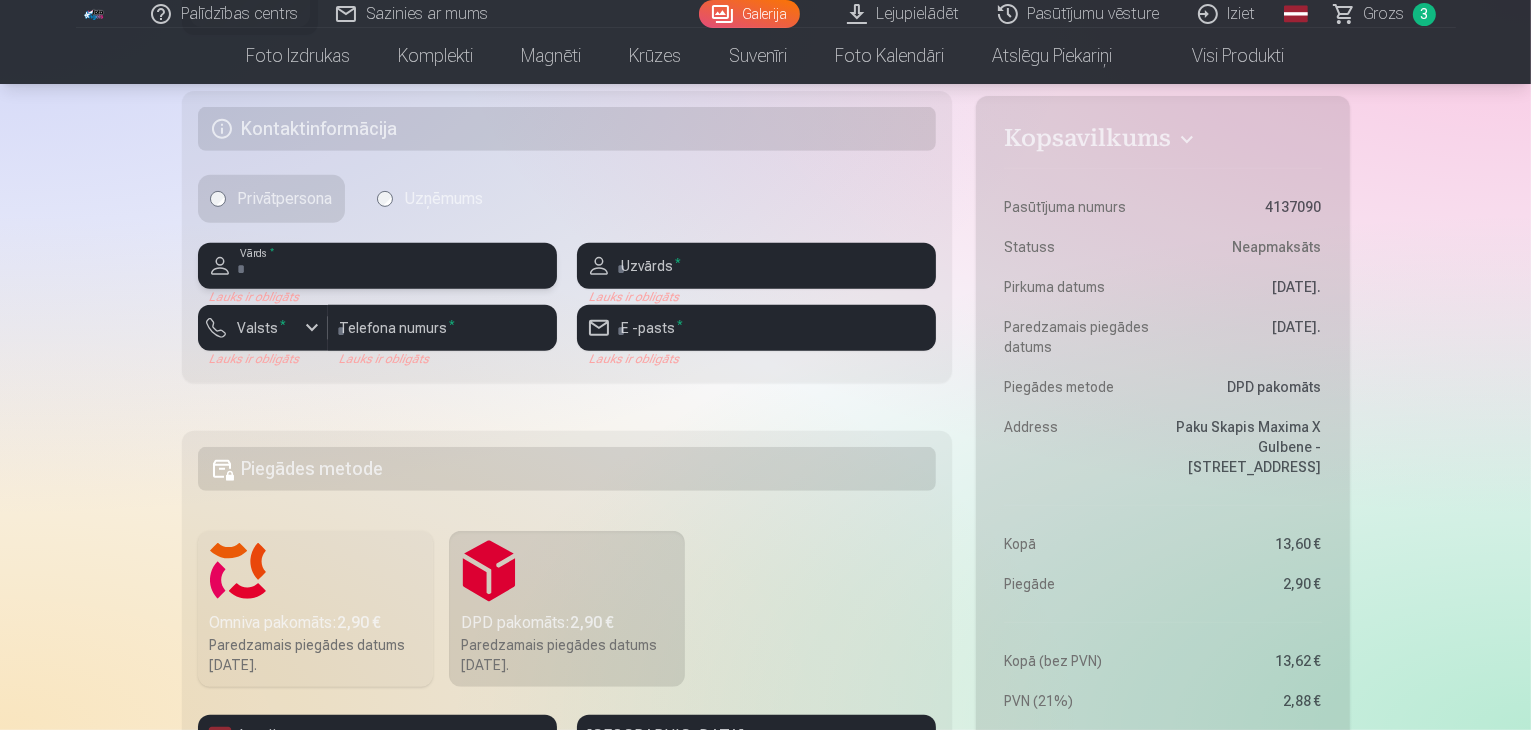 click at bounding box center (377, 266) 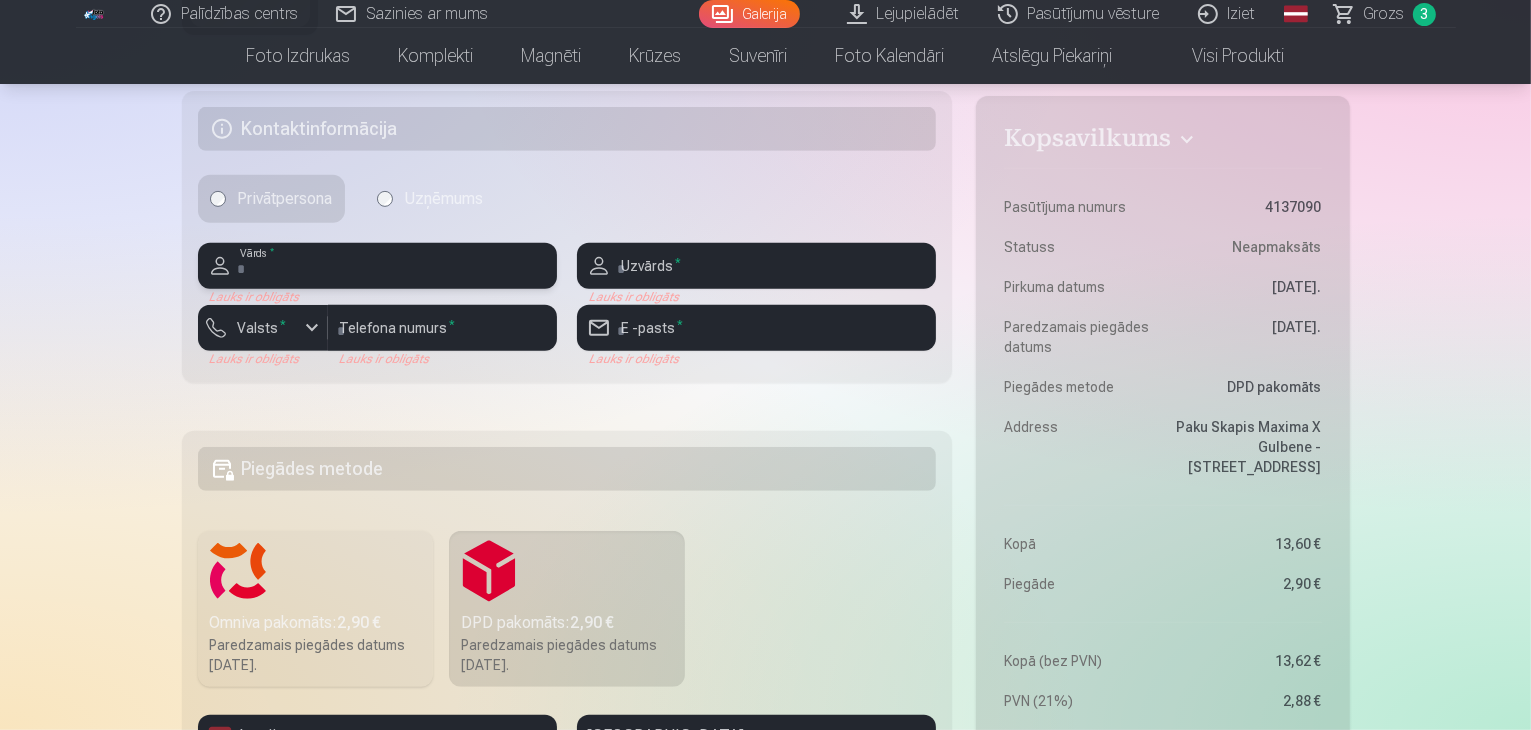 type on "*****" 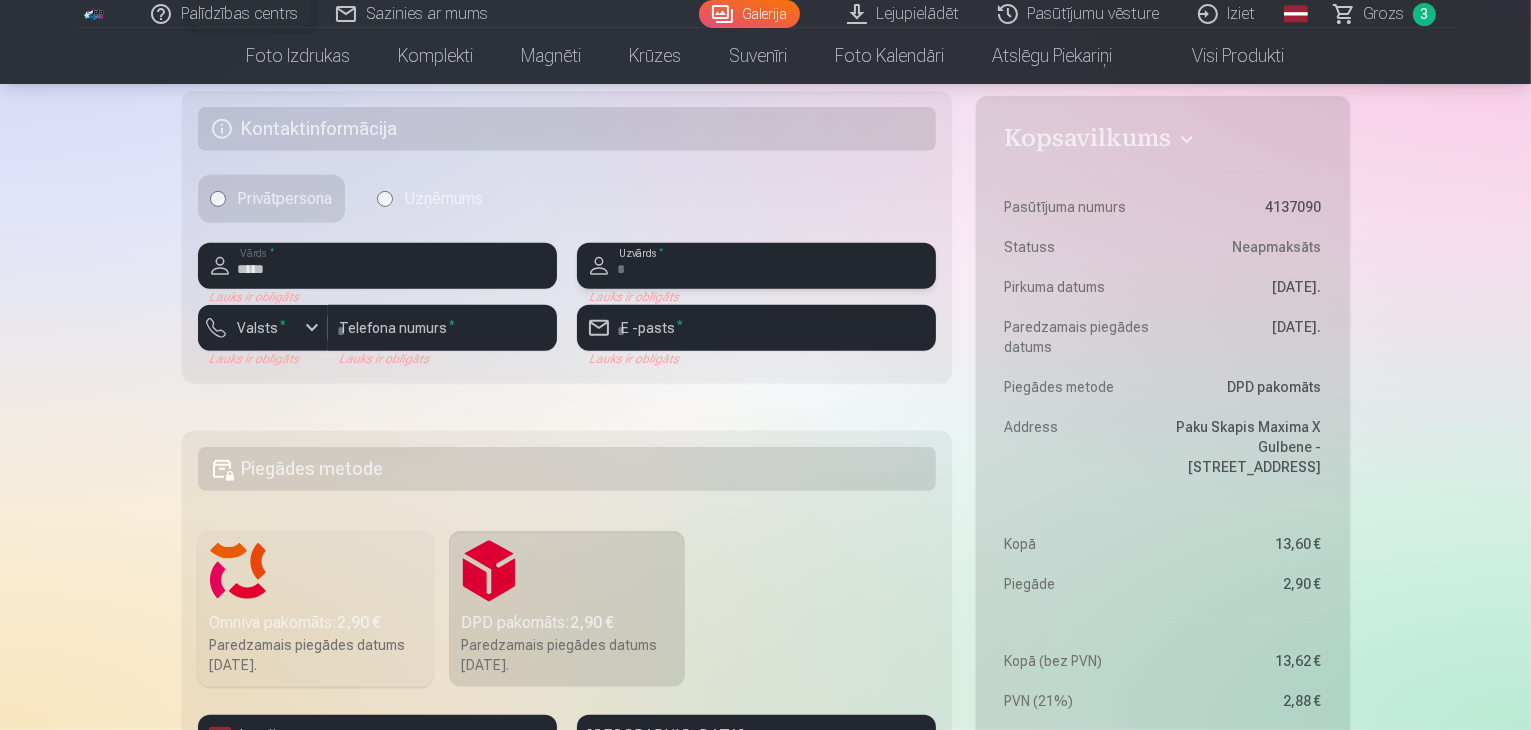 type on "*******" 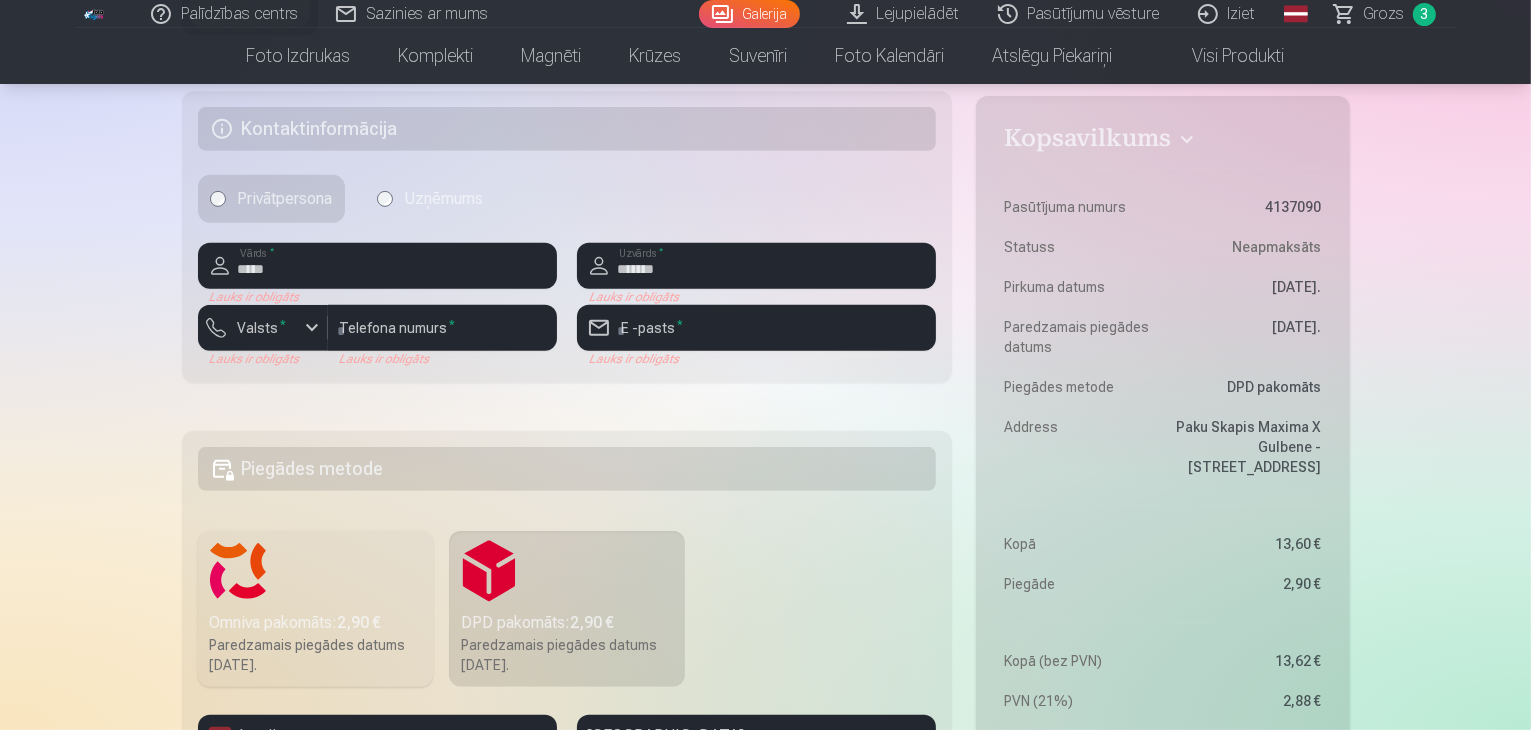 type on "*****" 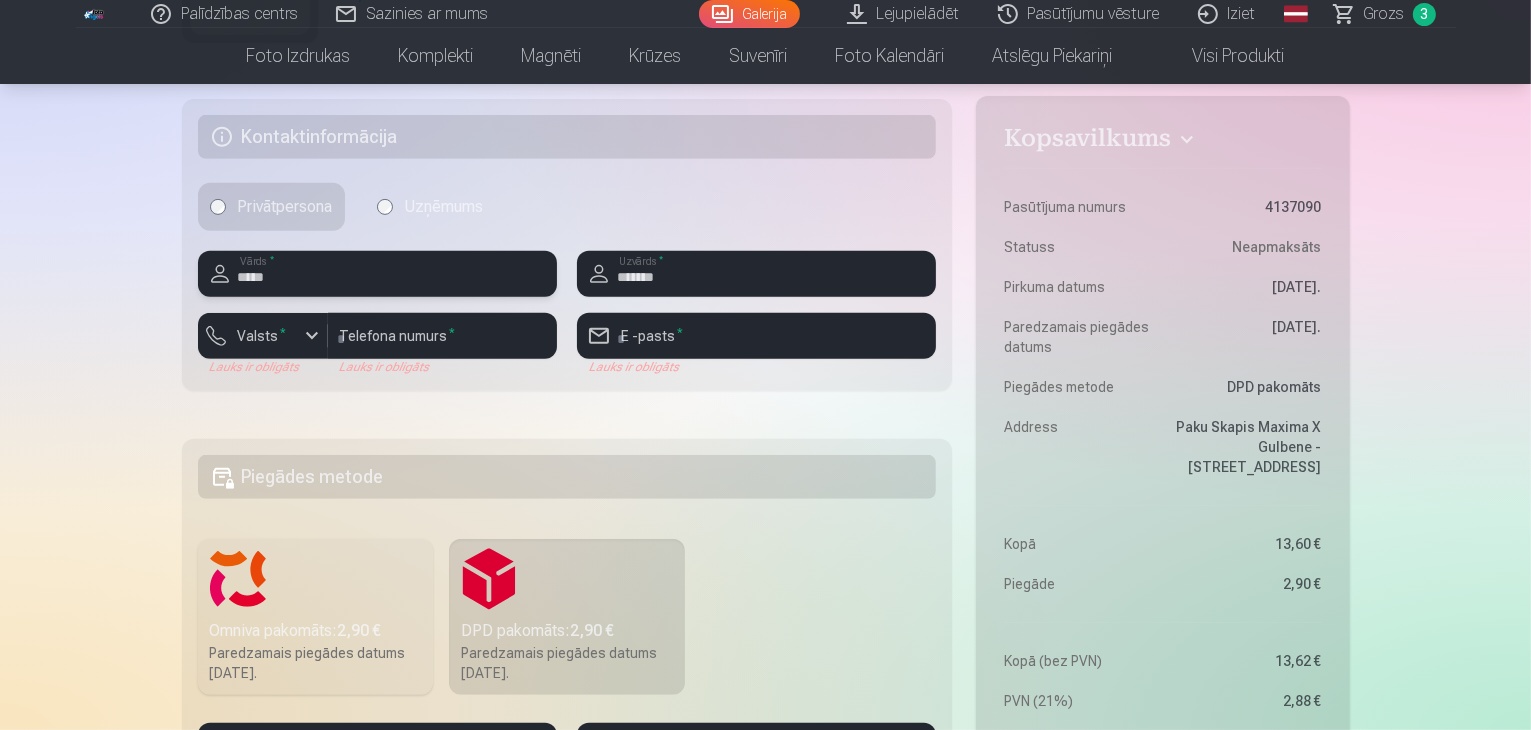 scroll, scrollTop: 812, scrollLeft: 0, axis: vertical 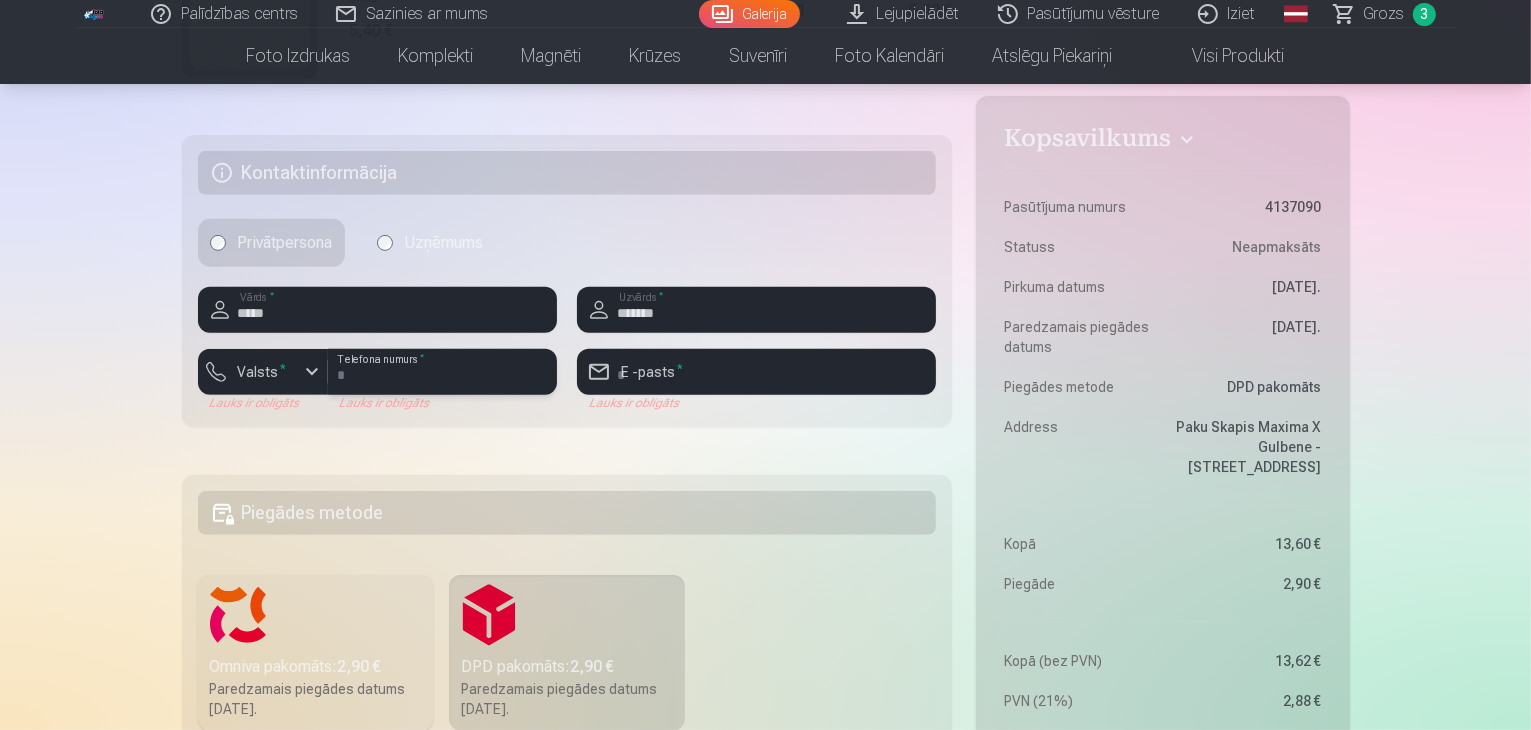 click at bounding box center (442, 372) 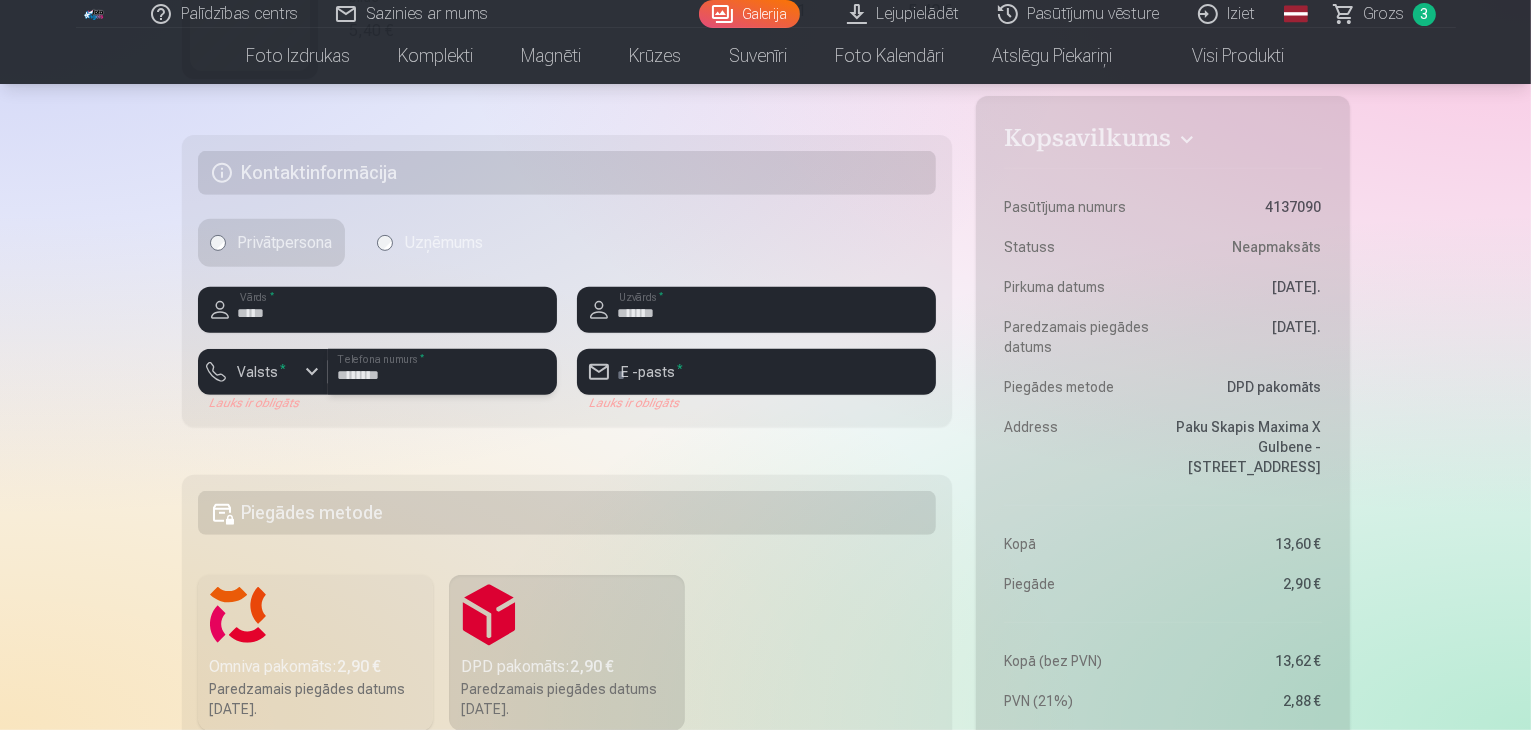 type on "********" 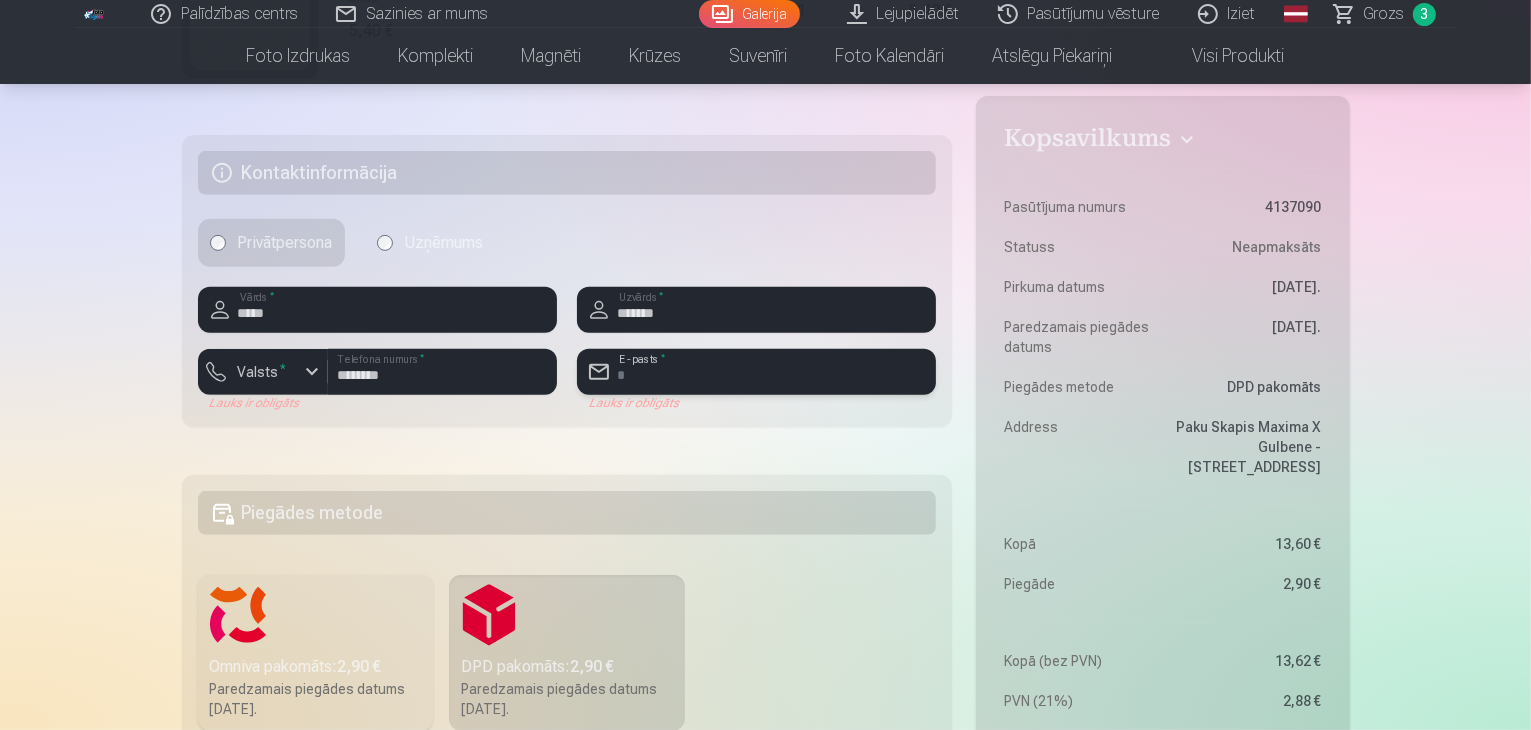 click at bounding box center [756, 372] 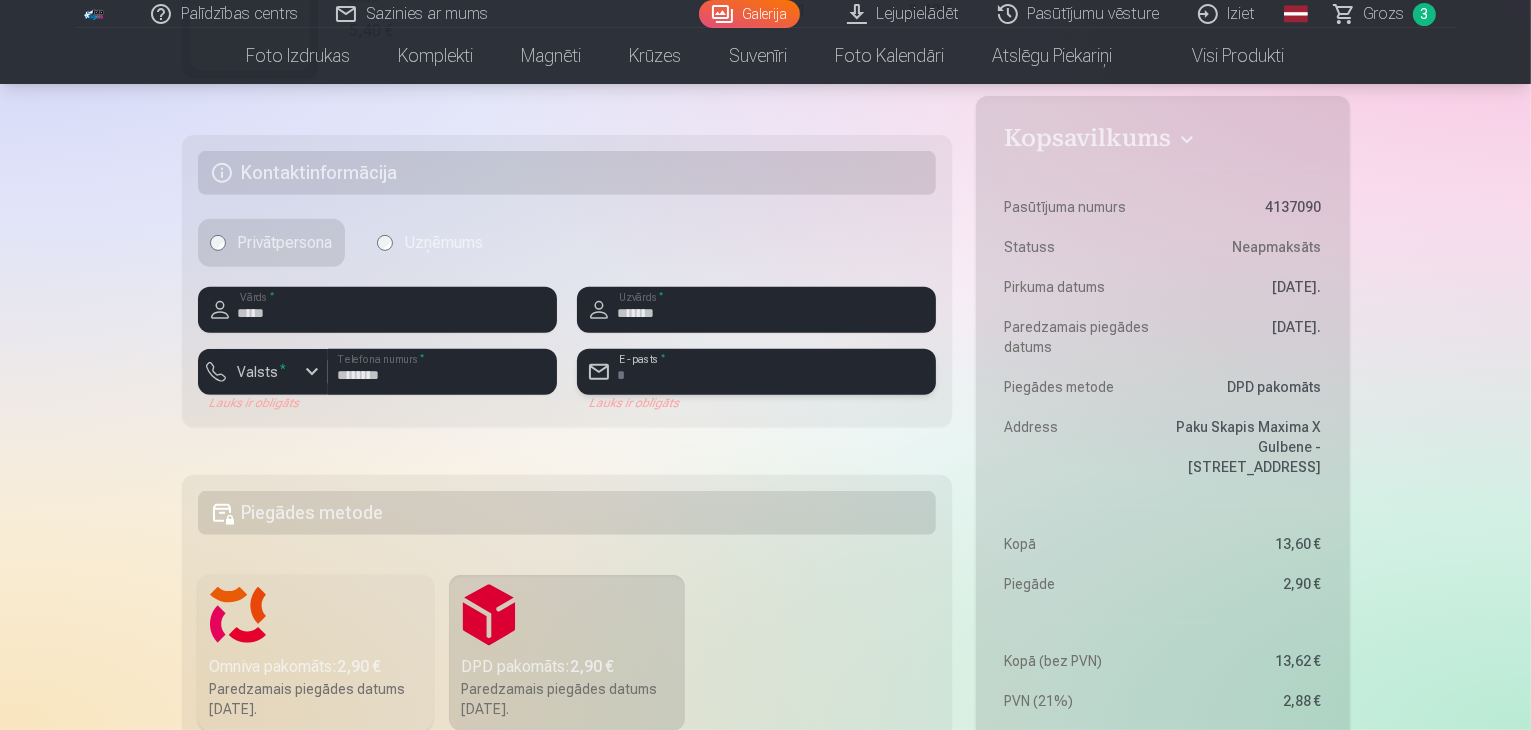 type on "**********" 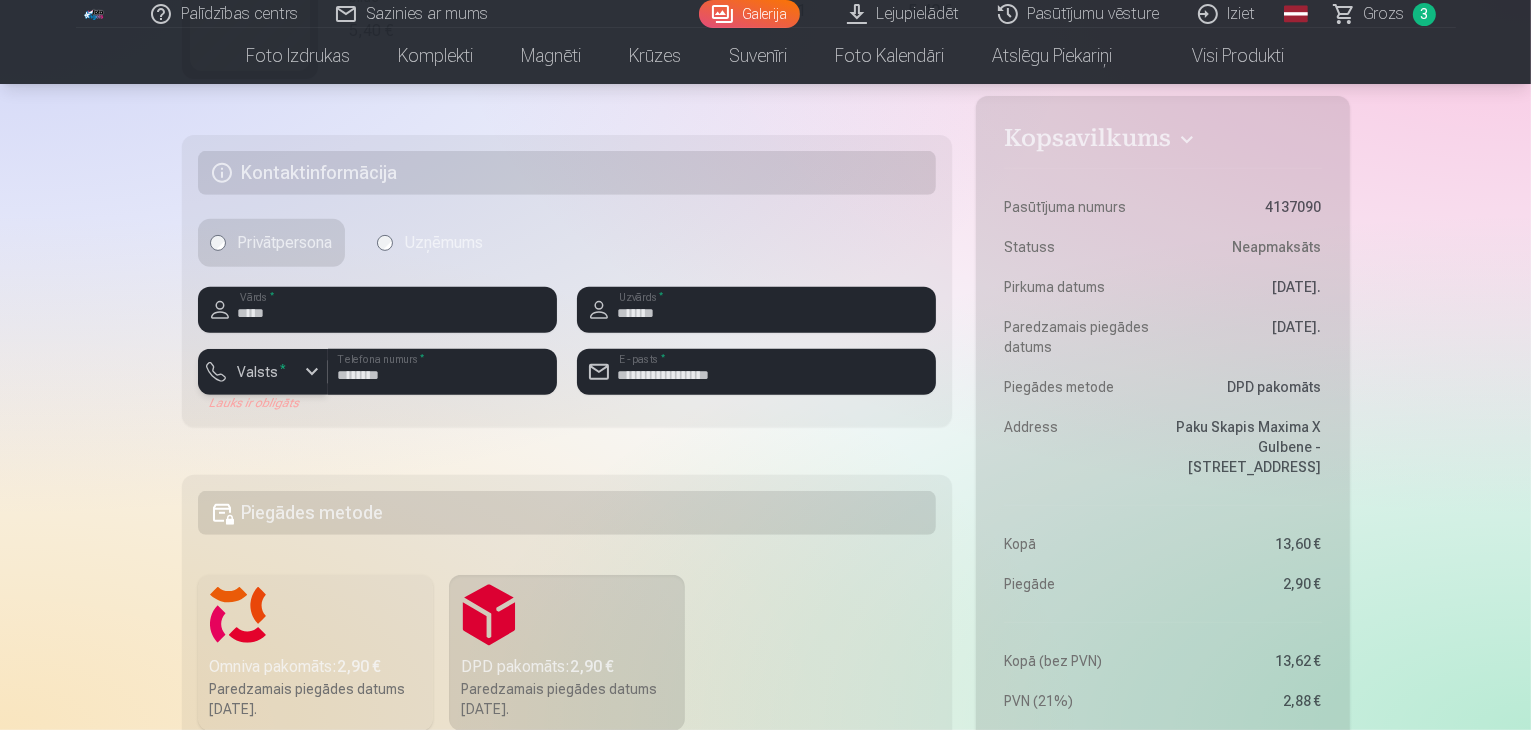 click at bounding box center [312, 372] 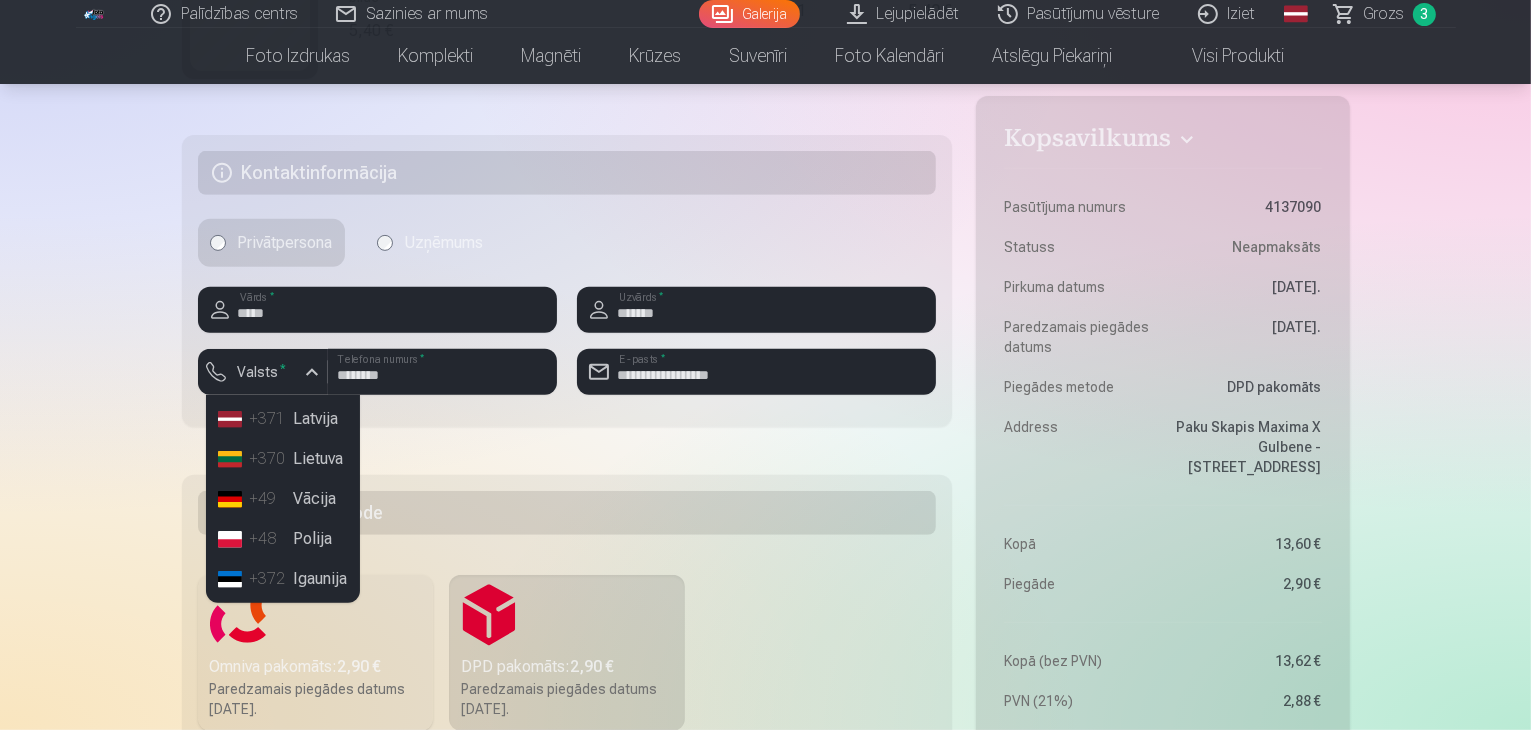 click on "+371 Latvija" at bounding box center [283, 419] 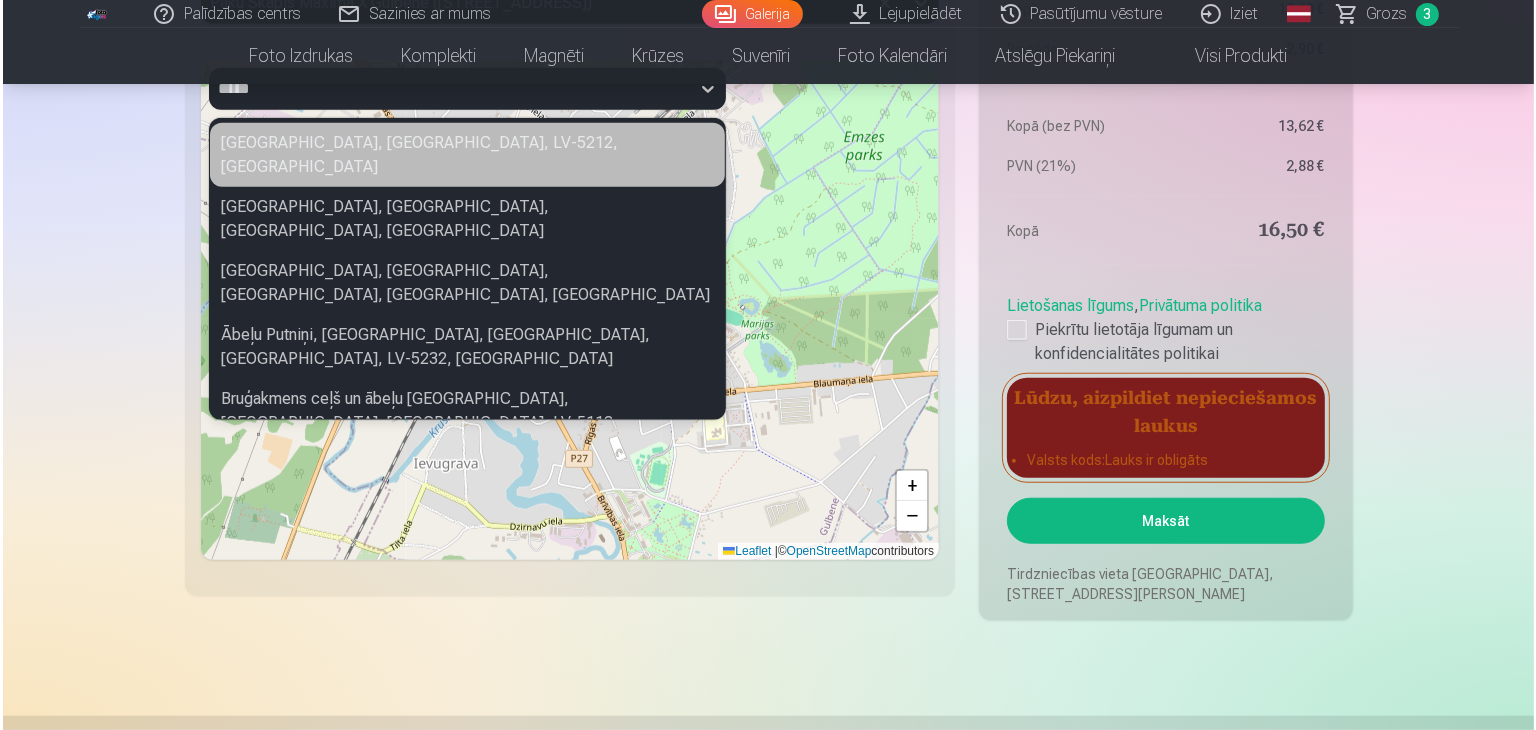 scroll, scrollTop: 1712, scrollLeft: 0, axis: vertical 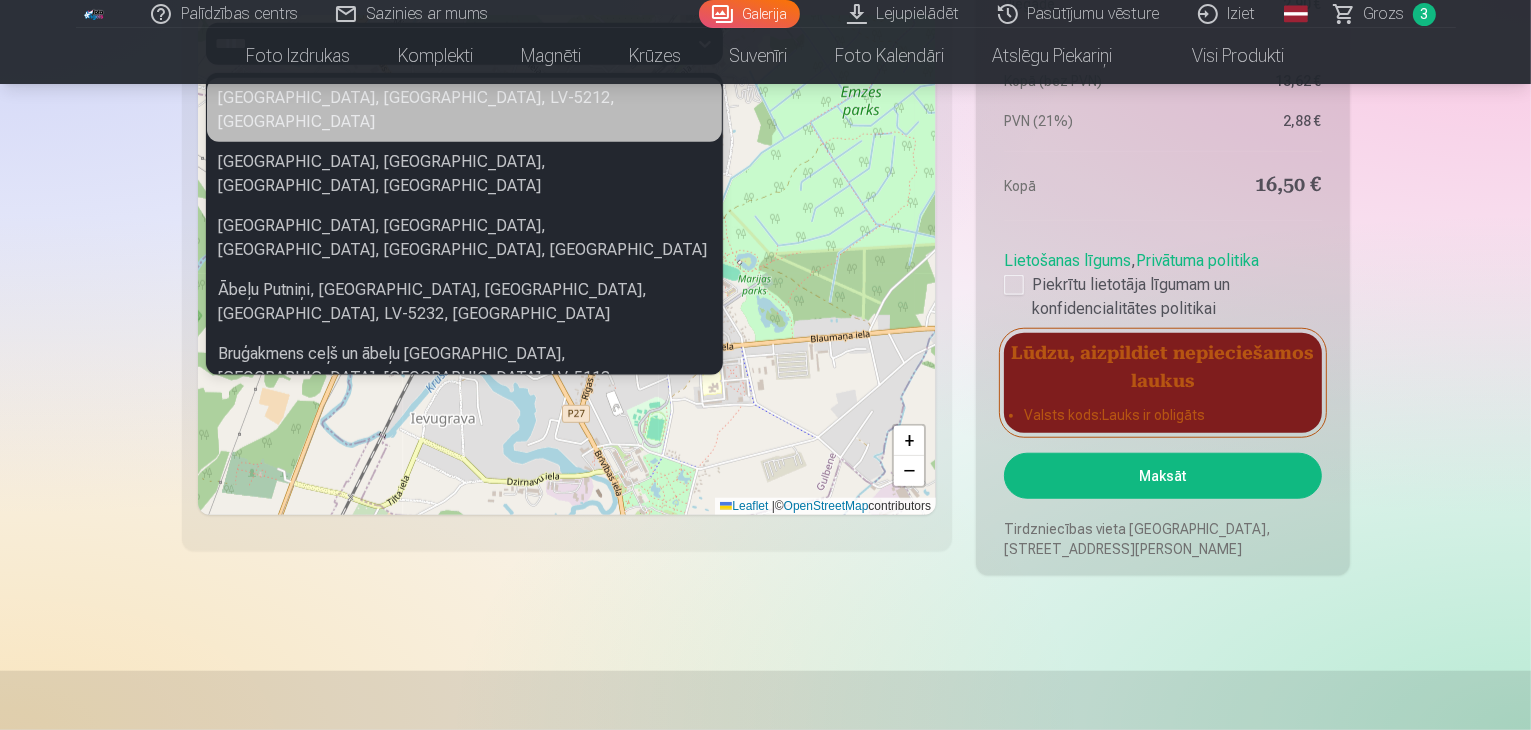 click on "Maksāt" at bounding box center [1162, 476] 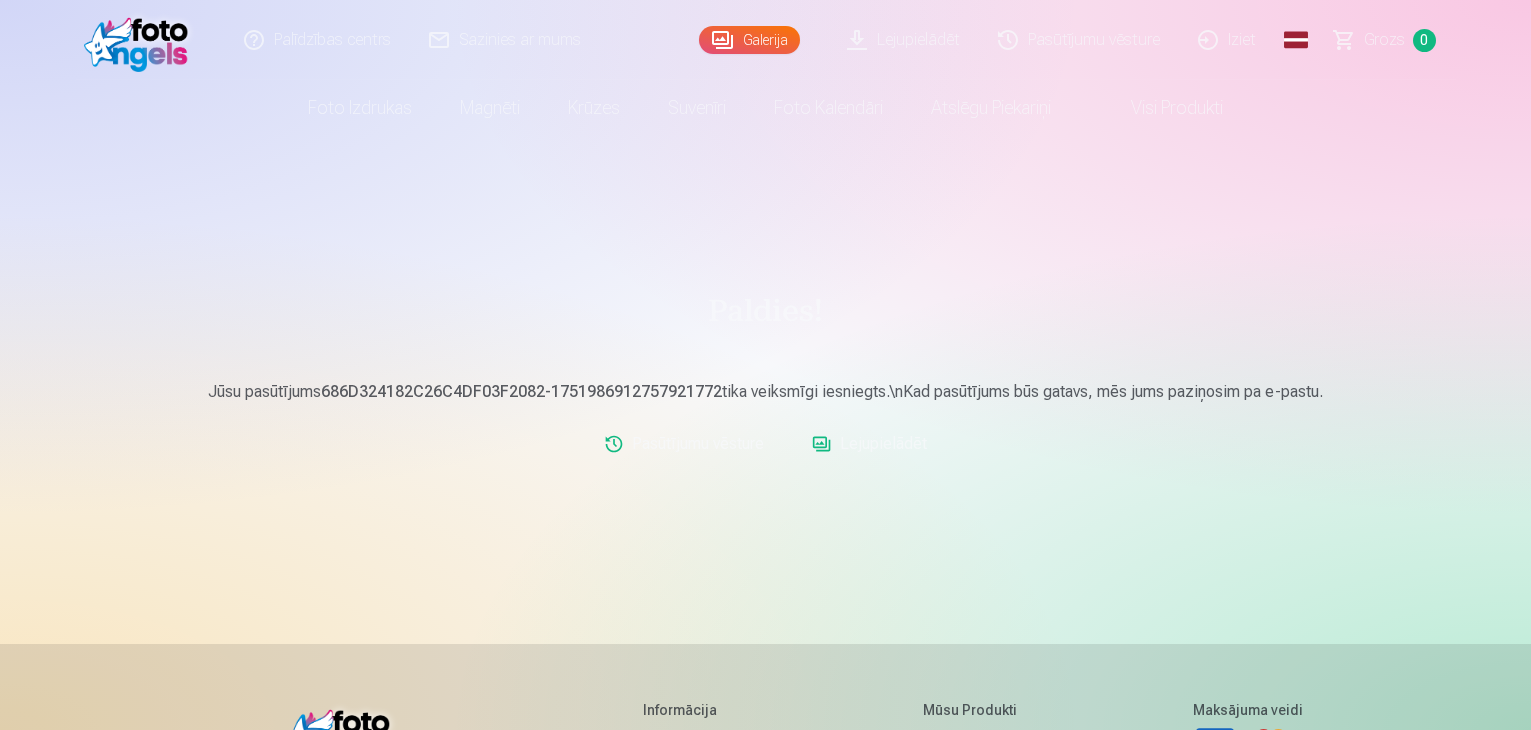 scroll, scrollTop: 0, scrollLeft: 0, axis: both 